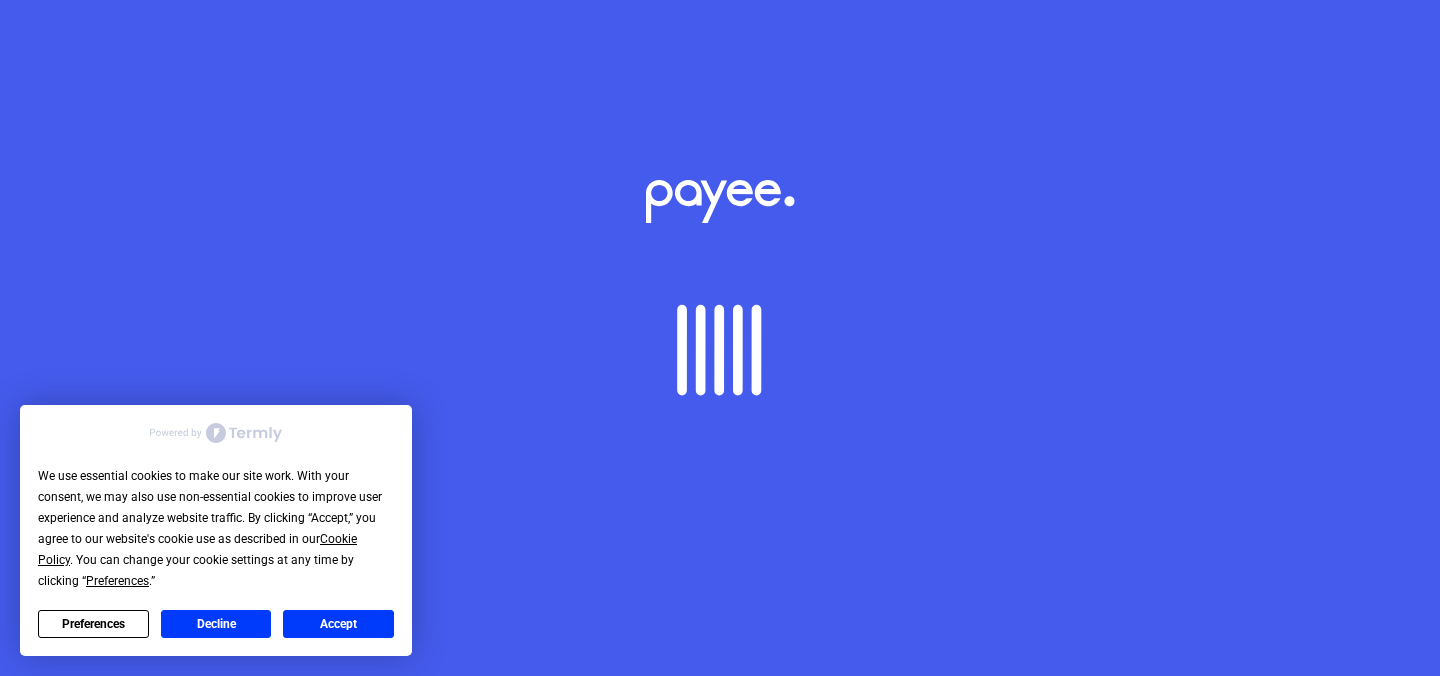 scroll, scrollTop: 0, scrollLeft: 0, axis: both 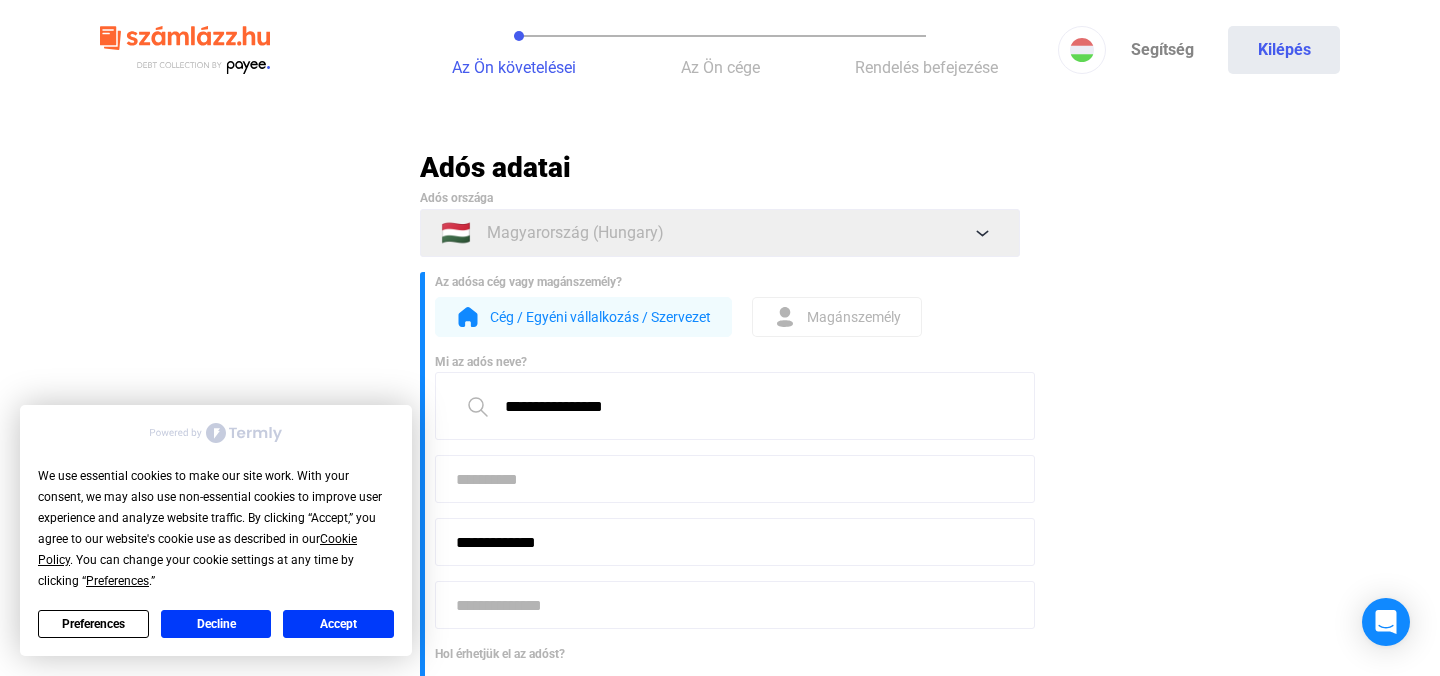 click on "Accept" at bounding box center [338, 624] 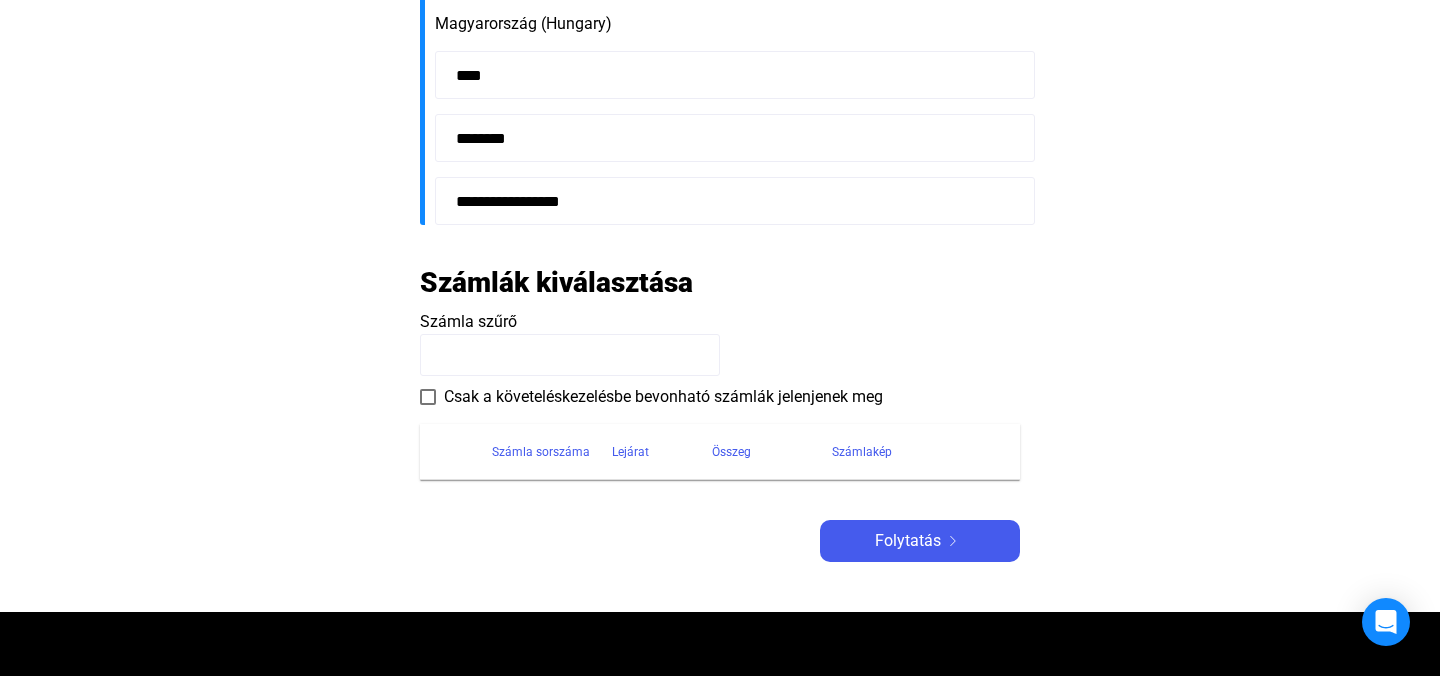 scroll, scrollTop: 668, scrollLeft: 0, axis: vertical 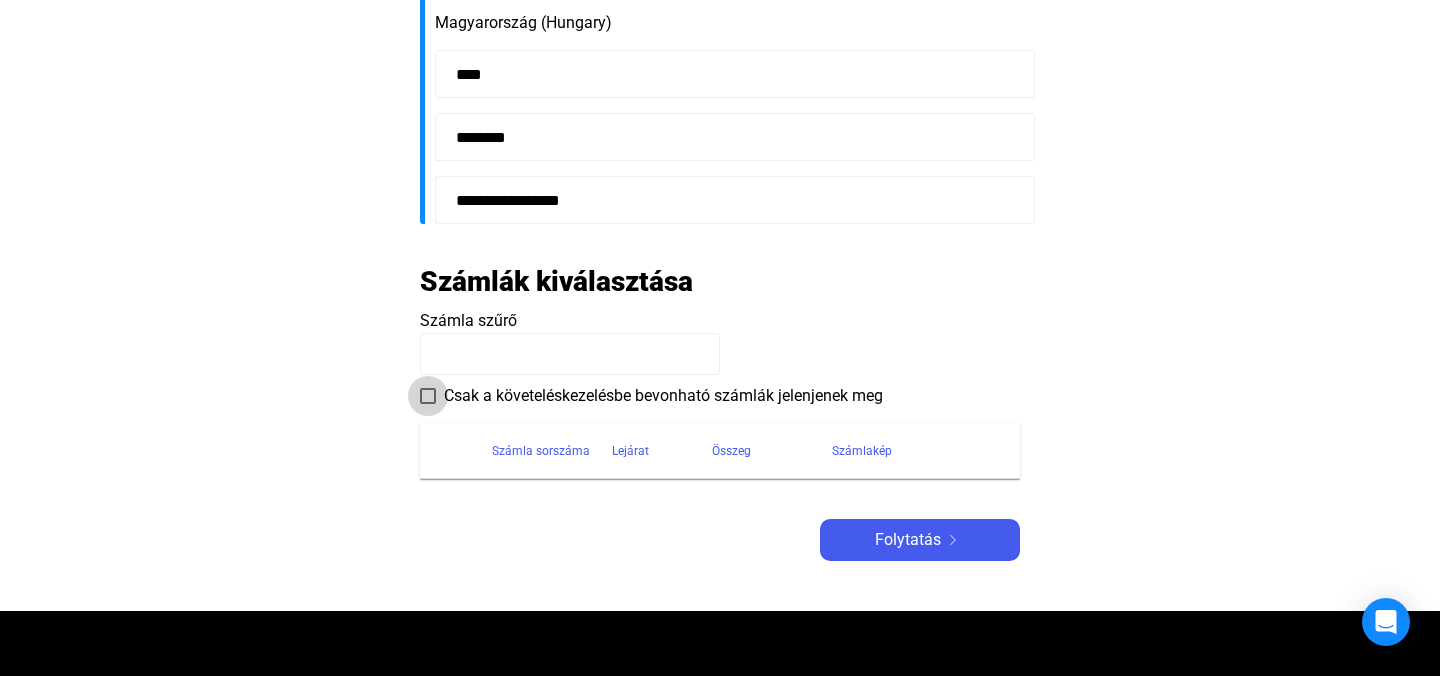 click at bounding box center (428, 396) 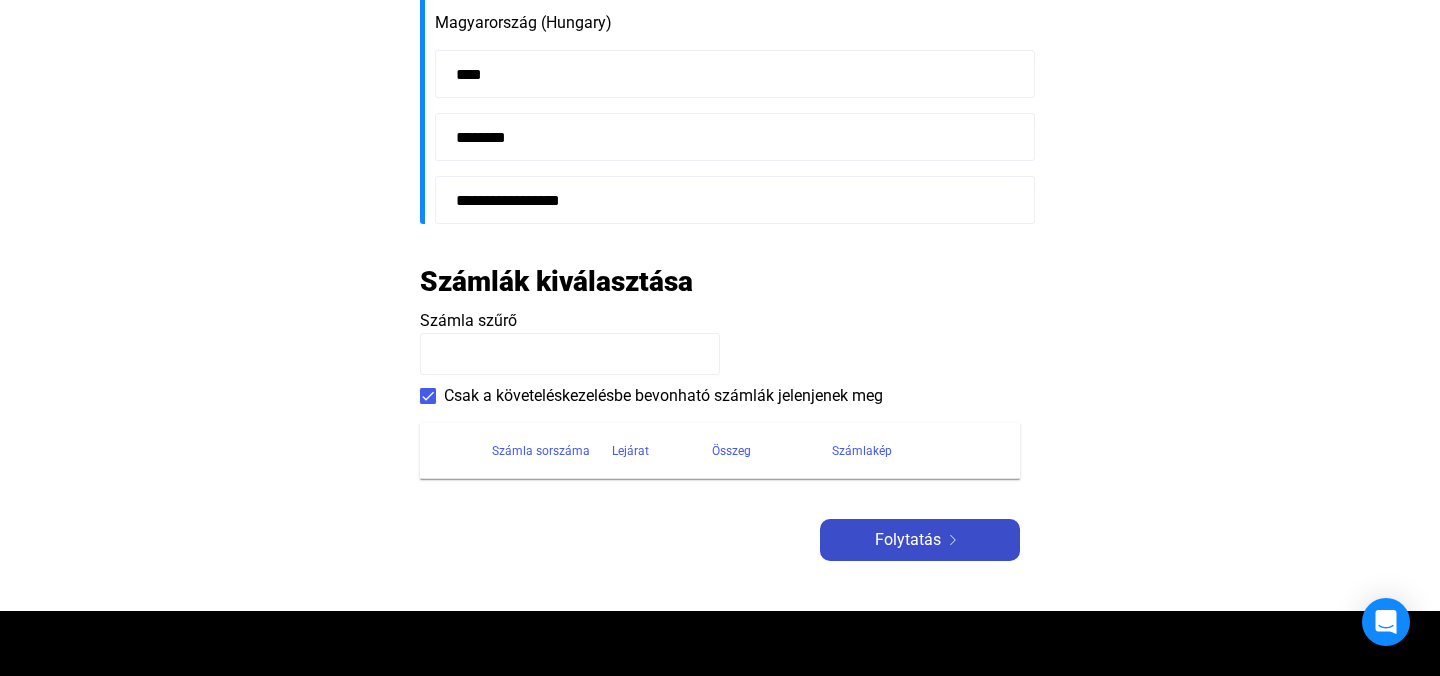 click on "Folytatás" 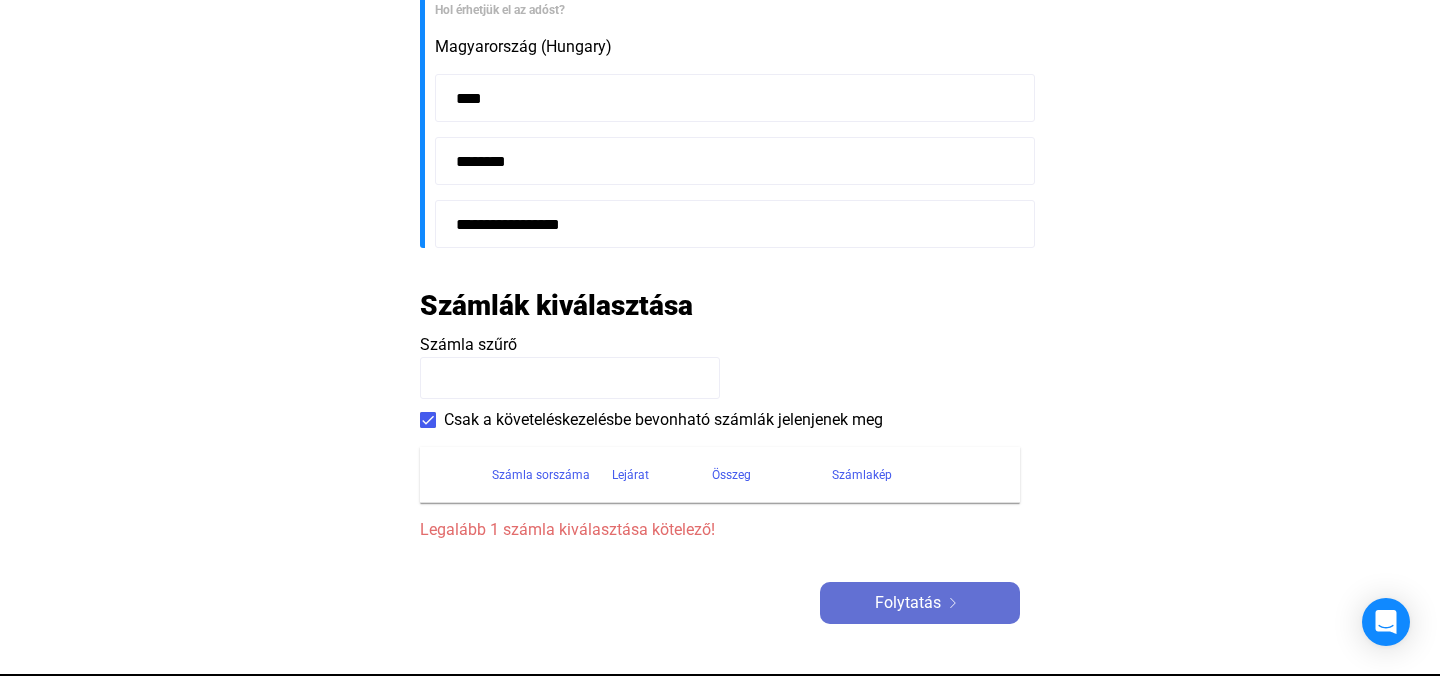 scroll, scrollTop: 692, scrollLeft: 0, axis: vertical 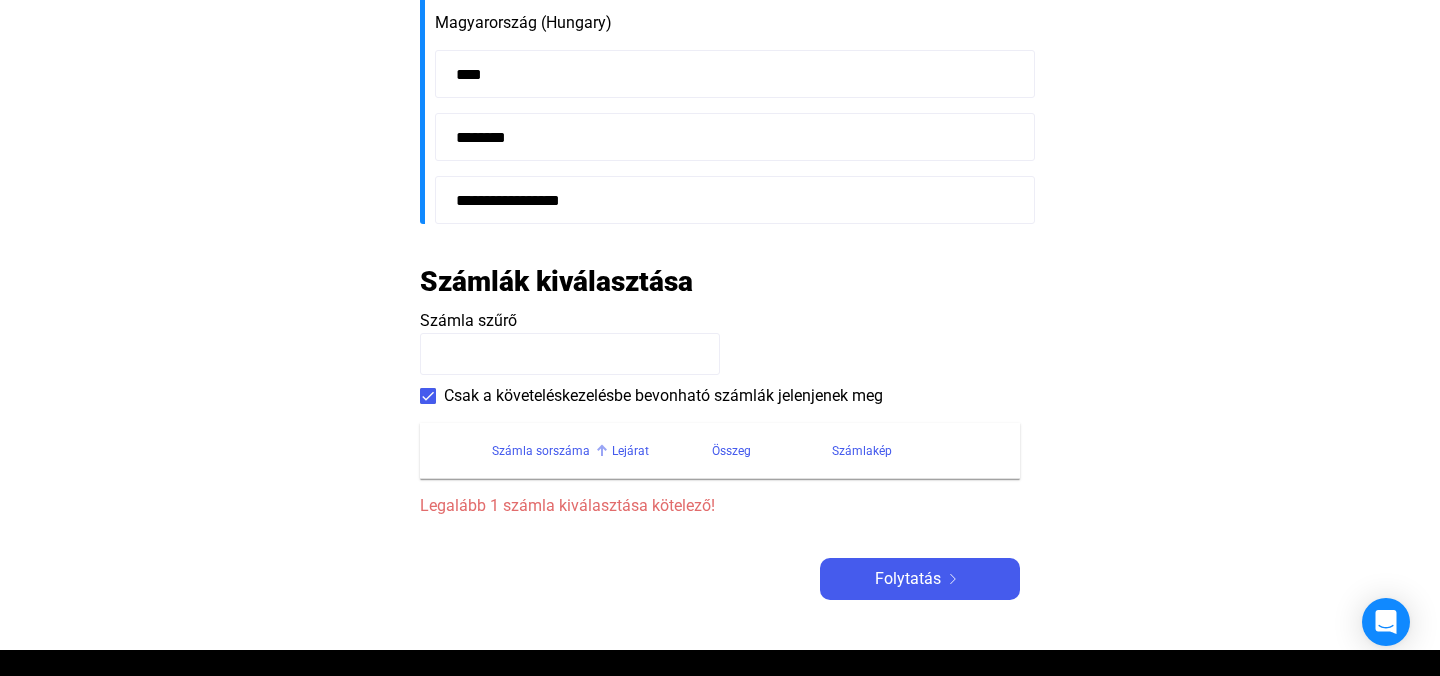 click on "Számla sorszáma" 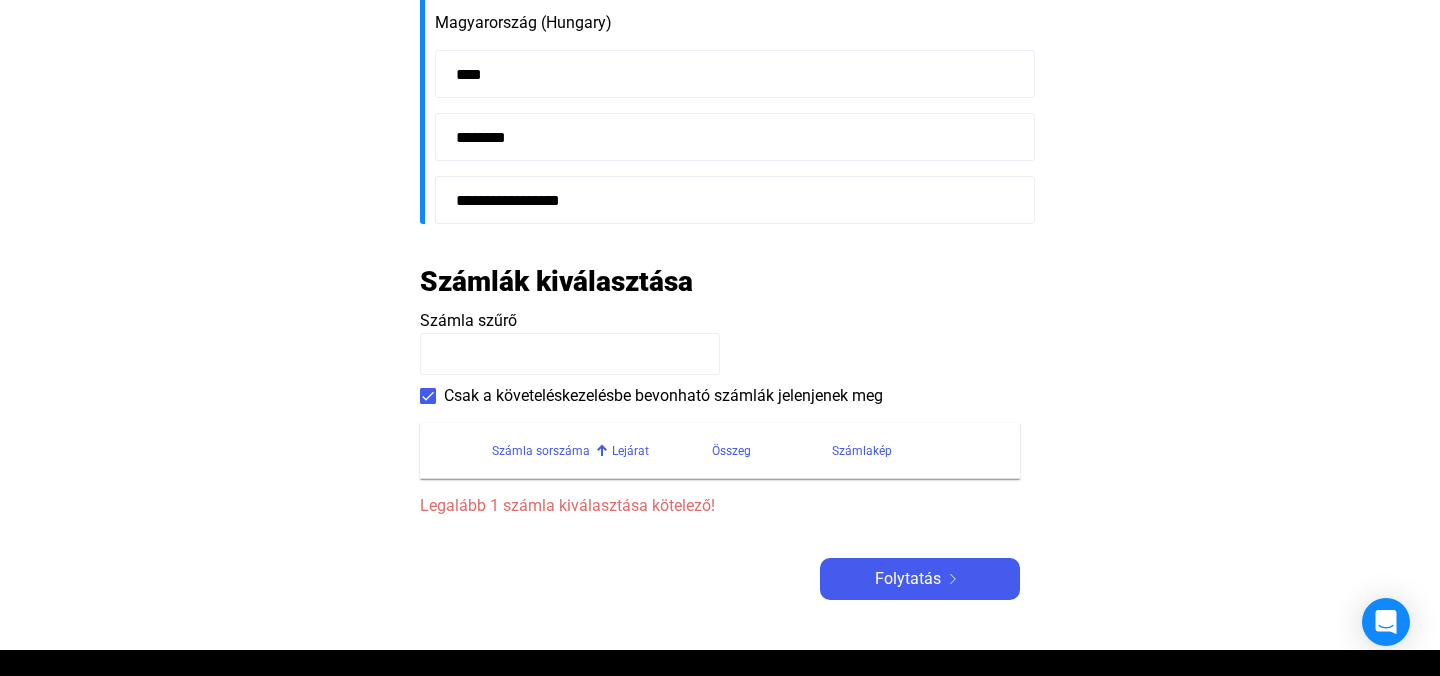click 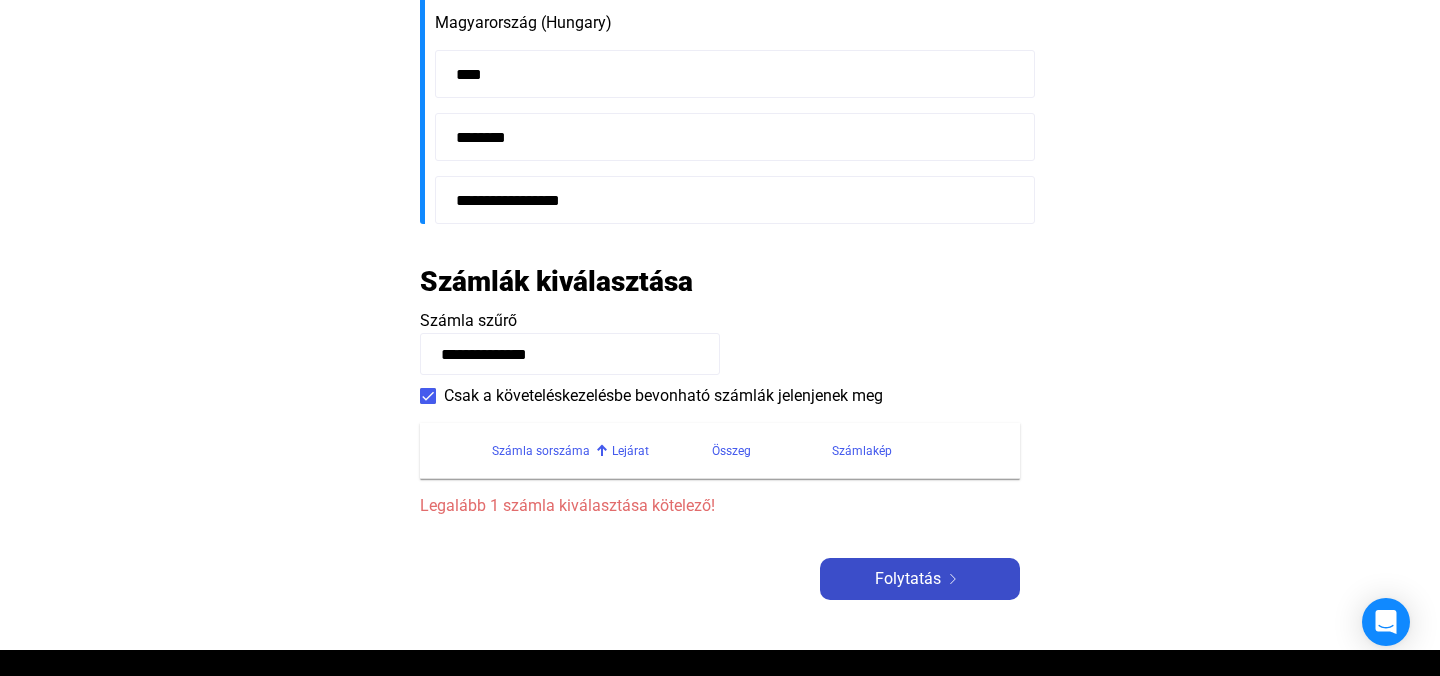type on "**********" 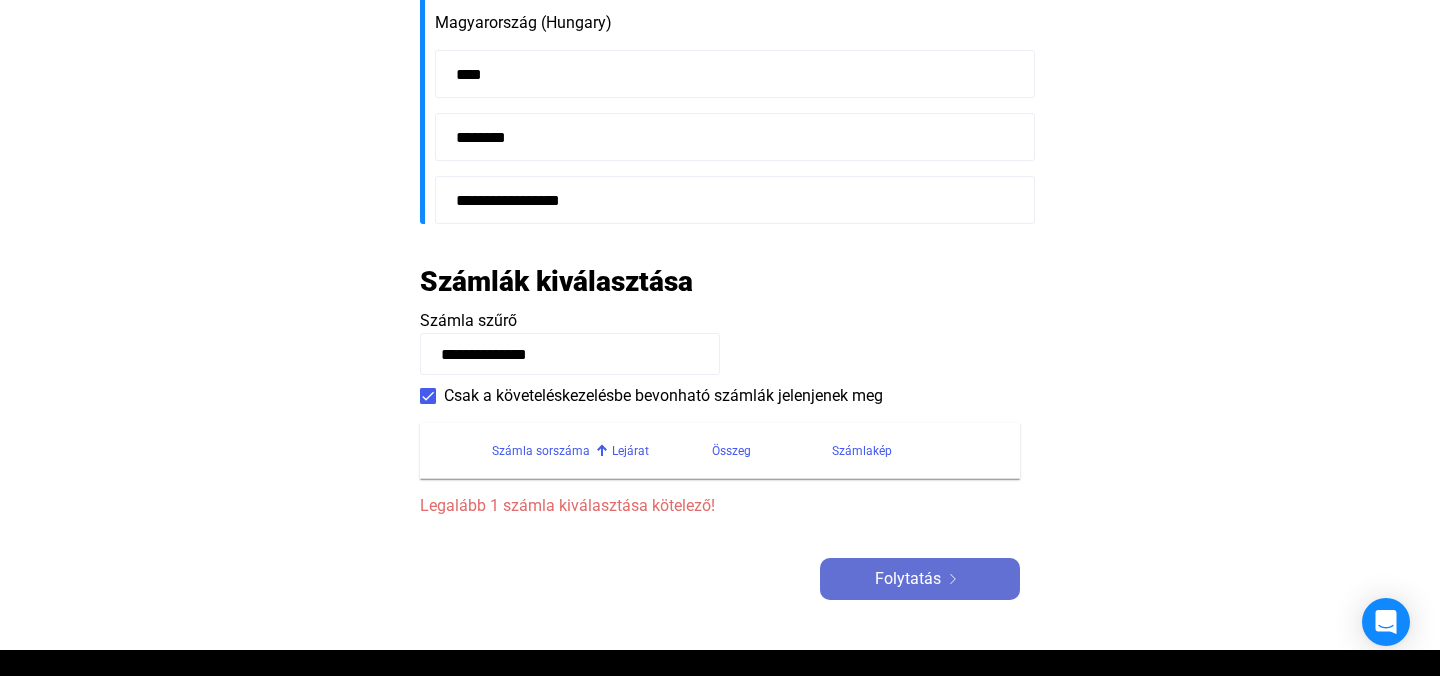 click on "Folytatás" 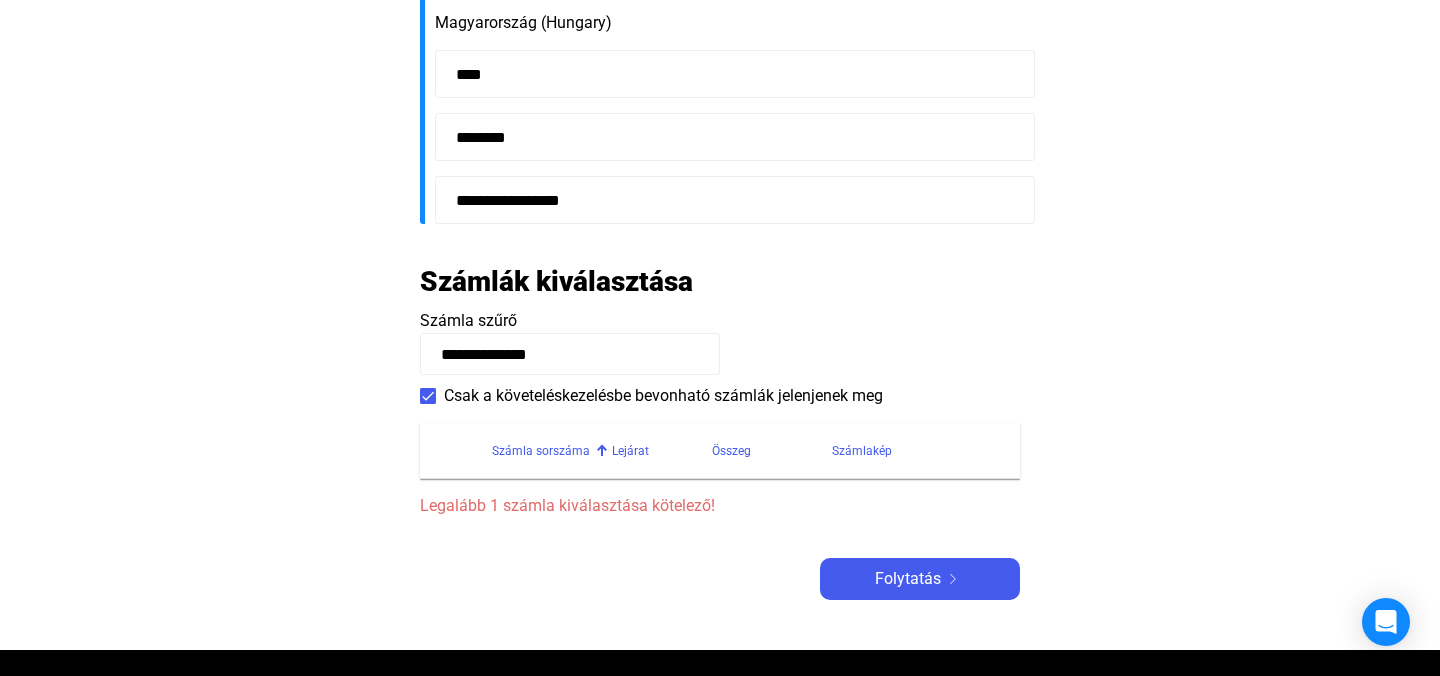 click on "**********" 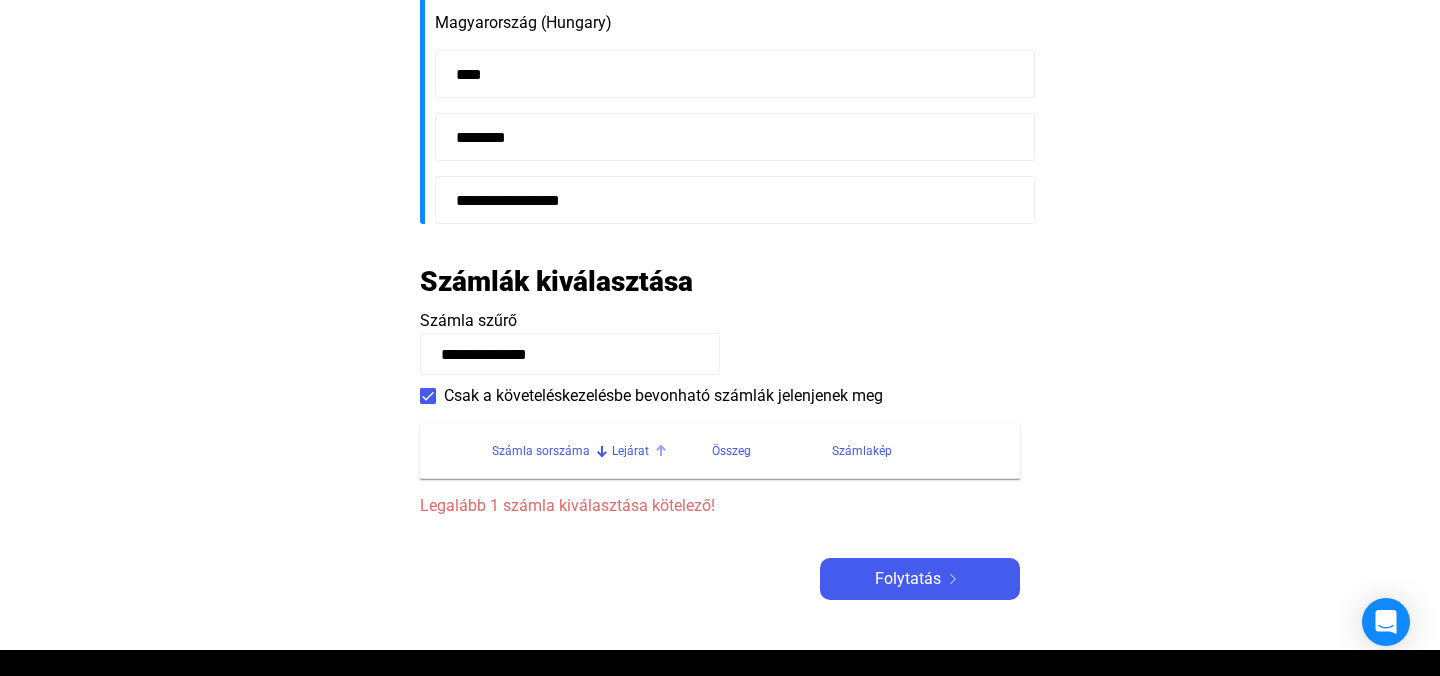 click on "Lejárat" 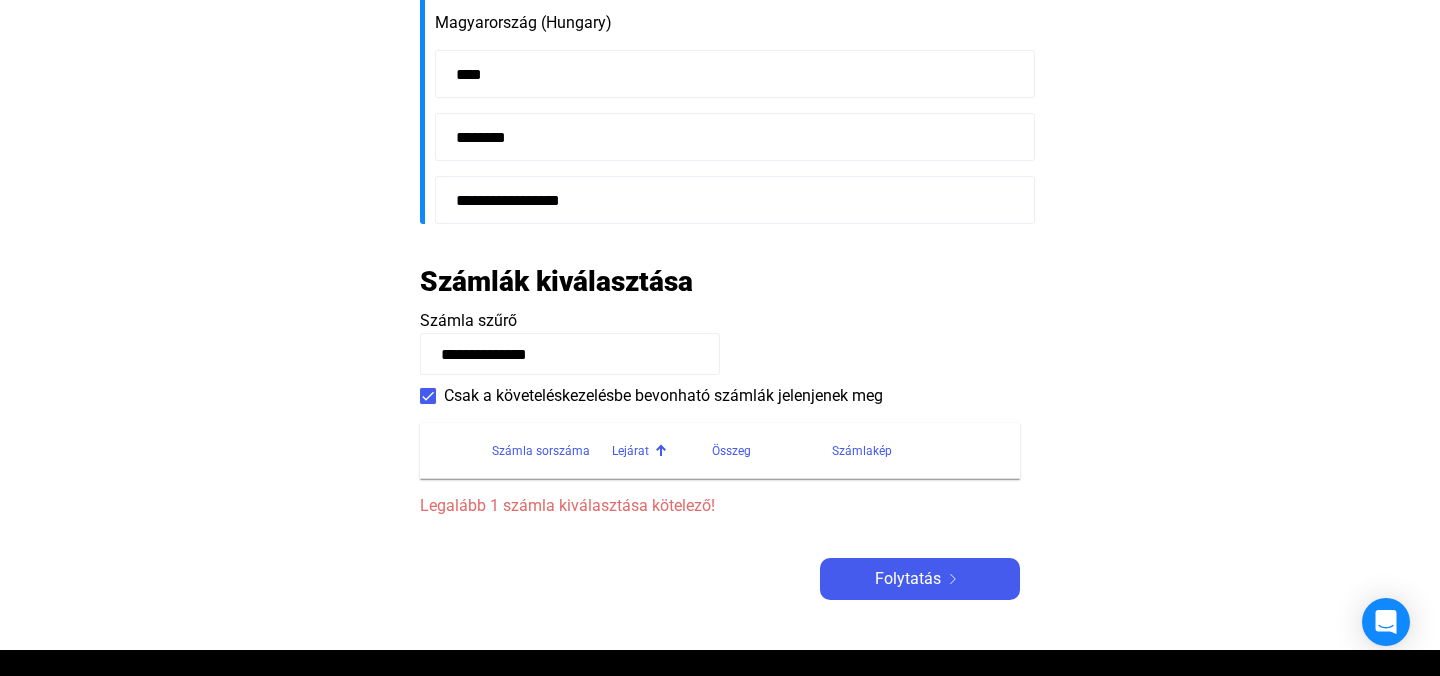 click on "**********" 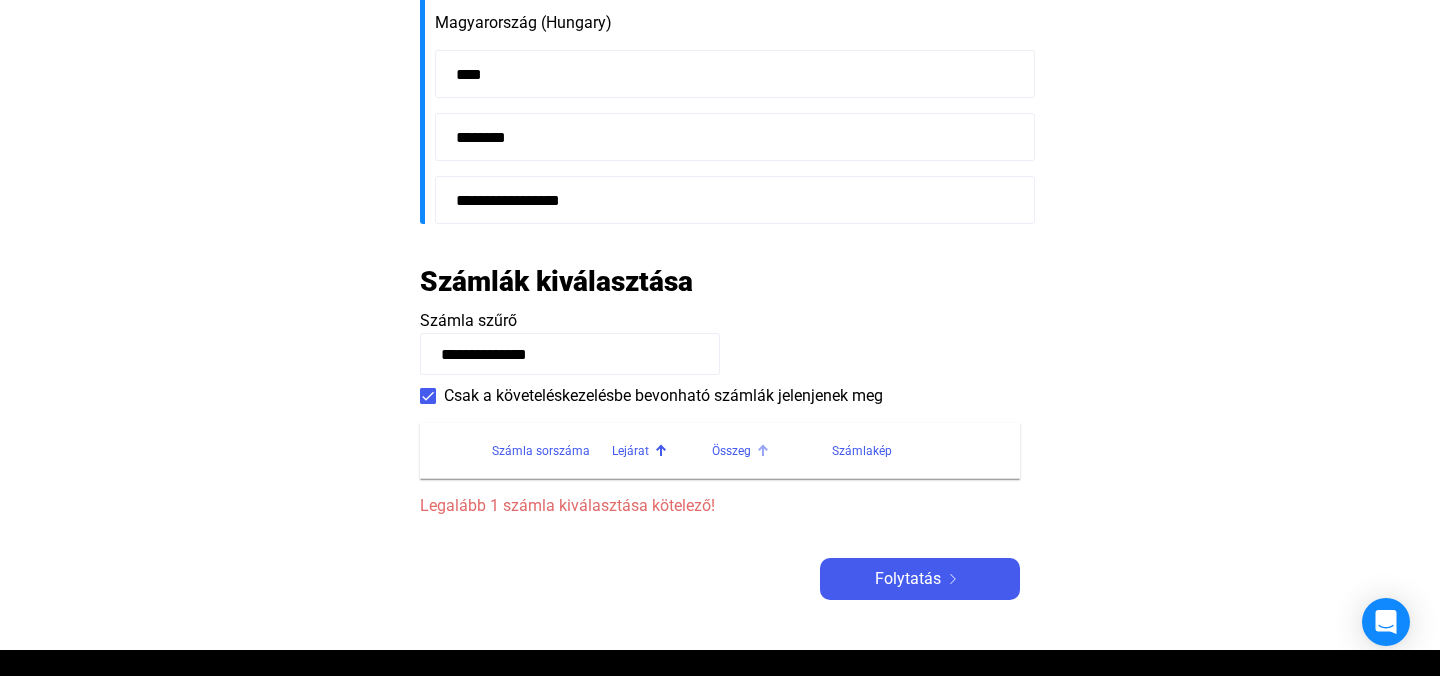 click on "Összeg" 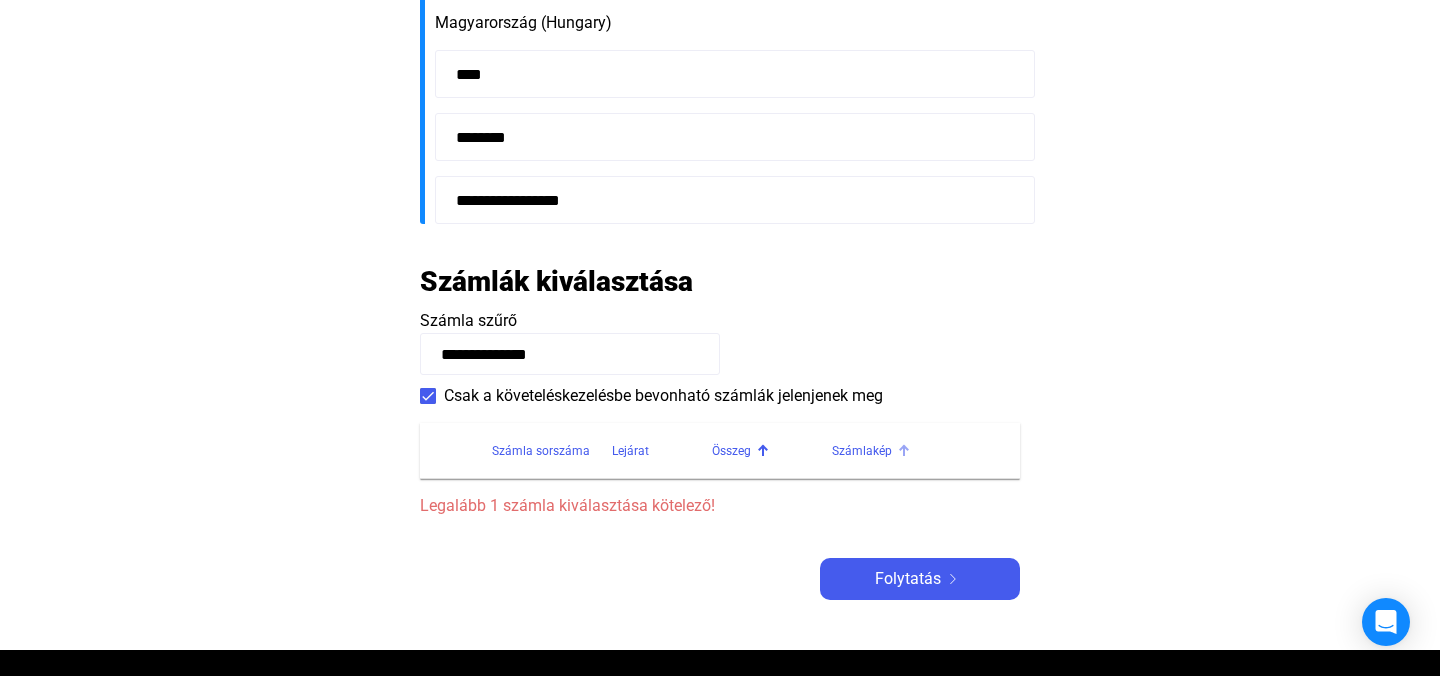 click on "Számlakép" 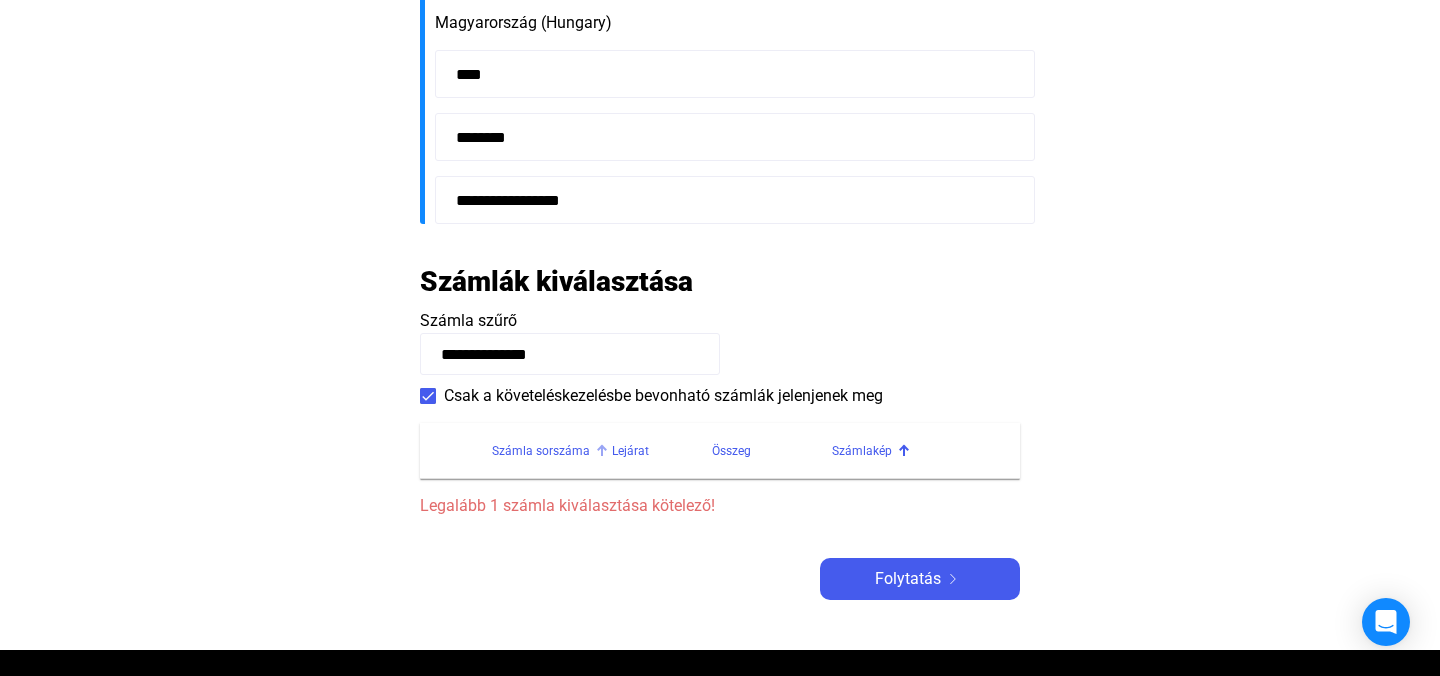click on "Számla sorszáma" 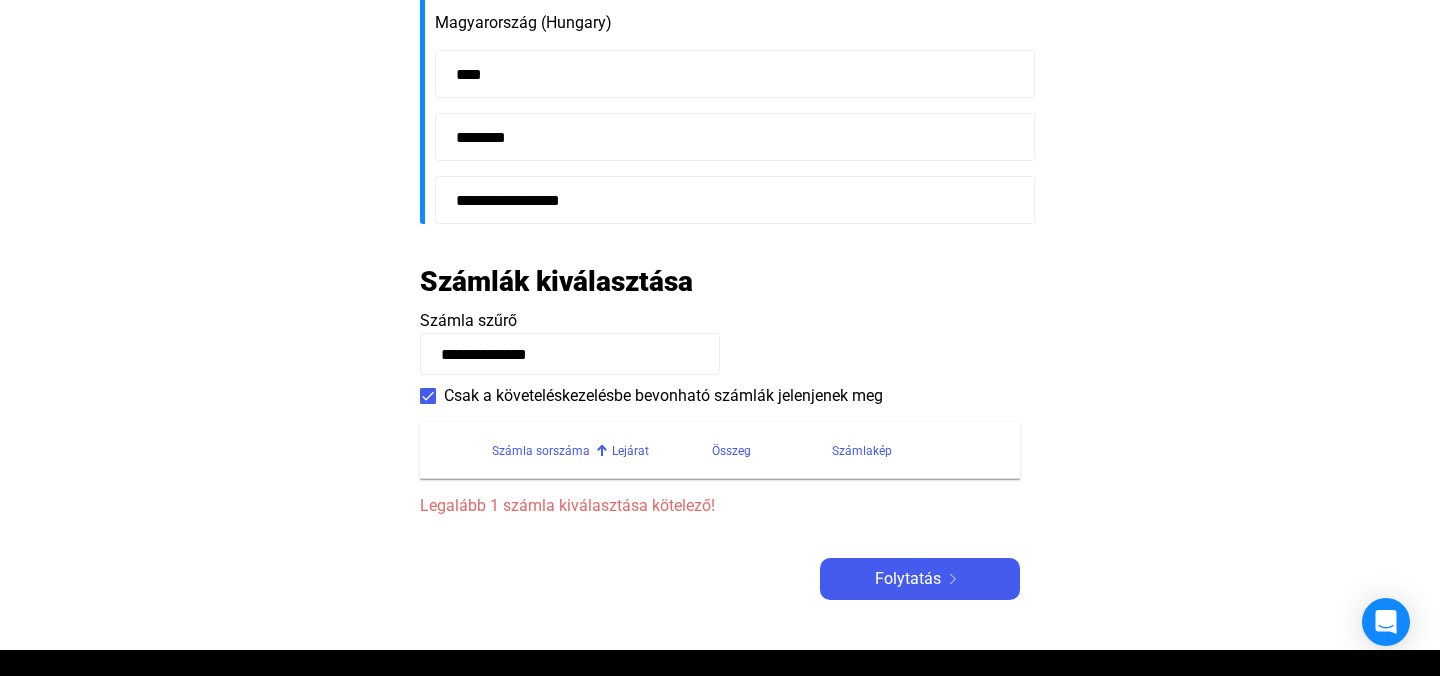 click on "Legalább 1 számla kiválasztása kötelező!" 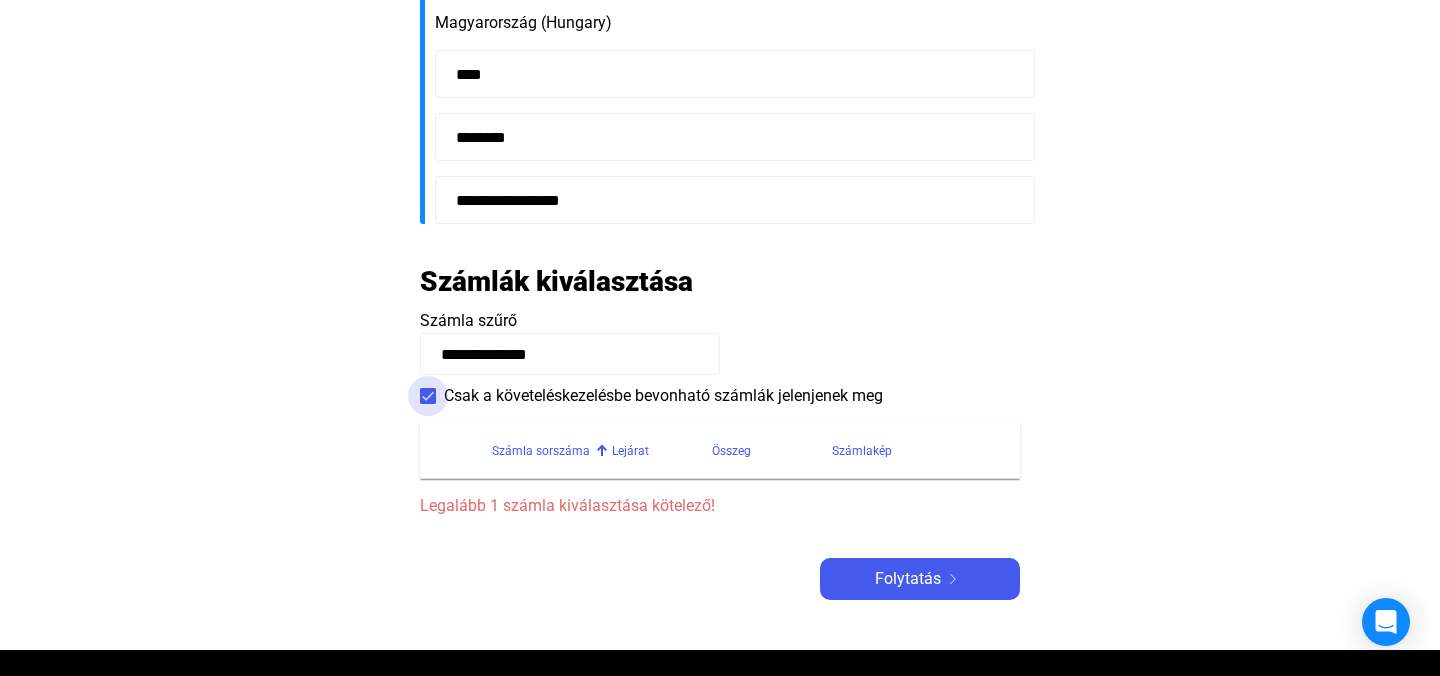 click on "Csak a követeléskezelésbe bevonható számlák jelenjenek meg" at bounding box center [651, 396] 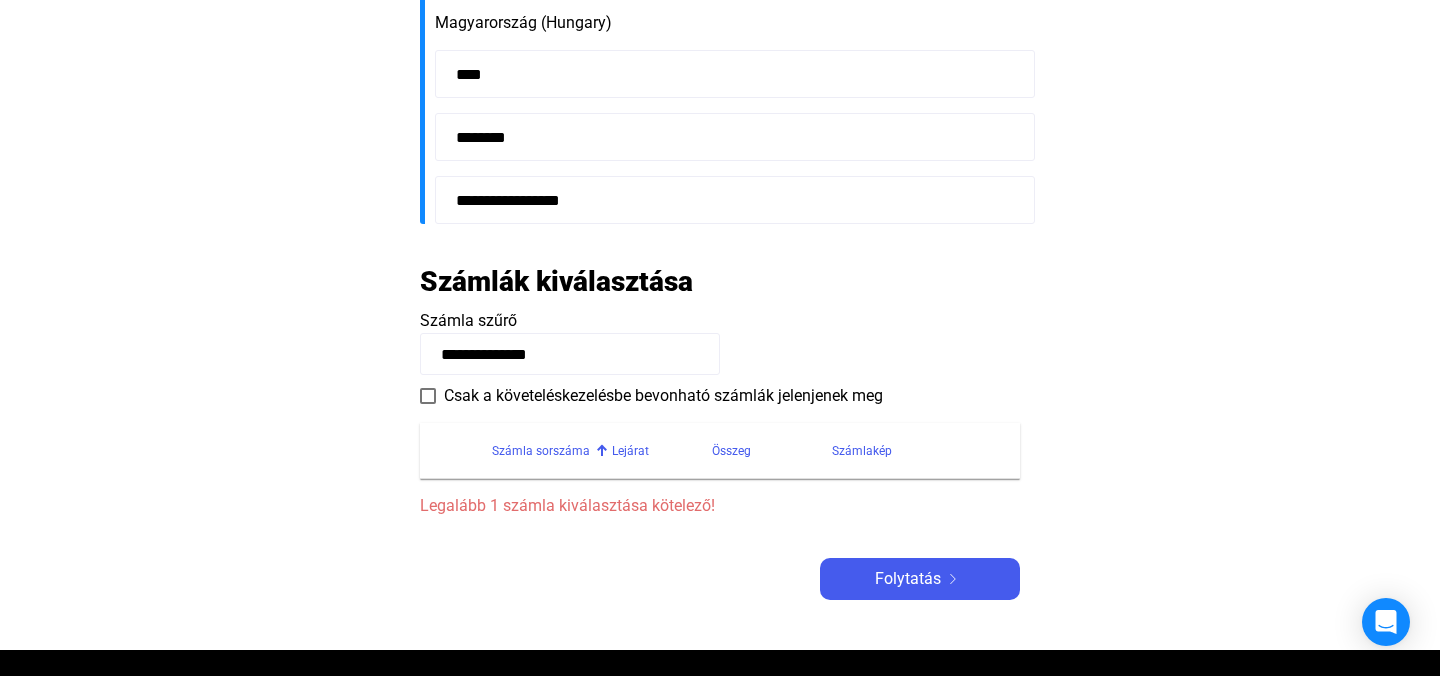 click on "Számla sorszáma" 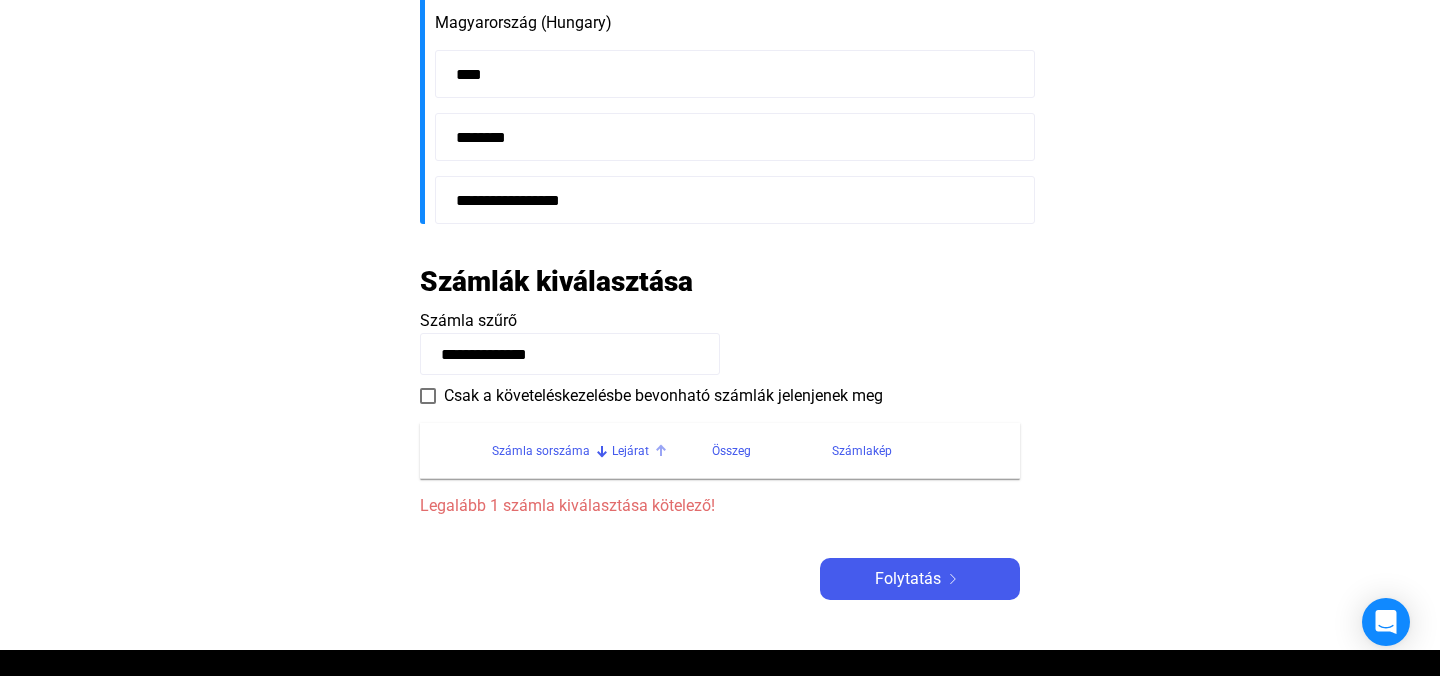click on "Lejárat" 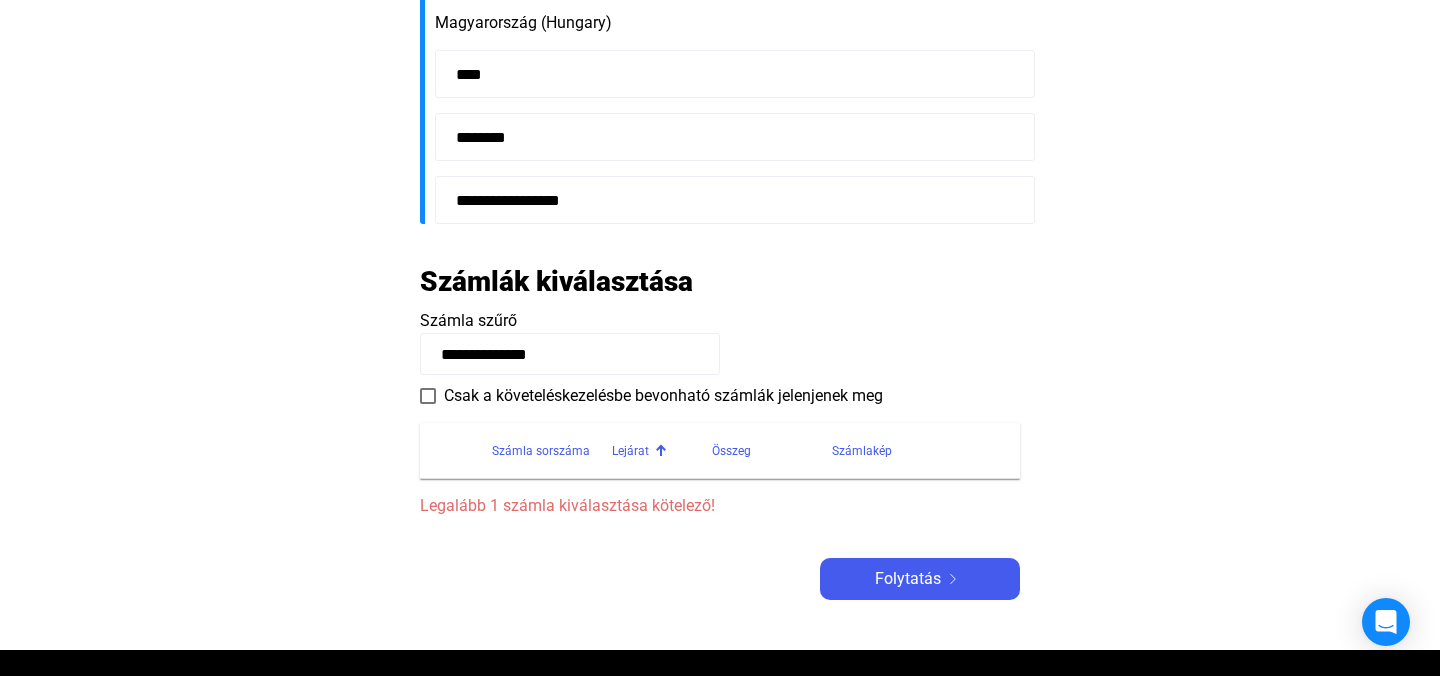 click on "Összeg" 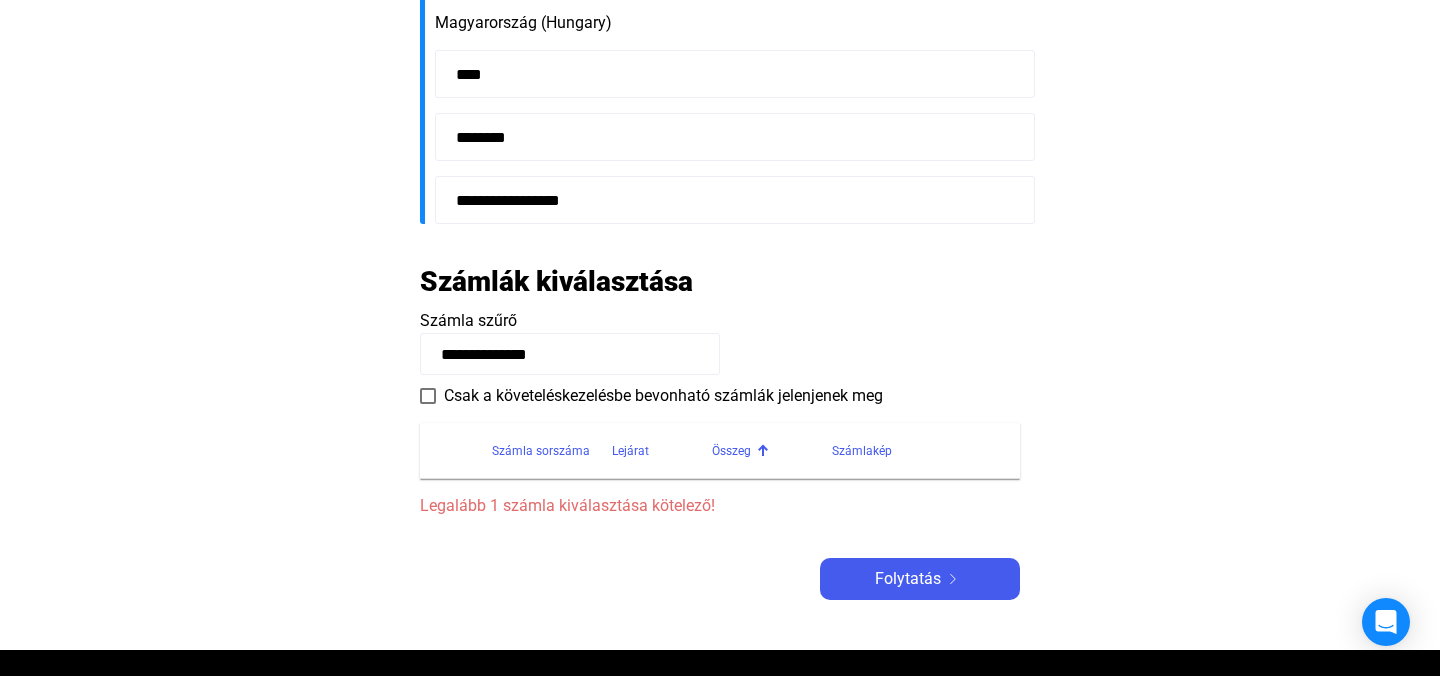 click on "Számlakép" 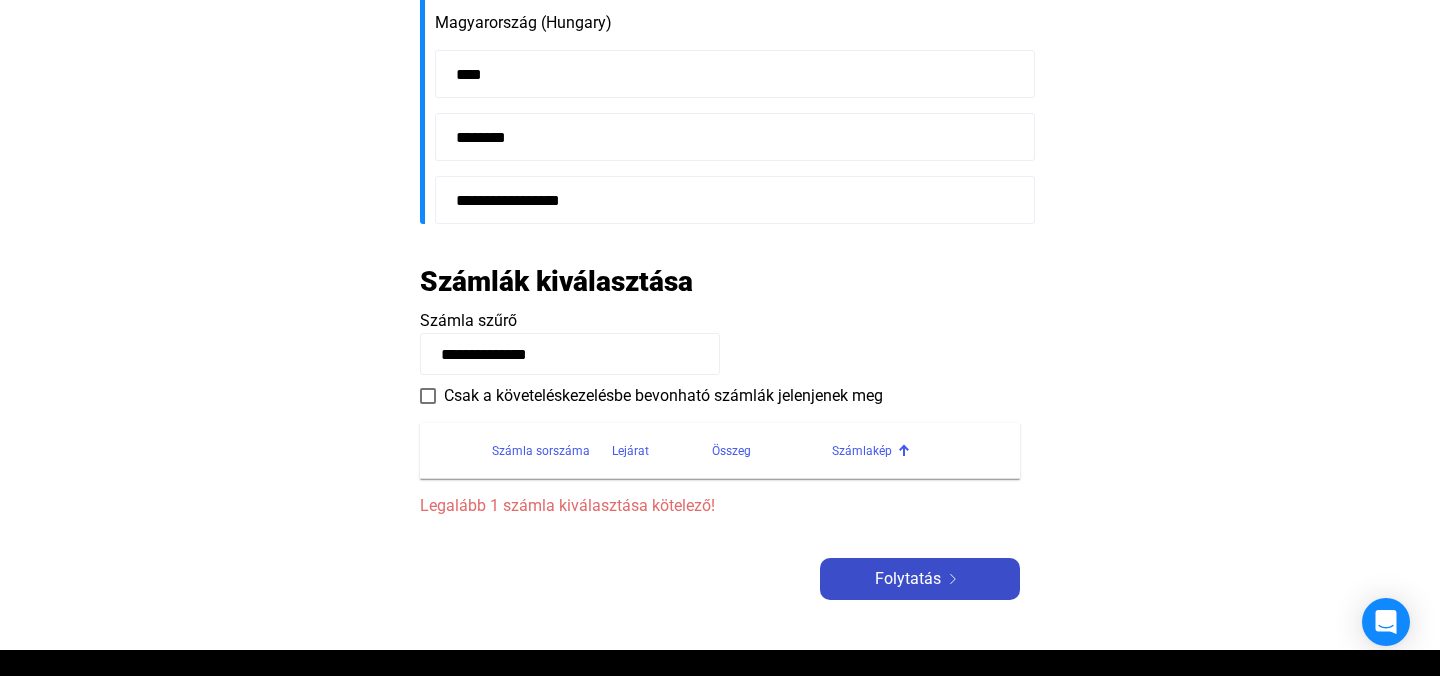click on "Folytatás" 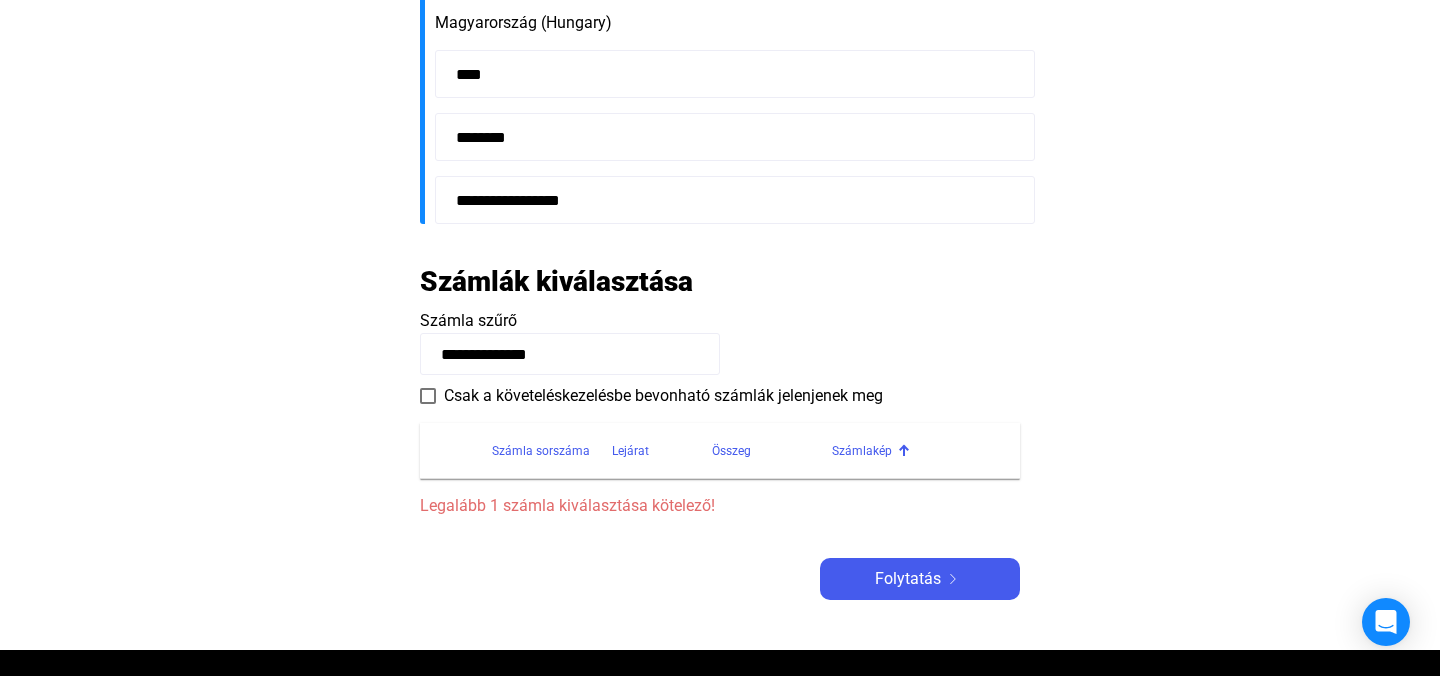 click at bounding box center (428, 396) 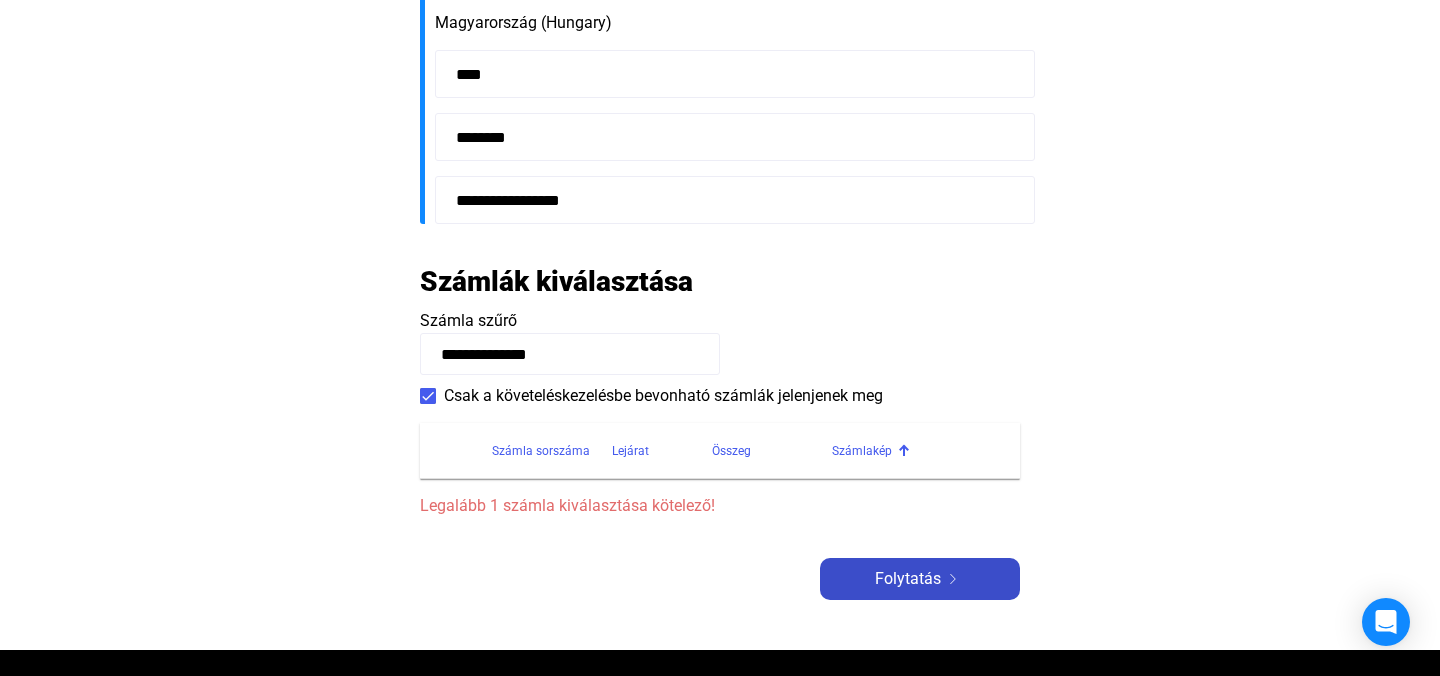 click on "Folytatás" 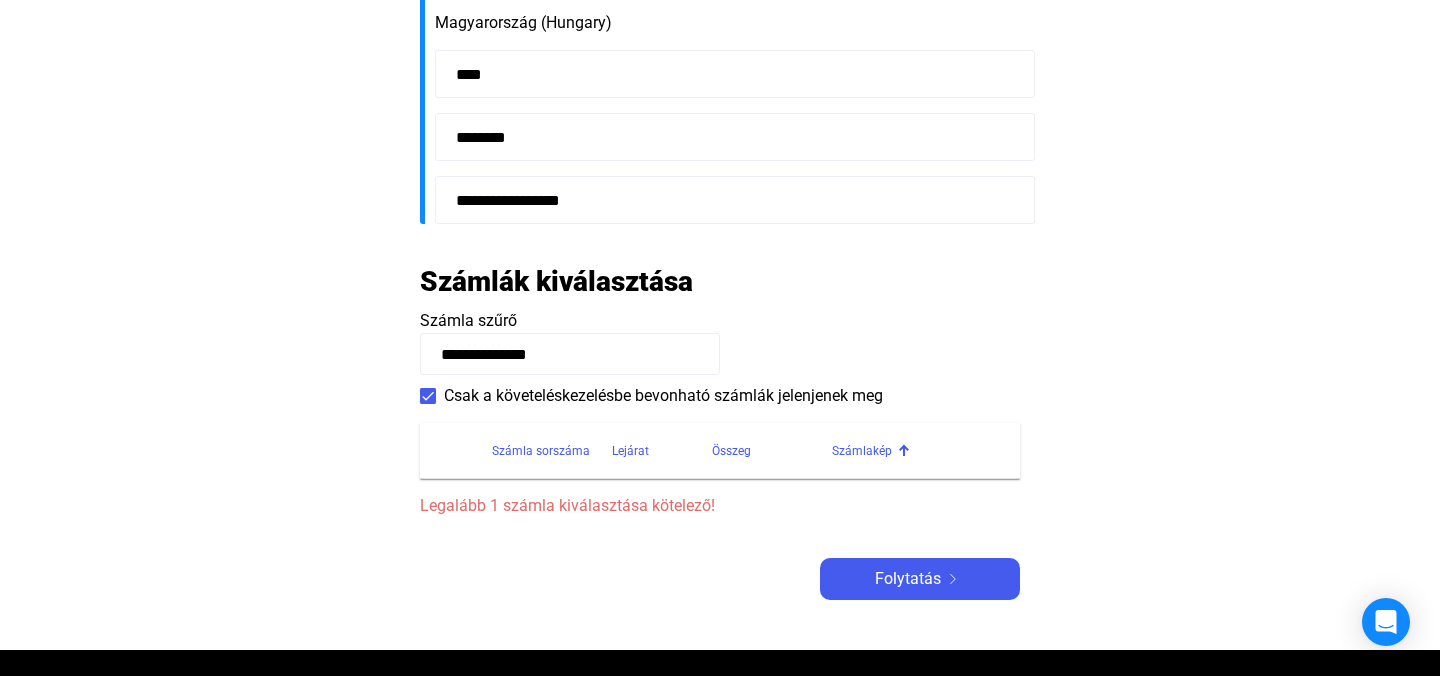 click on "Legalább 1 számla kiválasztása kötelező!" 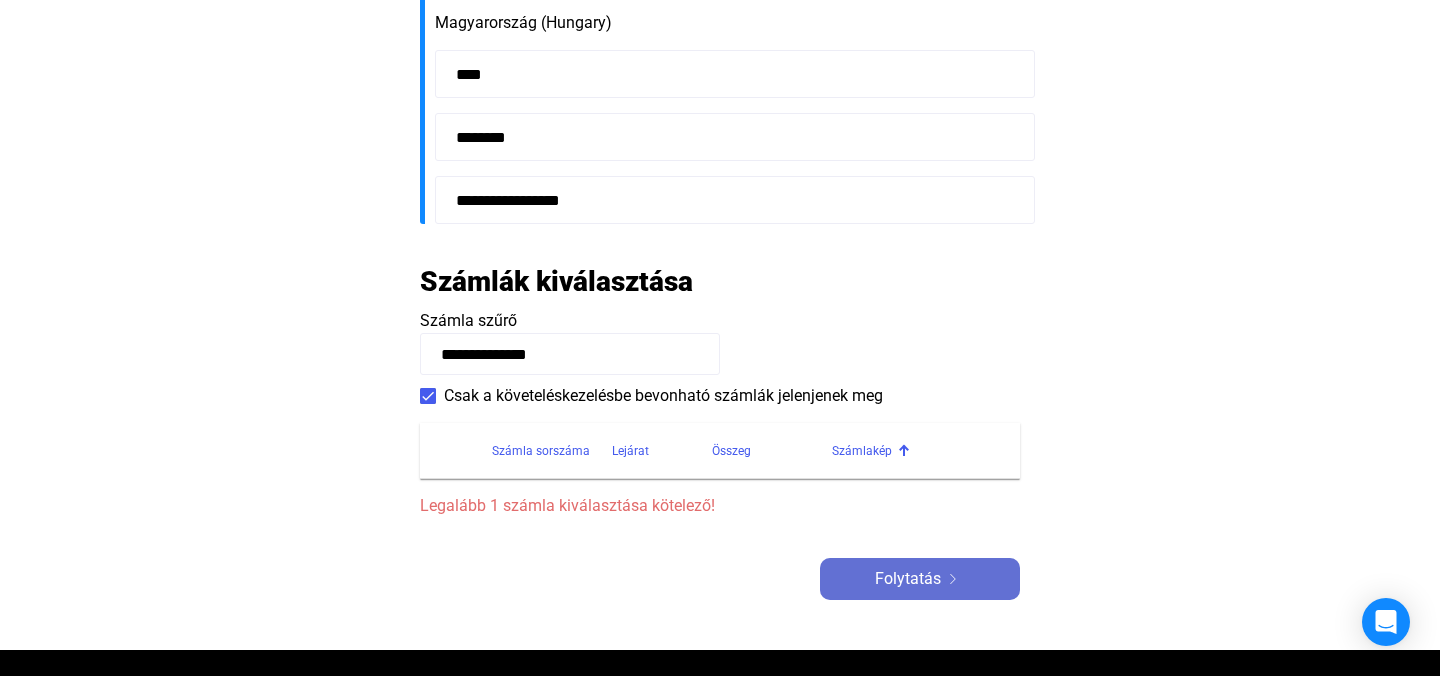 click on "Folytatás" 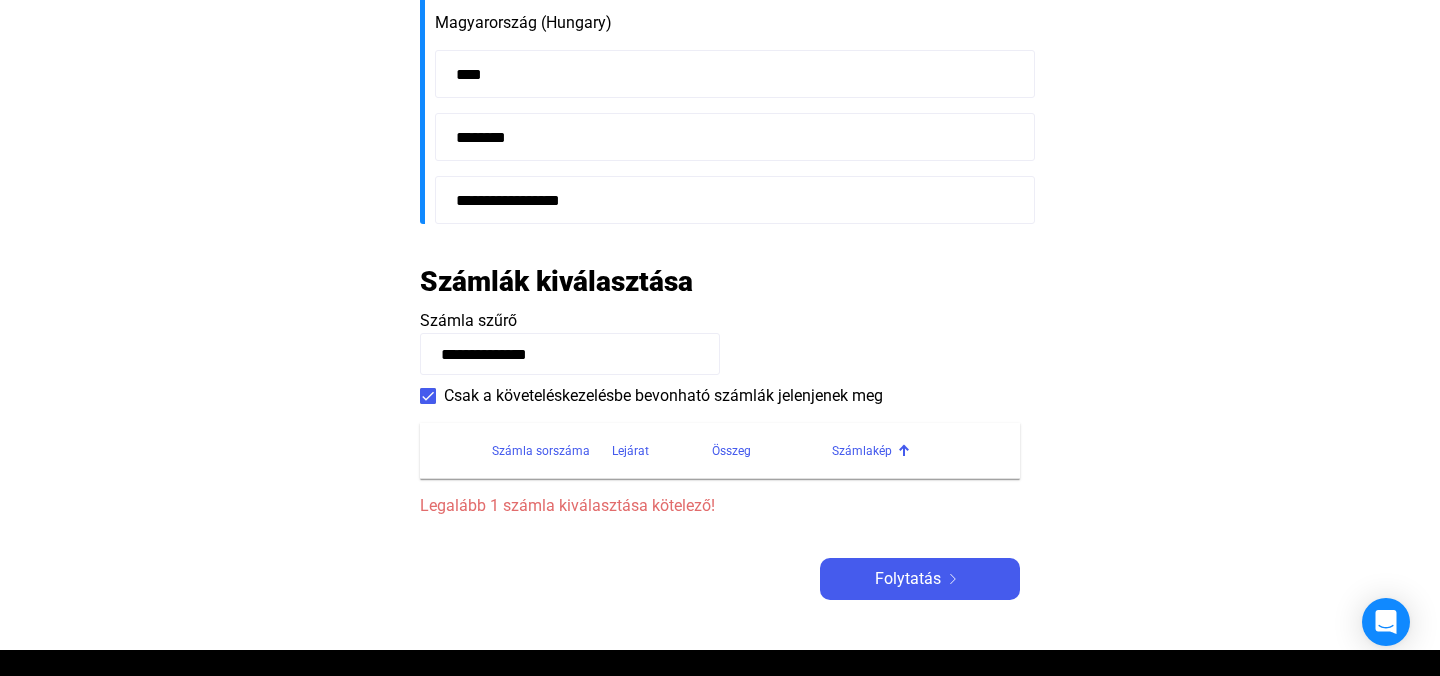 click on "Számla sorszáma" 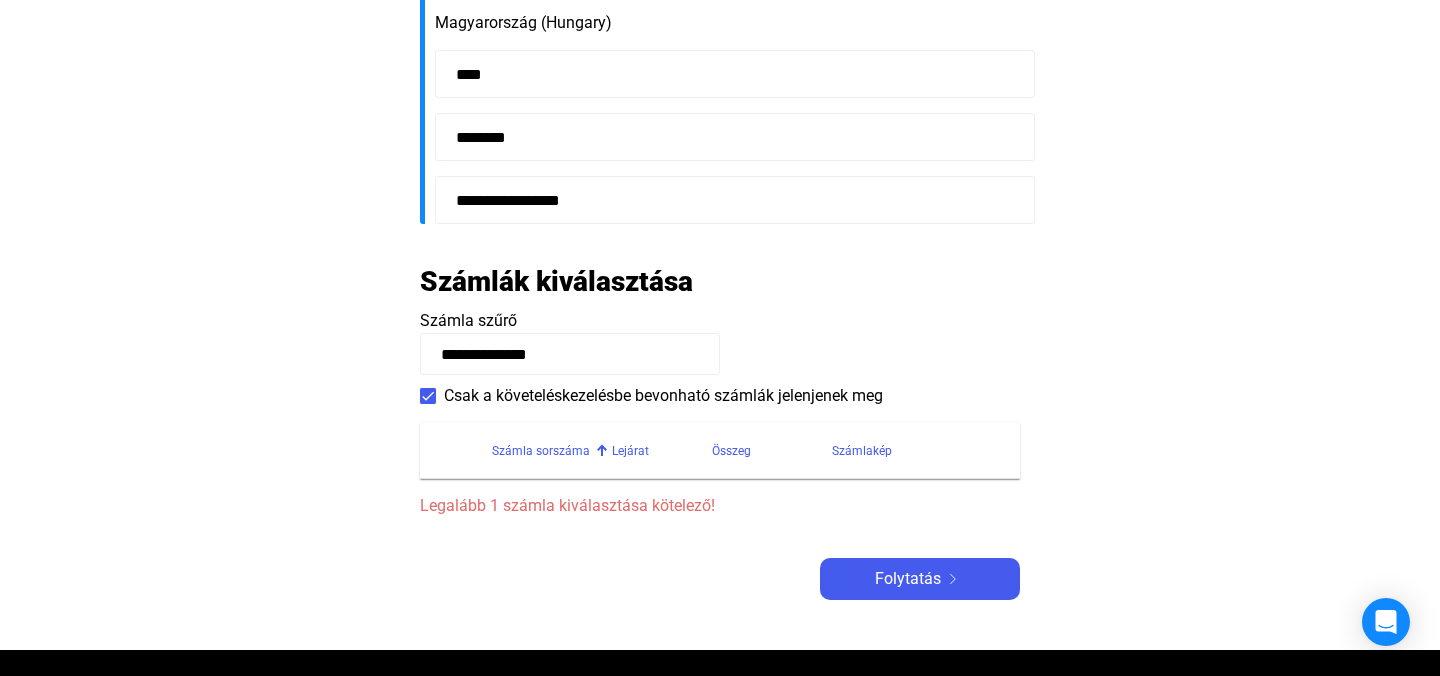 click on "Számla sorszáma" 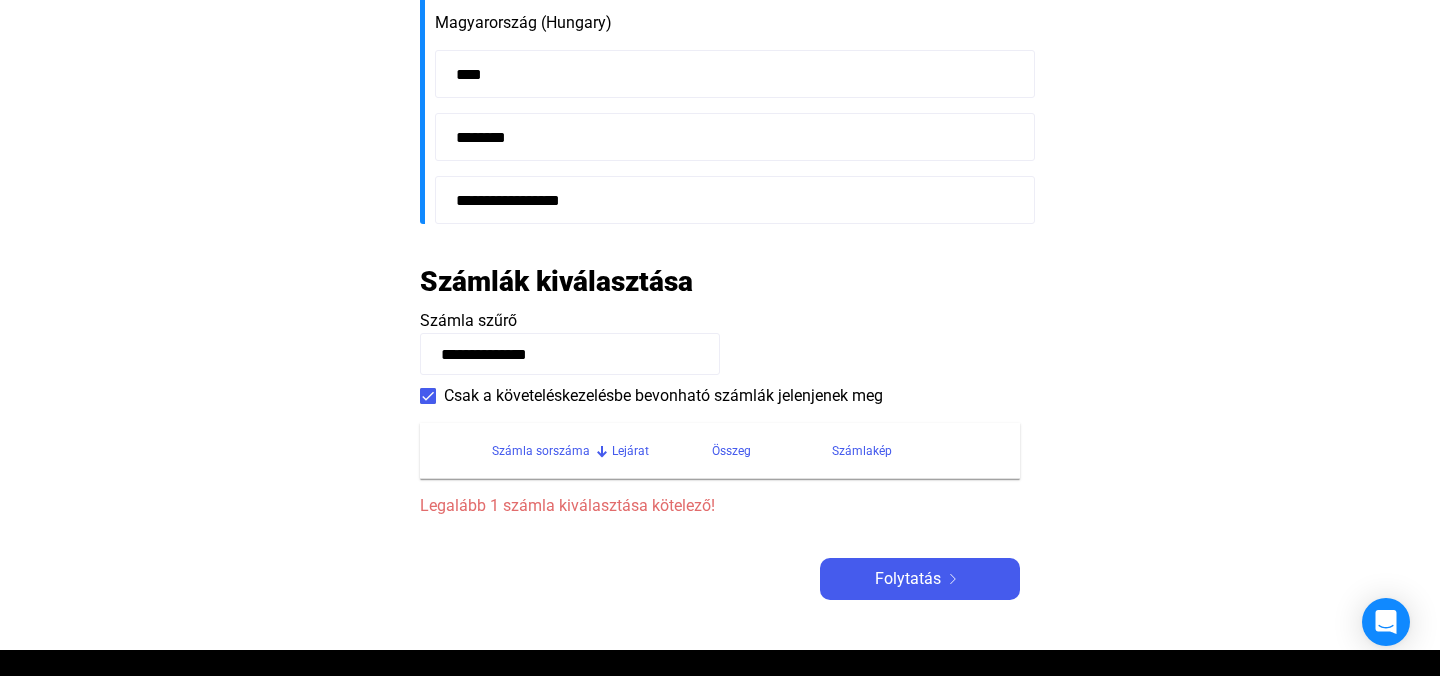 click on "Számla sorszáma" 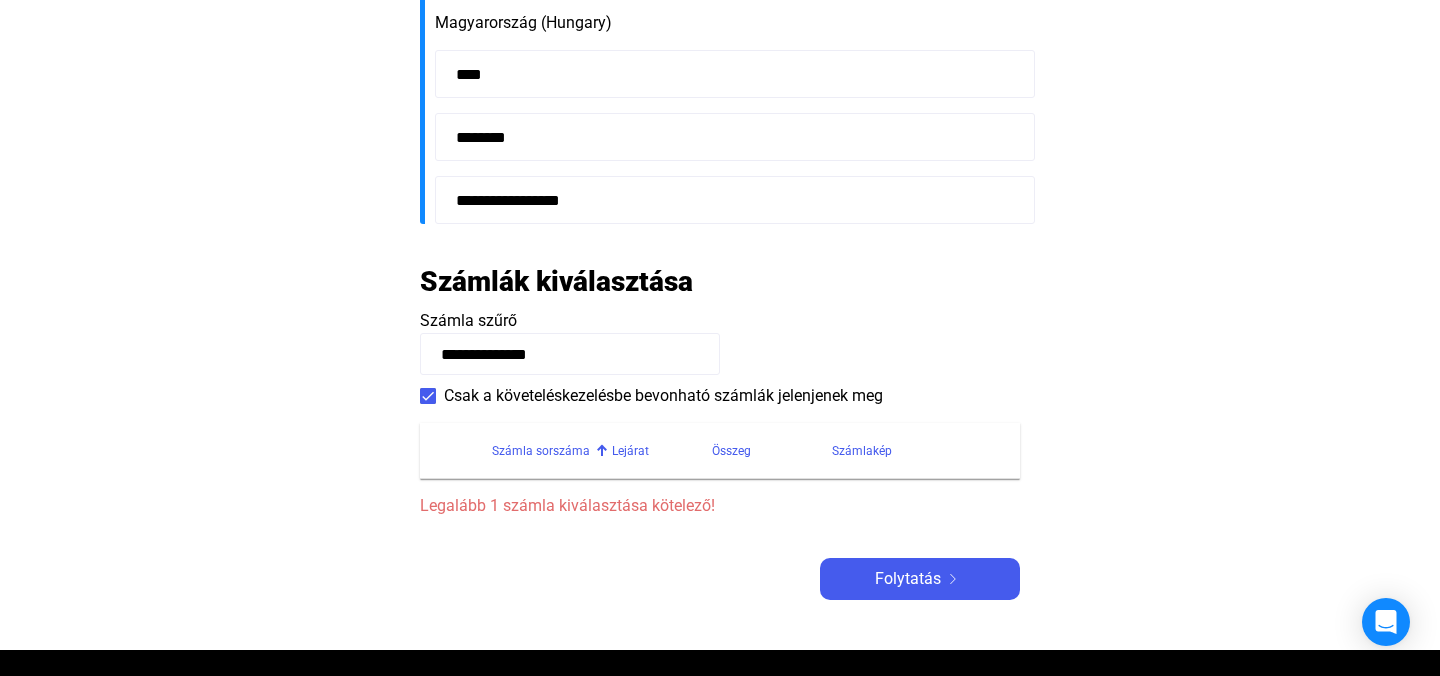click on "**********" 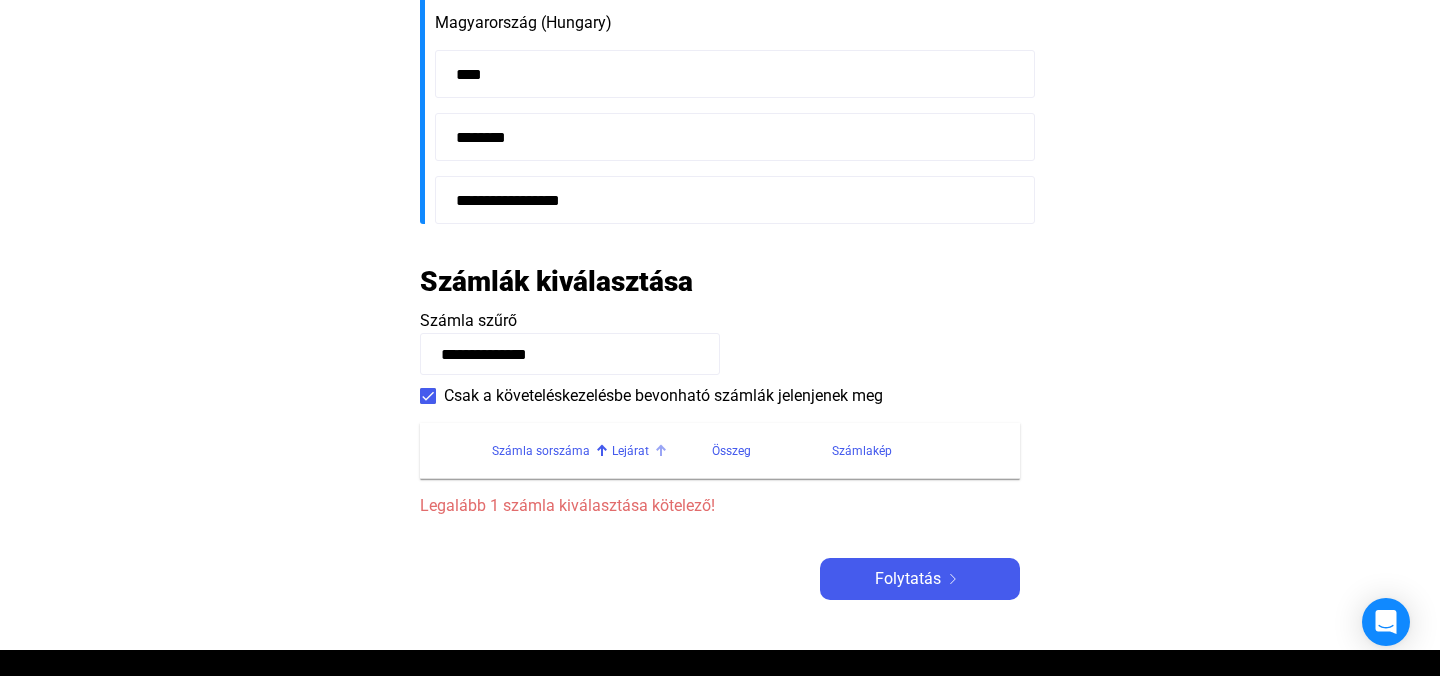 click on "Lejárat" 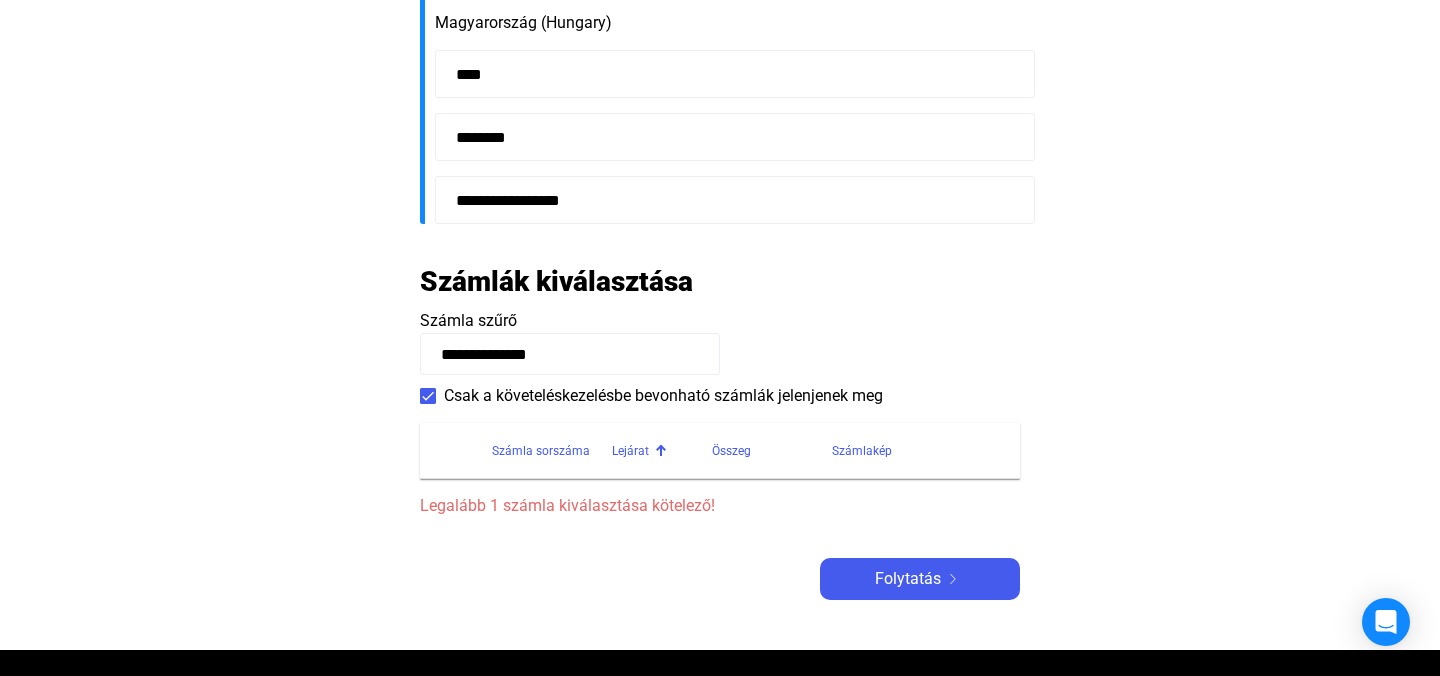 click on "**********" 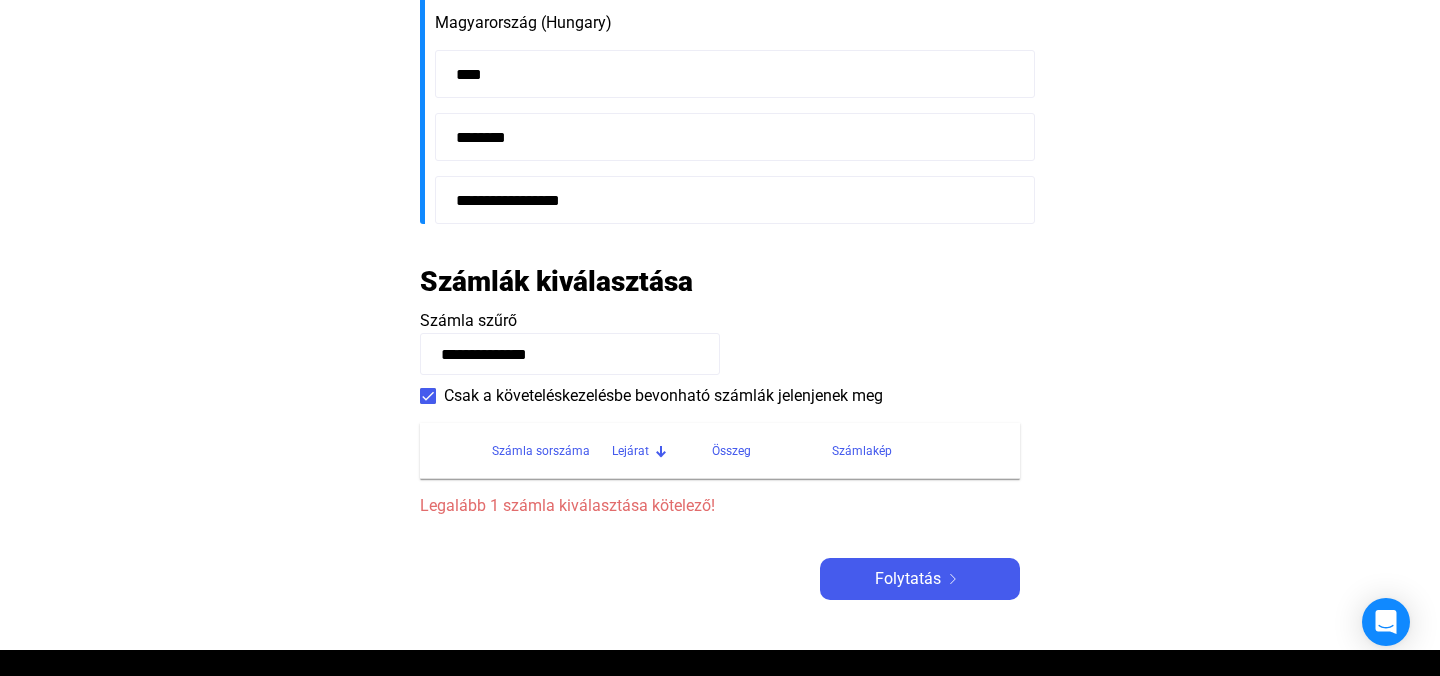 click on "Lejárat" 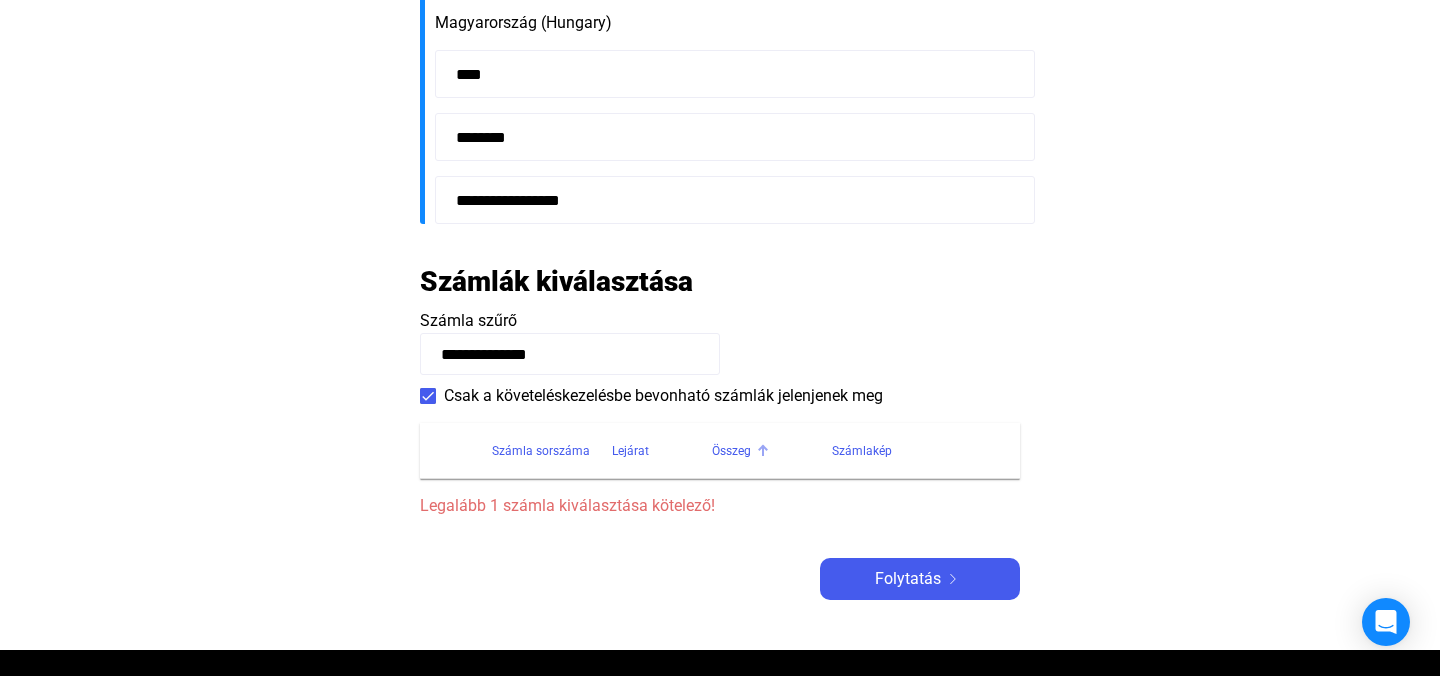 click on "Összeg" 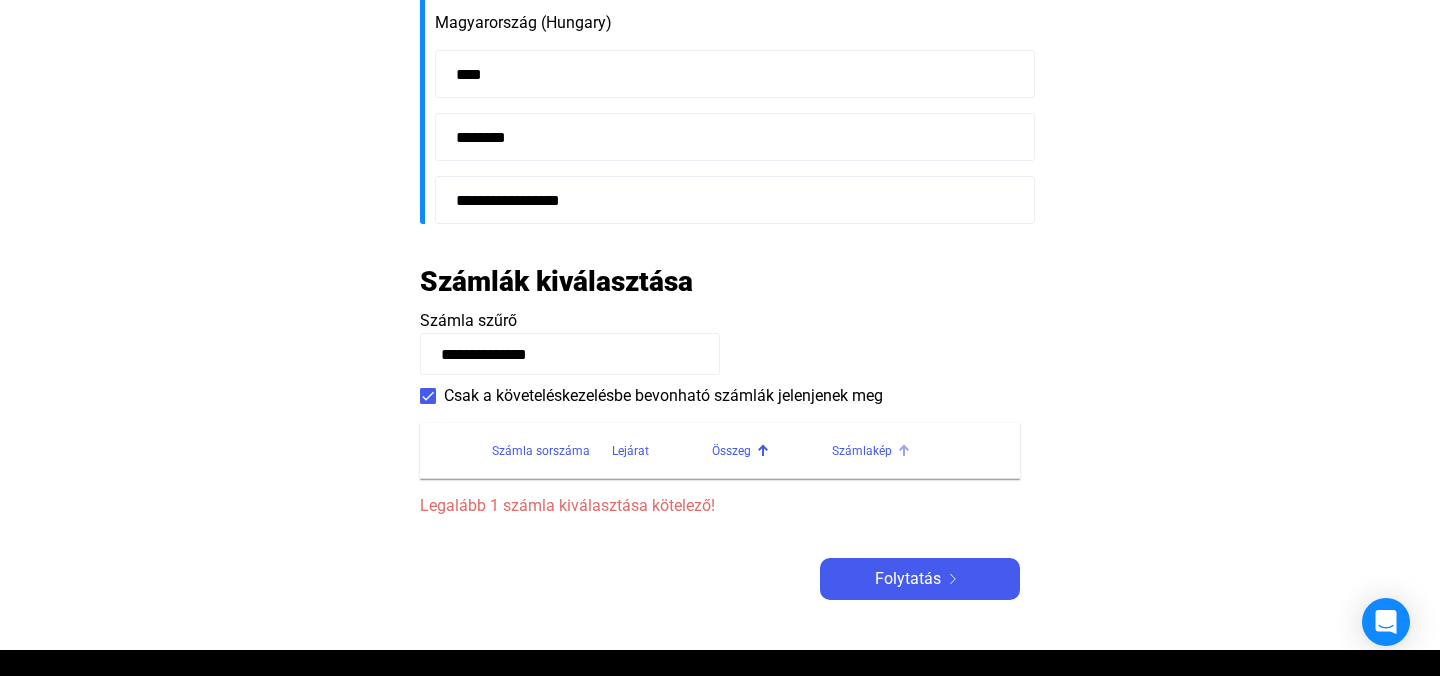 click on "Számlakép" 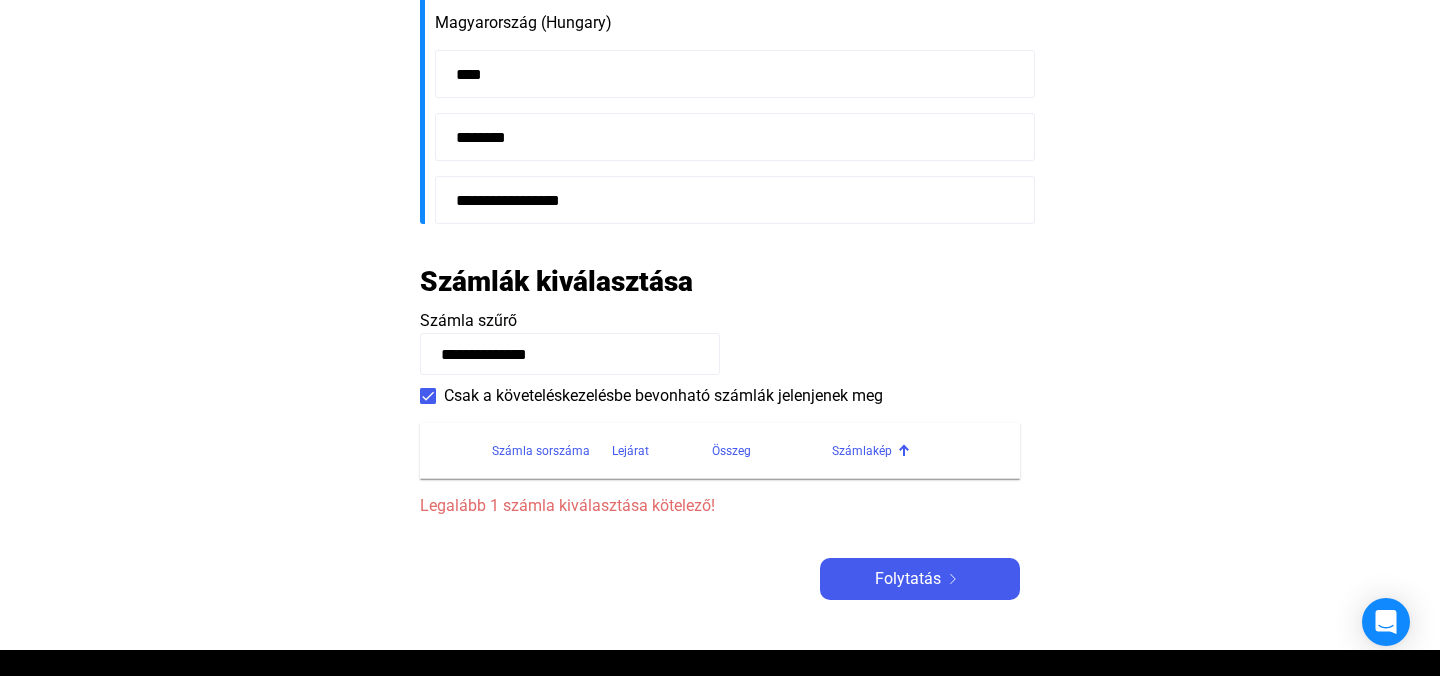 click on "Számlakép" 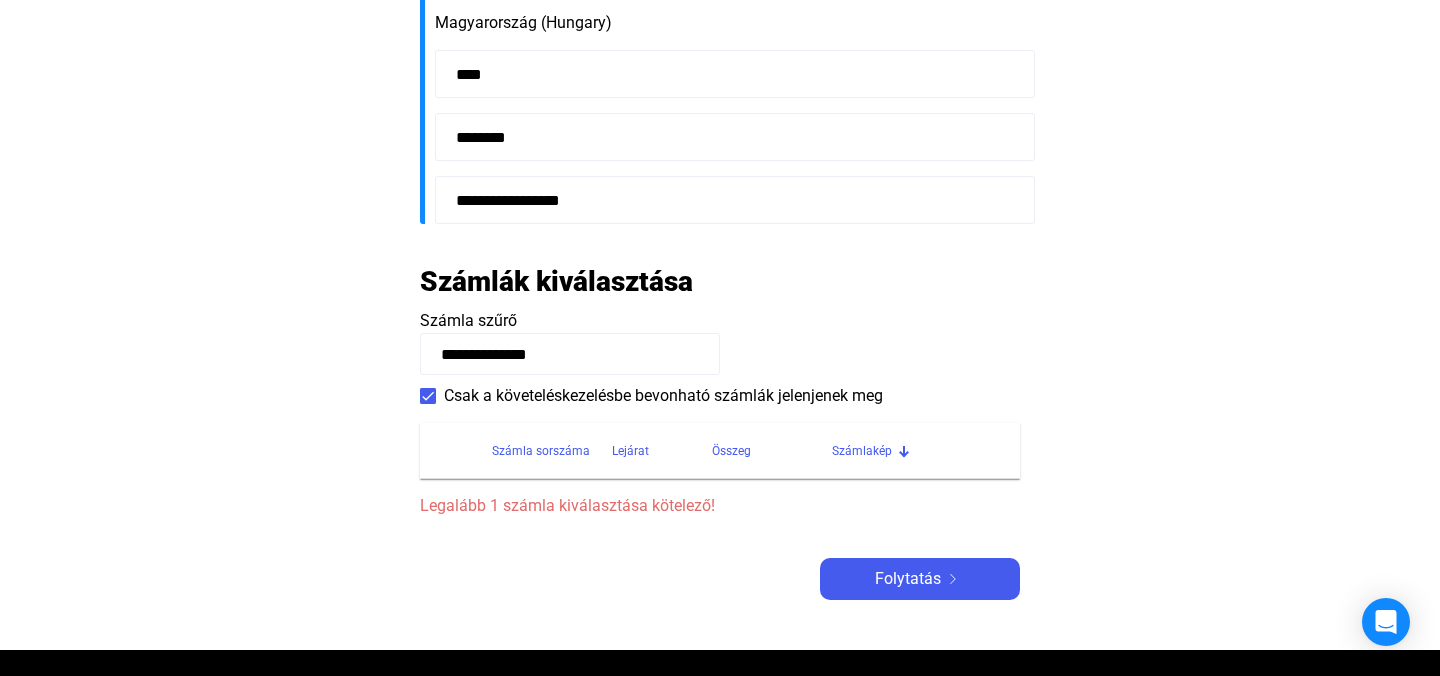 click 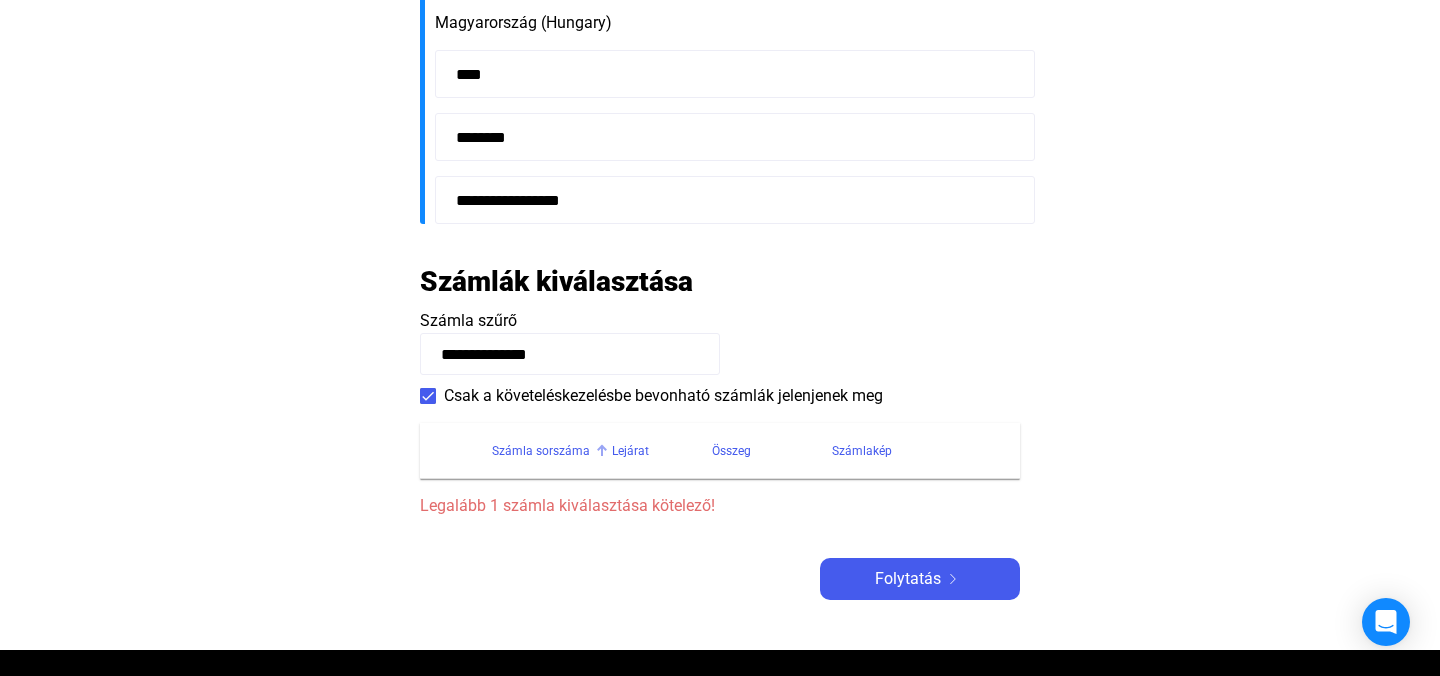 click on "Számla sorszáma" 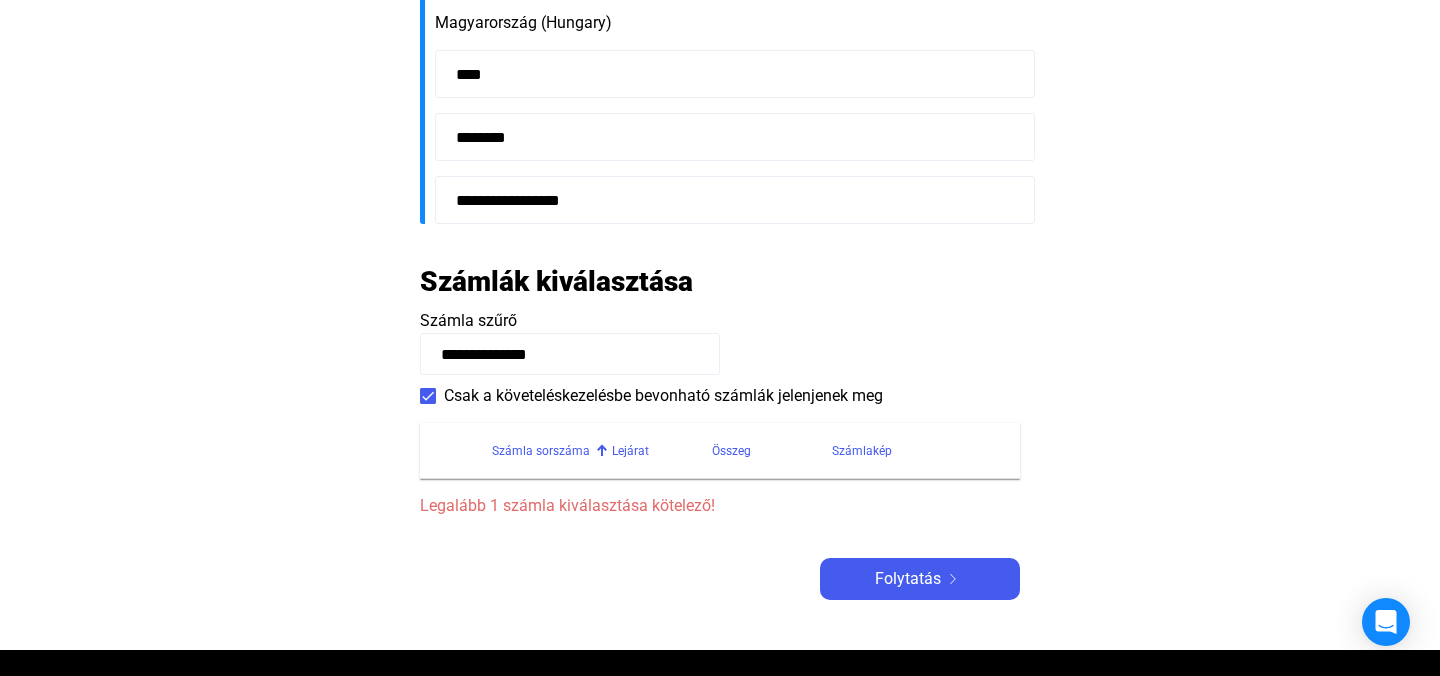 click on "Számla sorszáma" 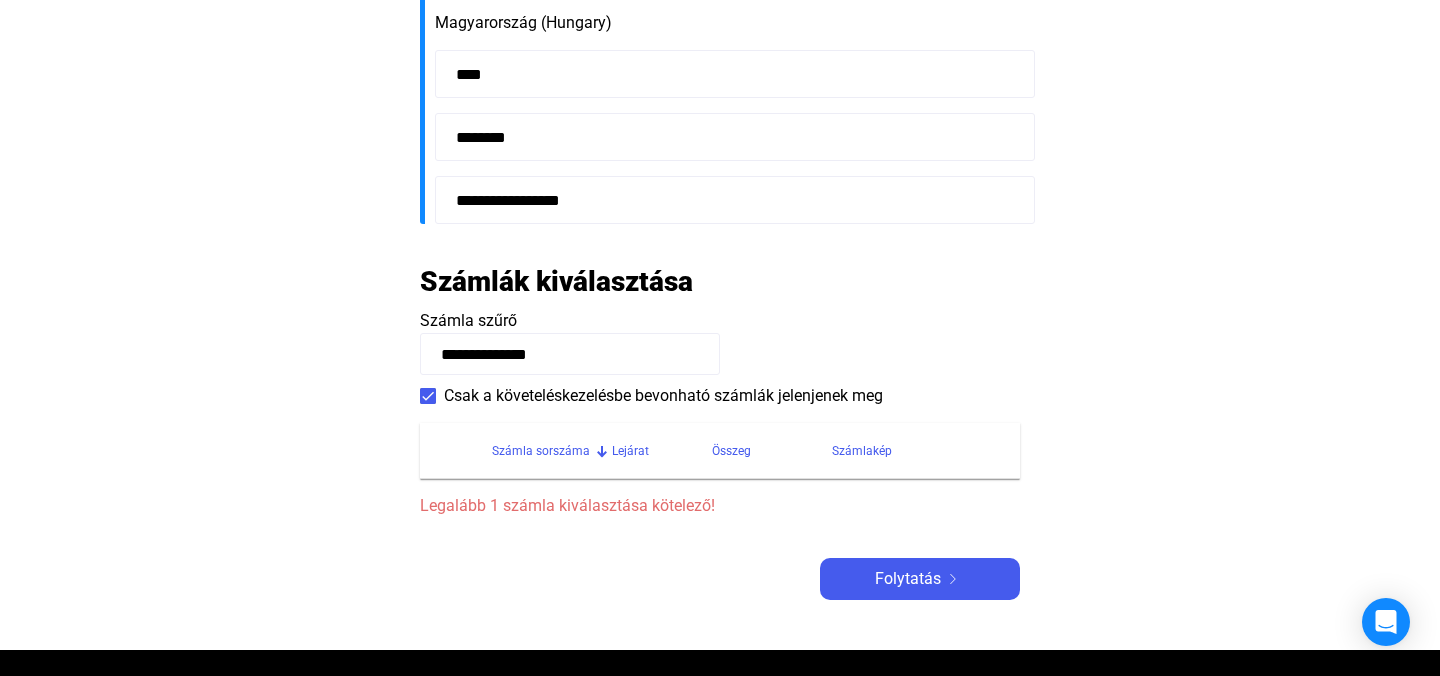 click 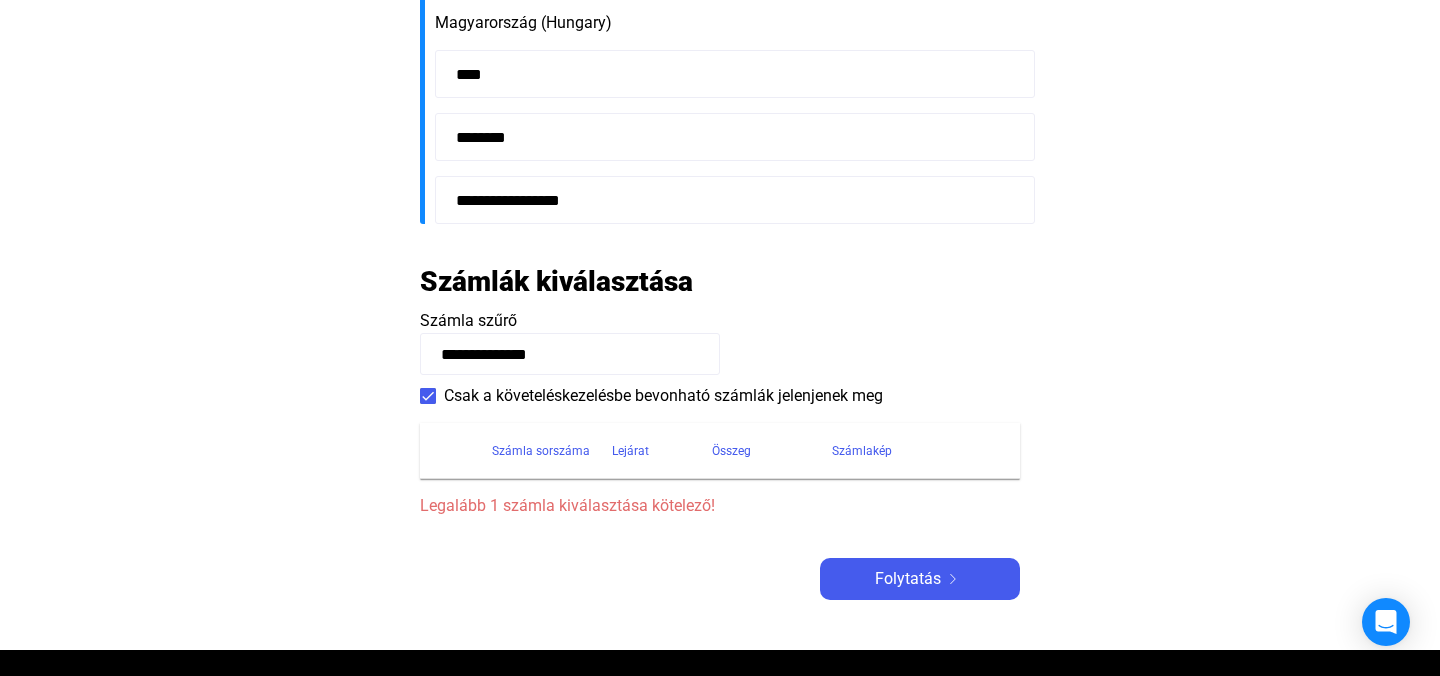 click 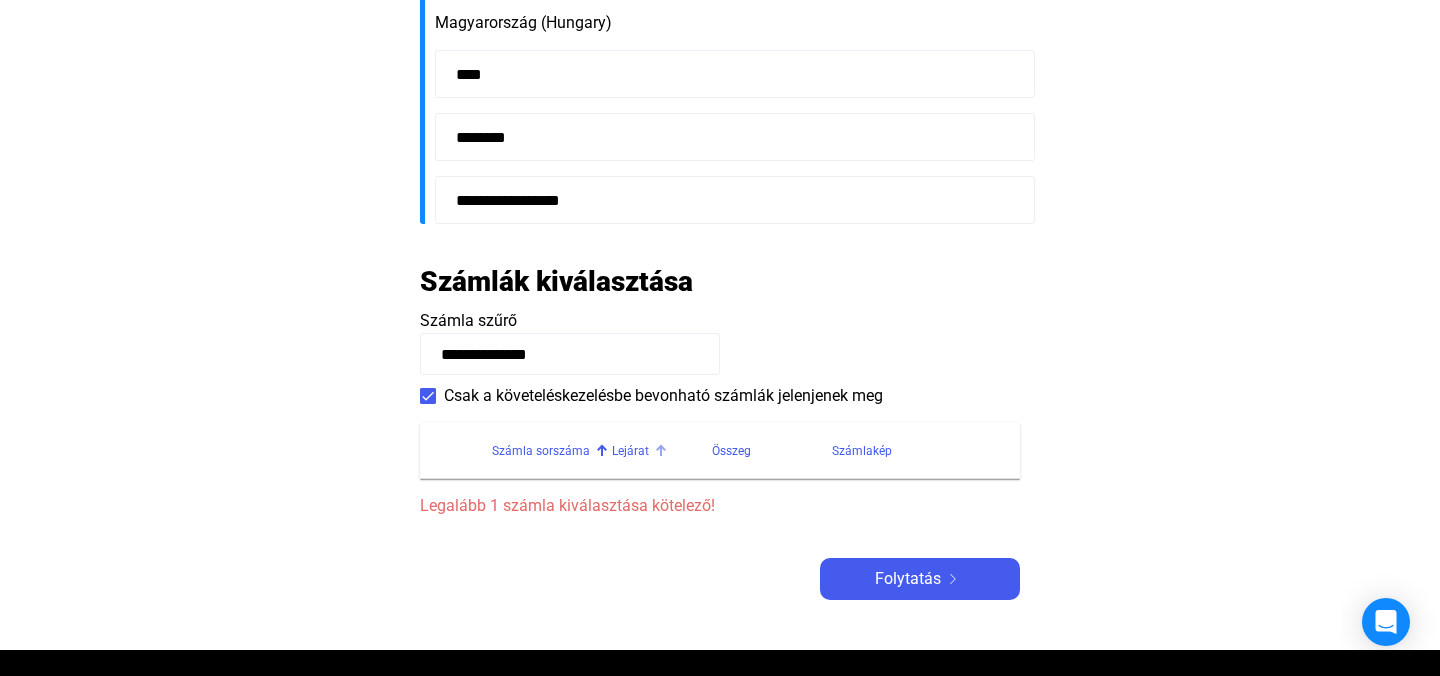 click 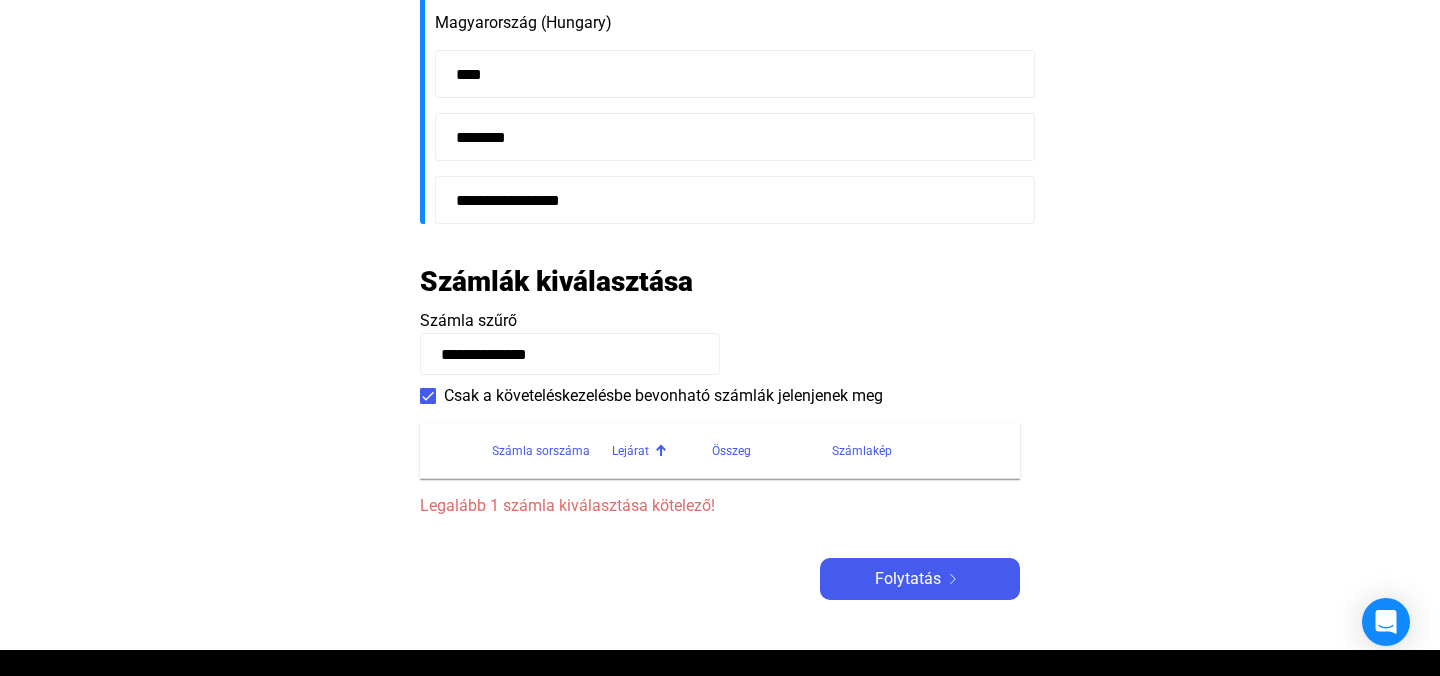 click 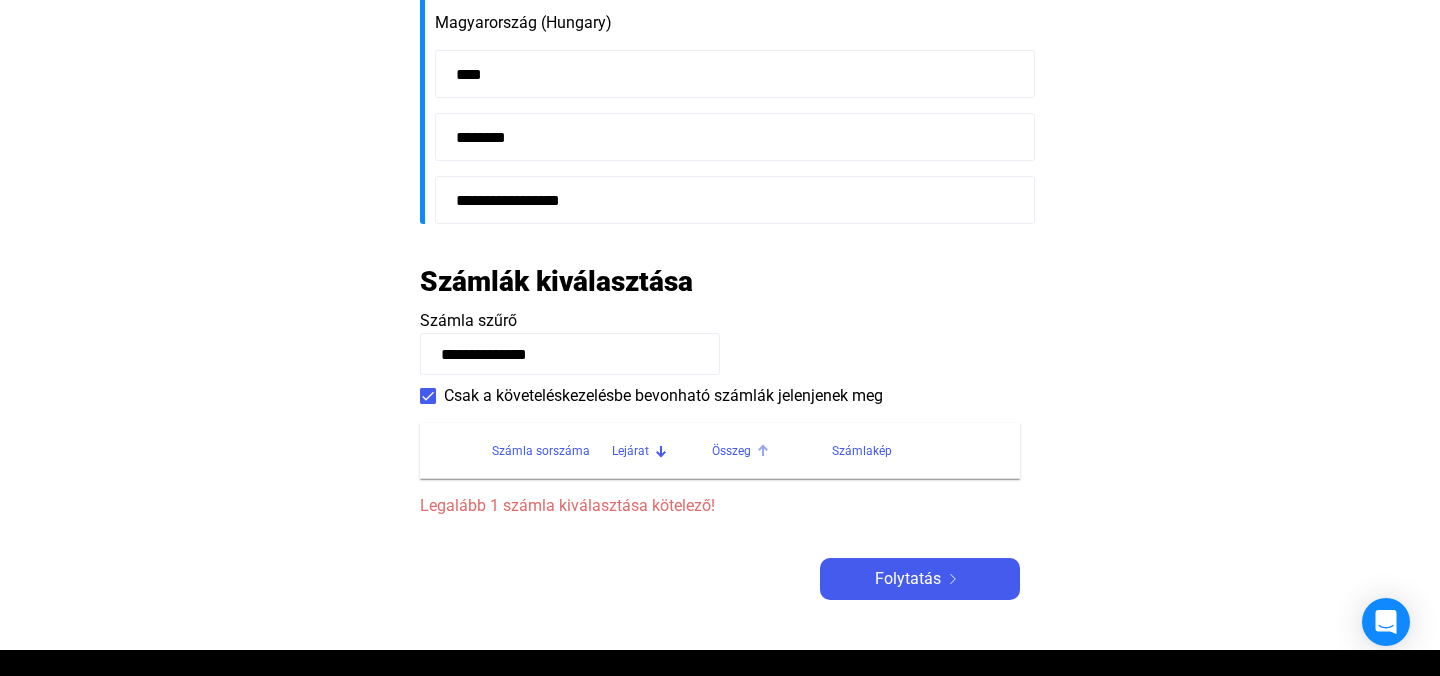 click 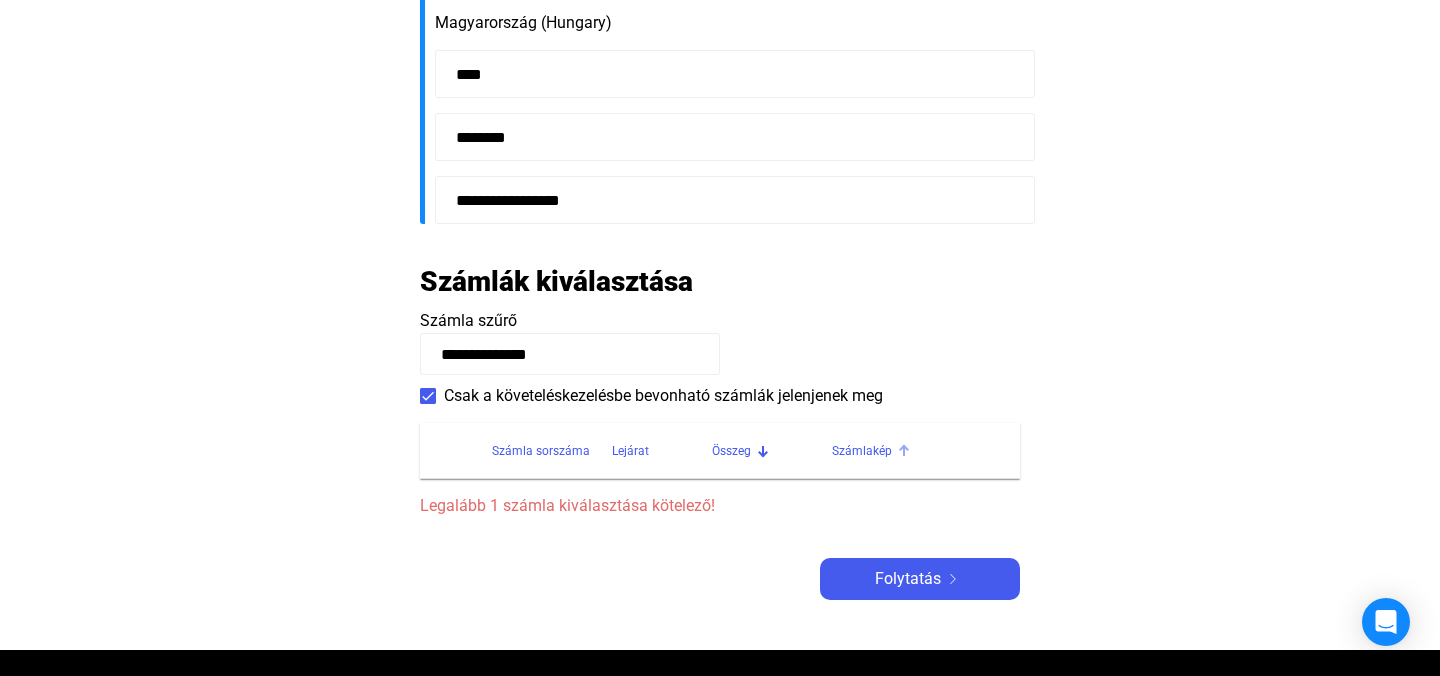 click on "Számlakép" 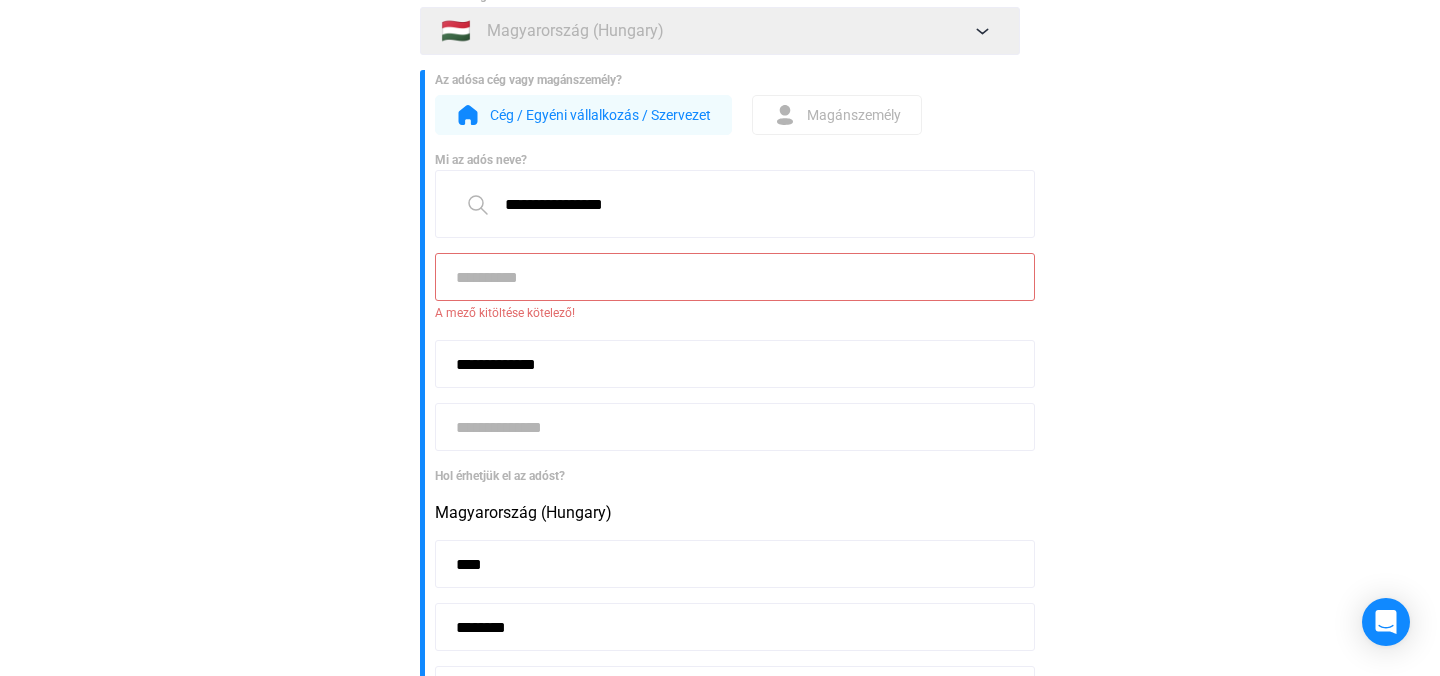 scroll, scrollTop: 220, scrollLeft: 0, axis: vertical 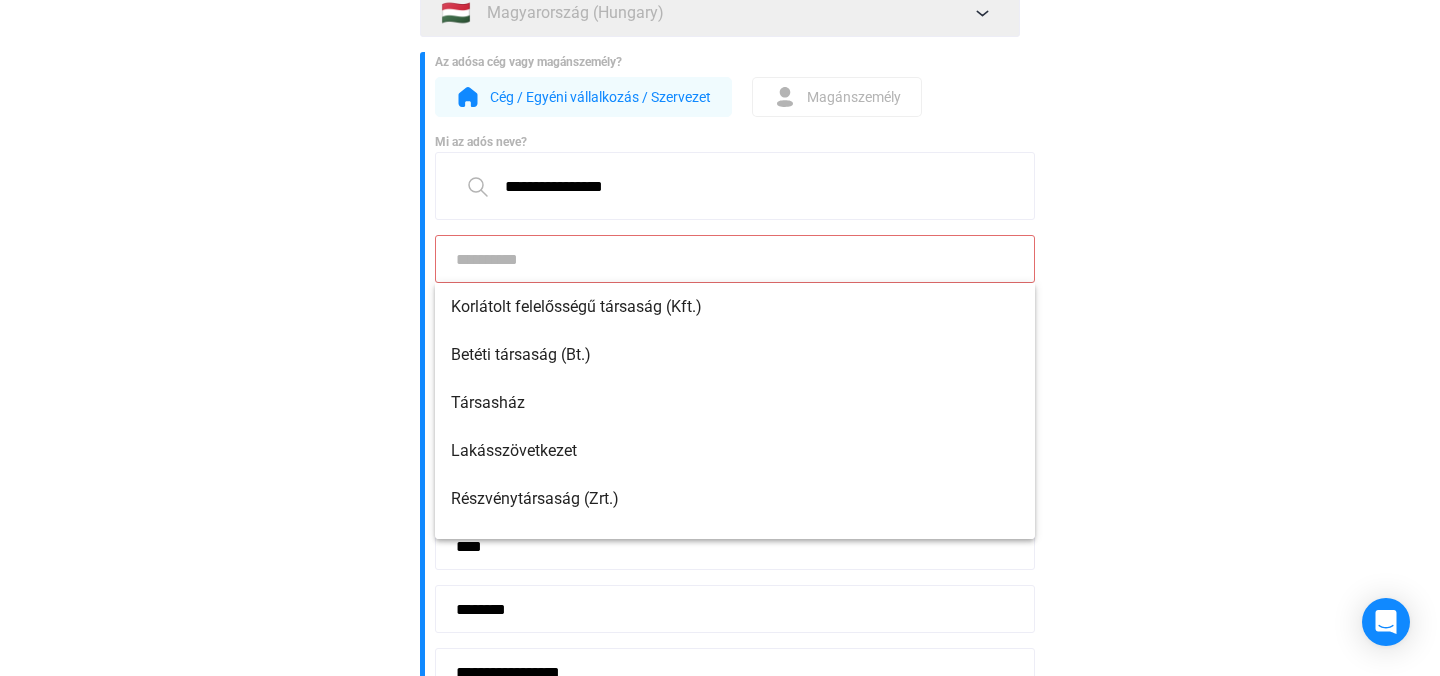 click 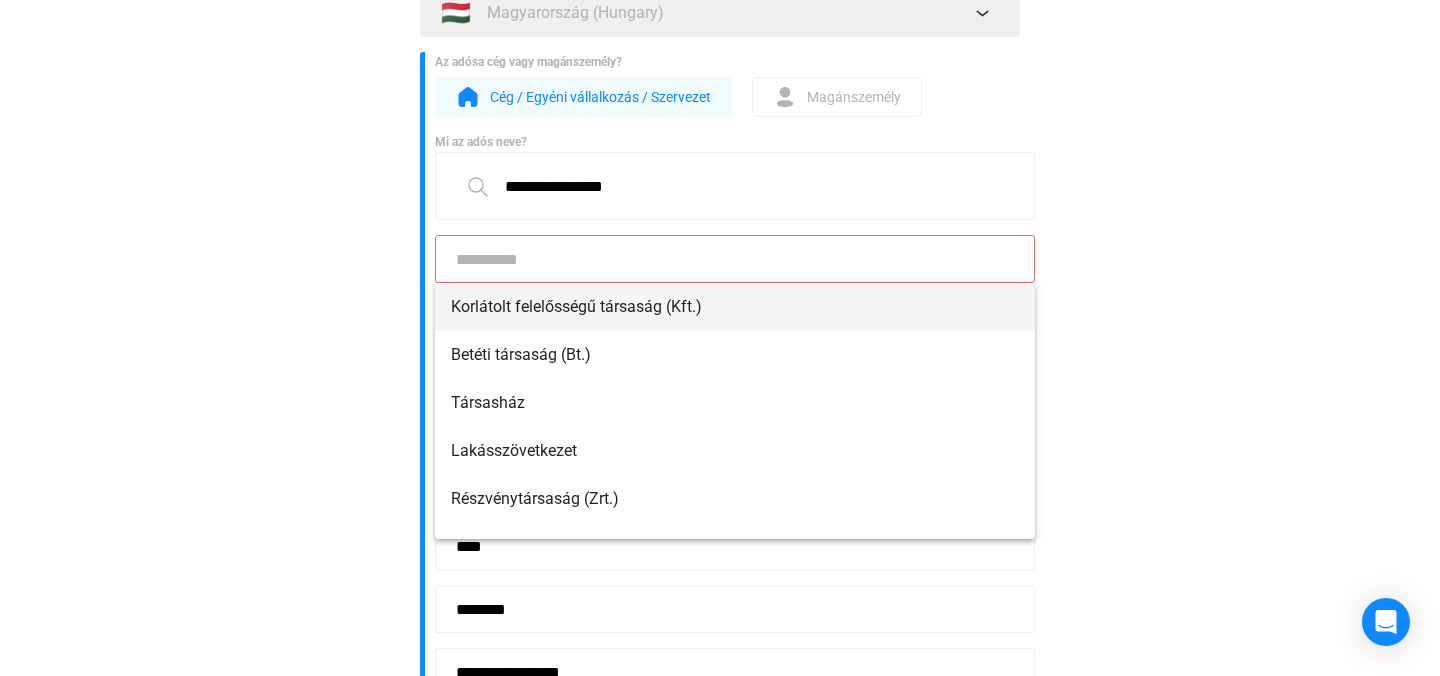 click on "Korlátolt felelősségű társaság (Kft.)" at bounding box center [735, 307] 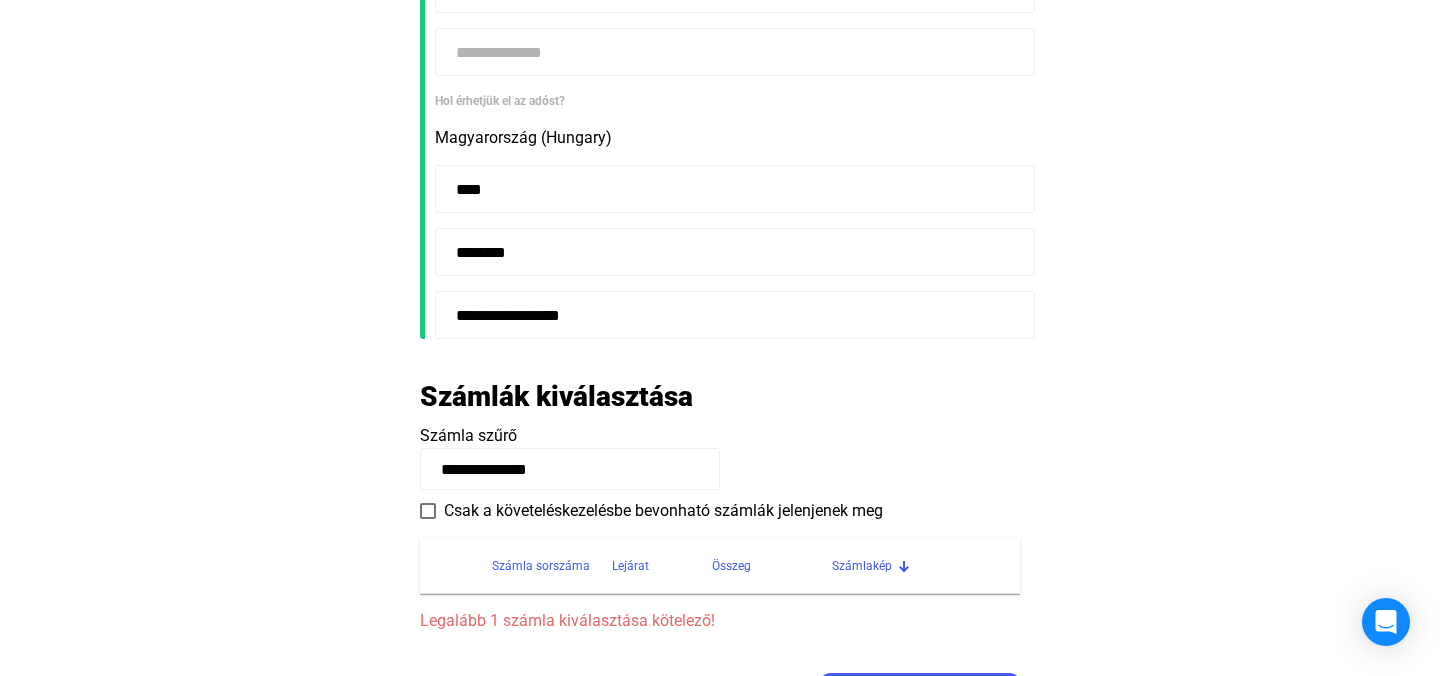 scroll, scrollTop: 578, scrollLeft: 0, axis: vertical 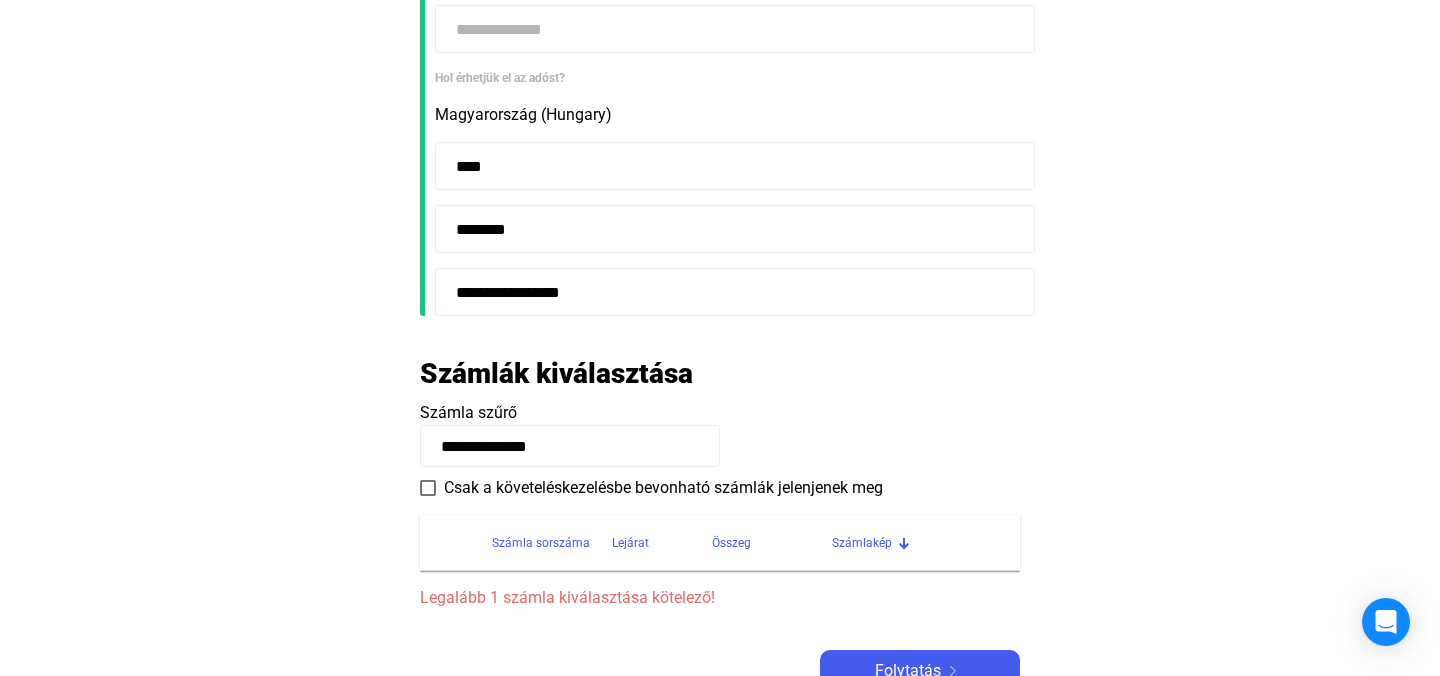 click at bounding box center [428, 488] 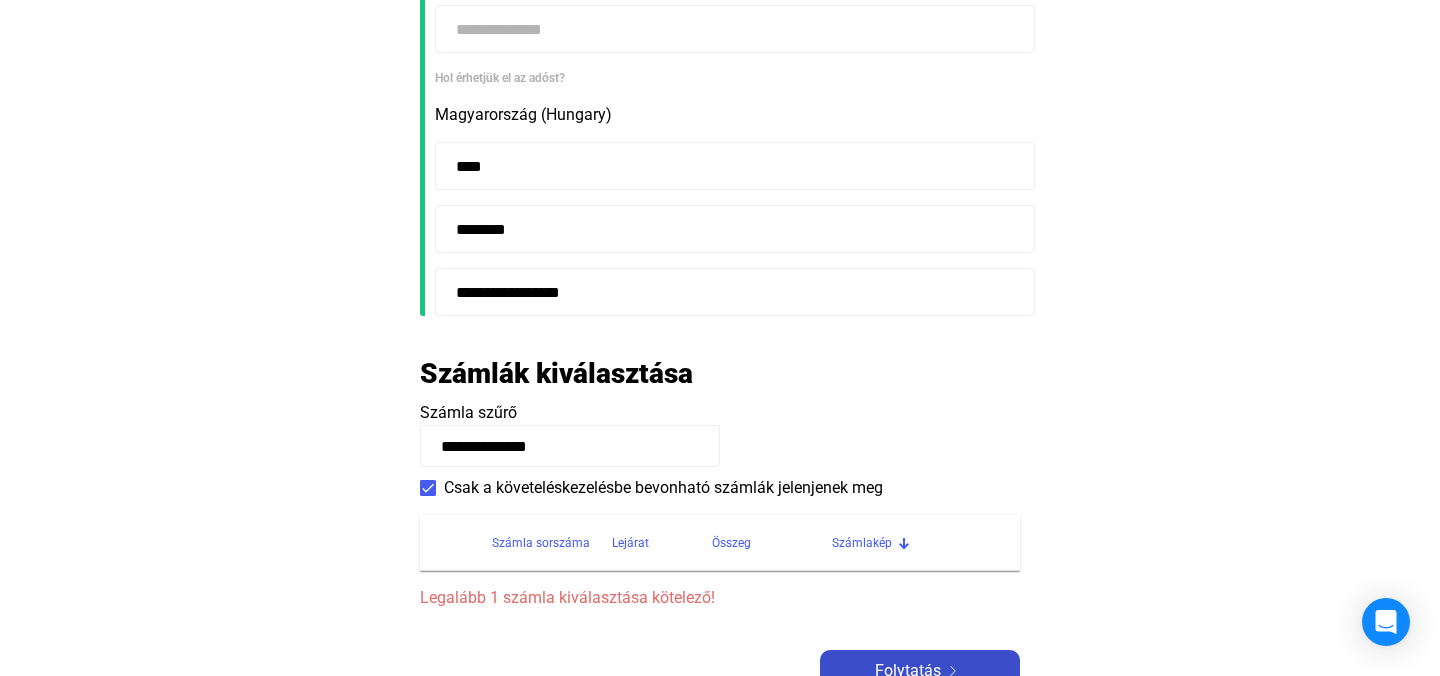 click on "Folytatás" 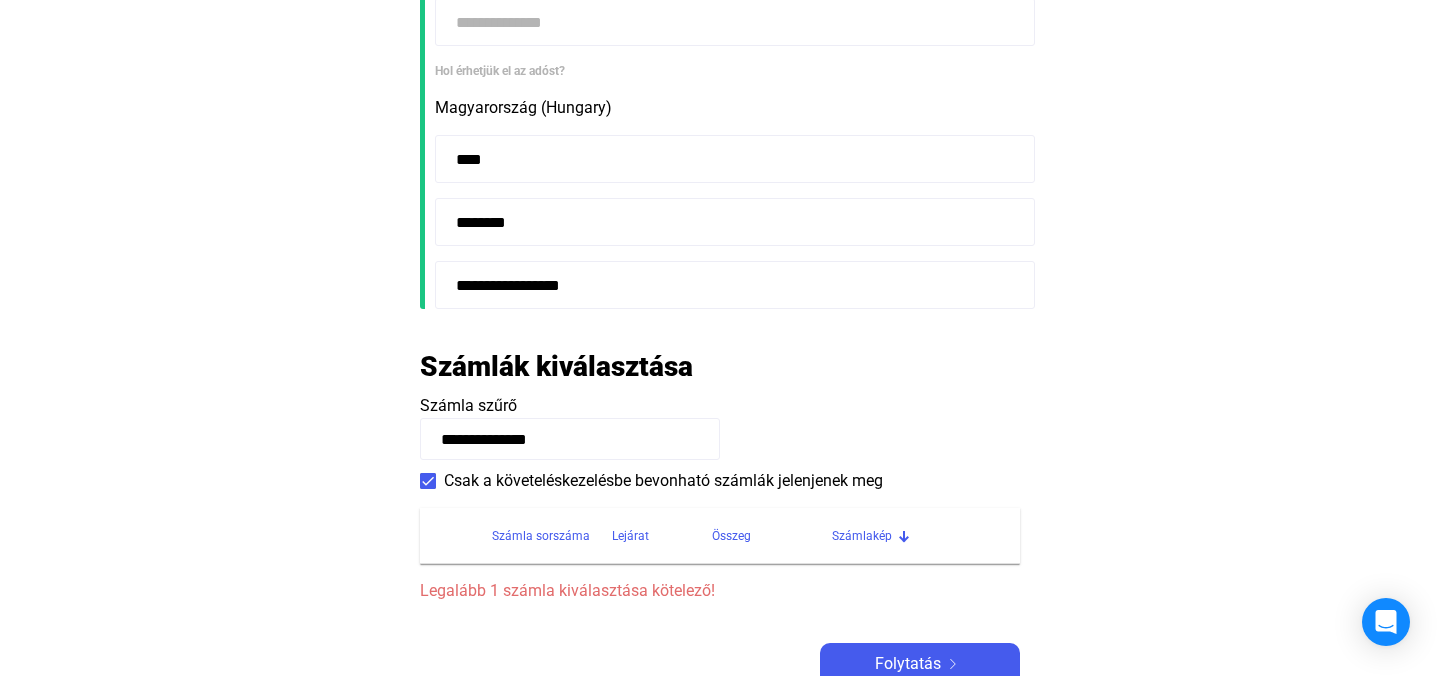 scroll, scrollTop: 586, scrollLeft: 0, axis: vertical 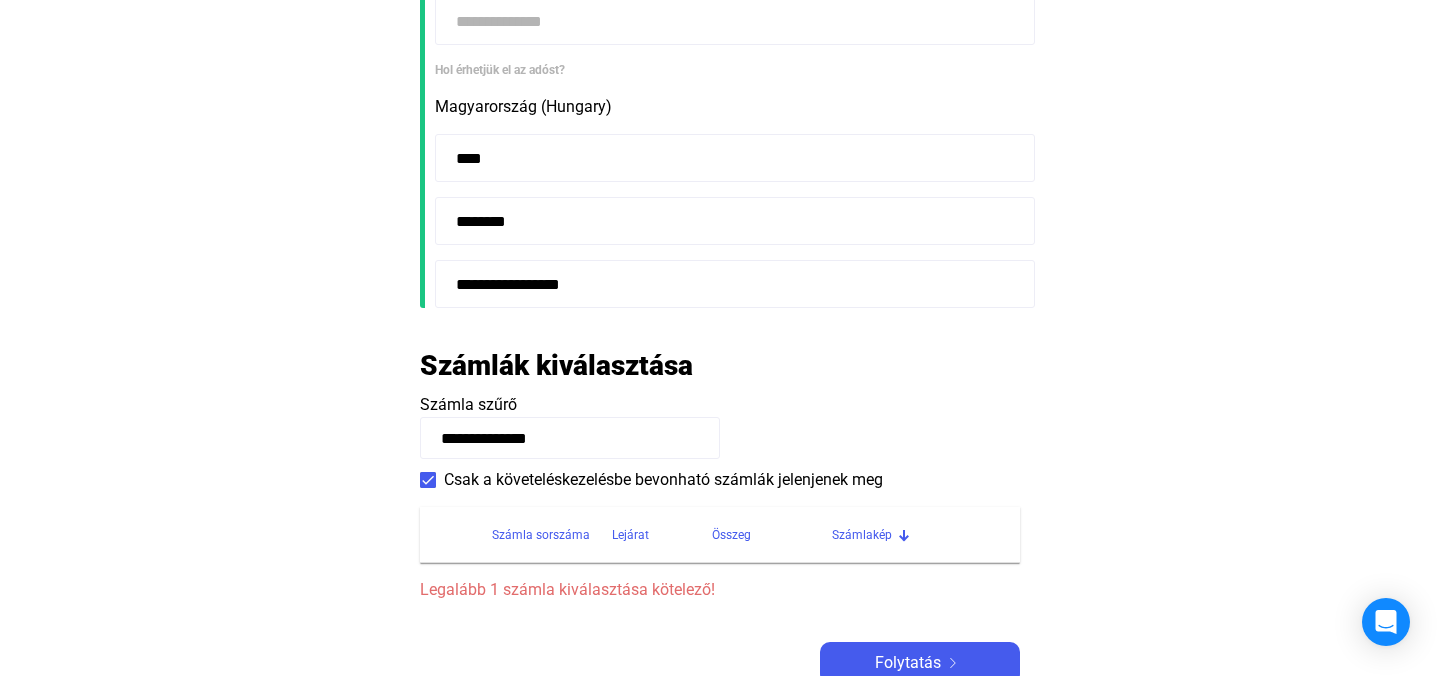 click on "Számlák kiválasztása" 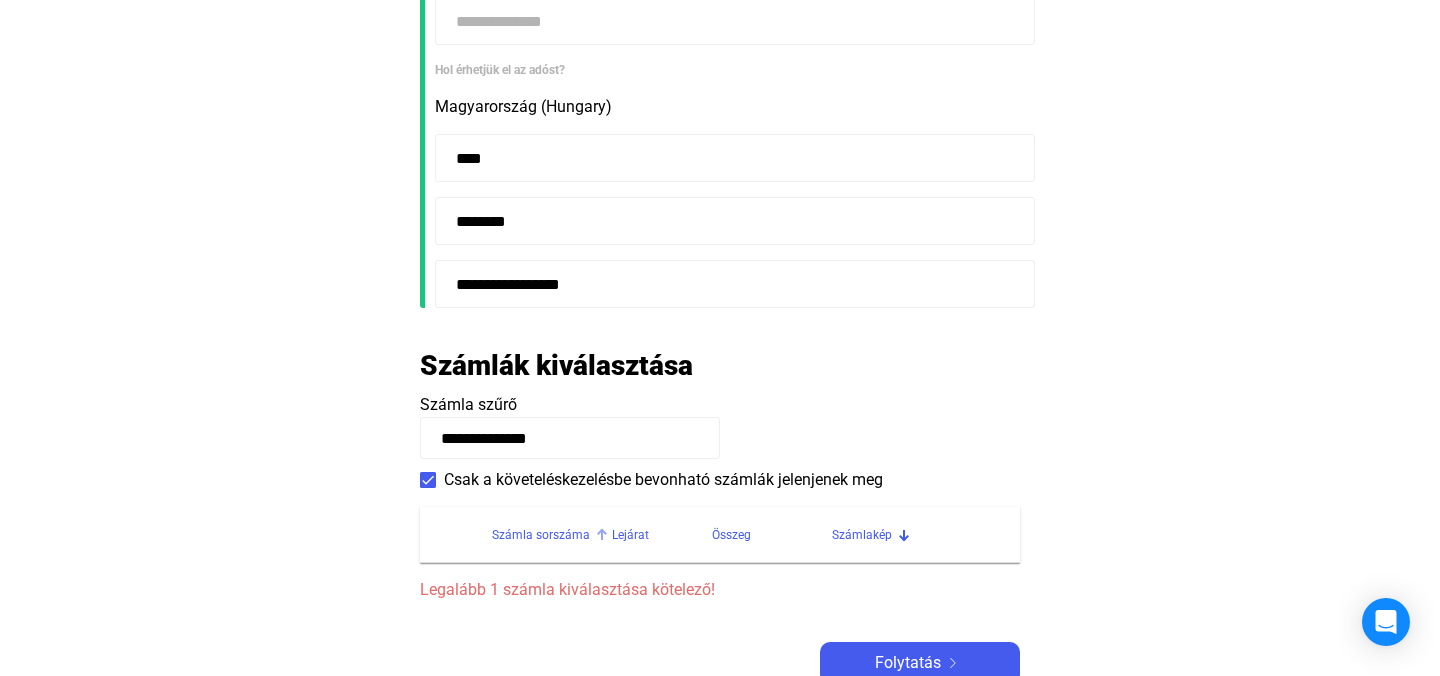 click on "Számla sorszáma" 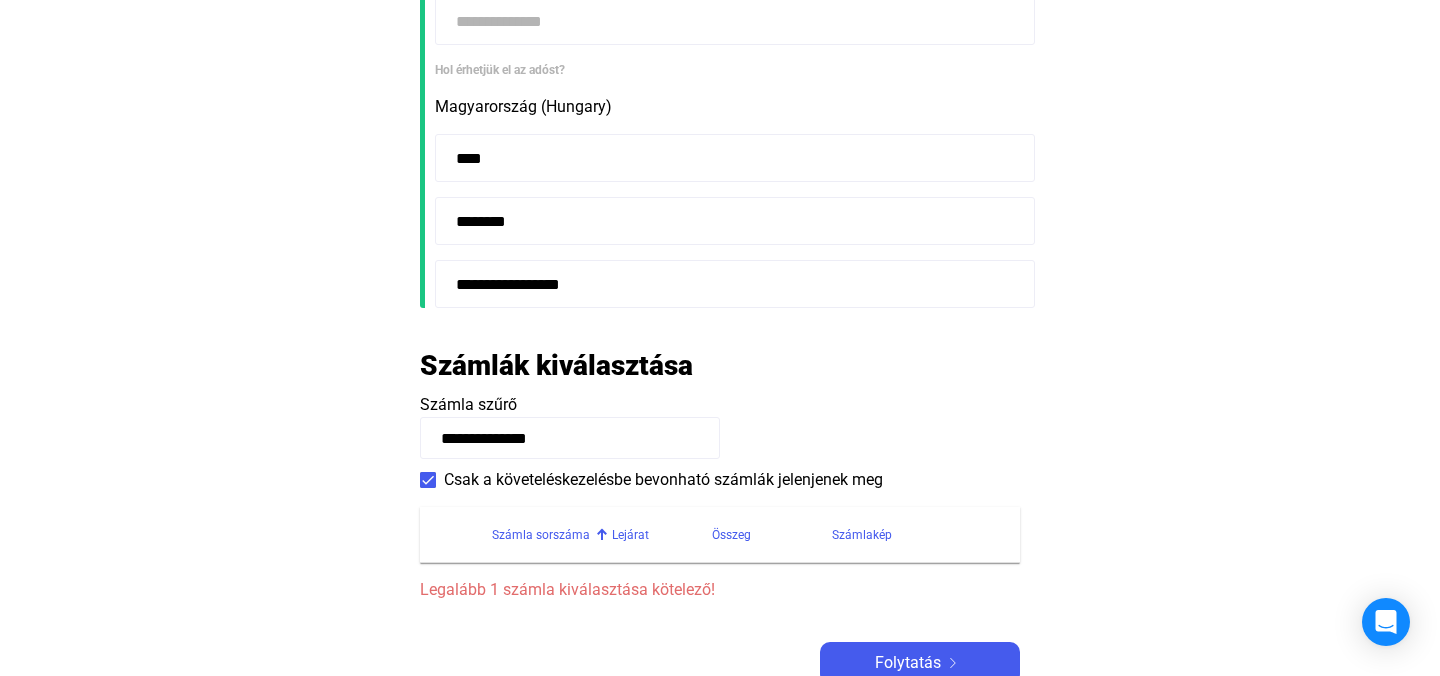 click on "Legalább 1 számla kiválasztása kötelező!" 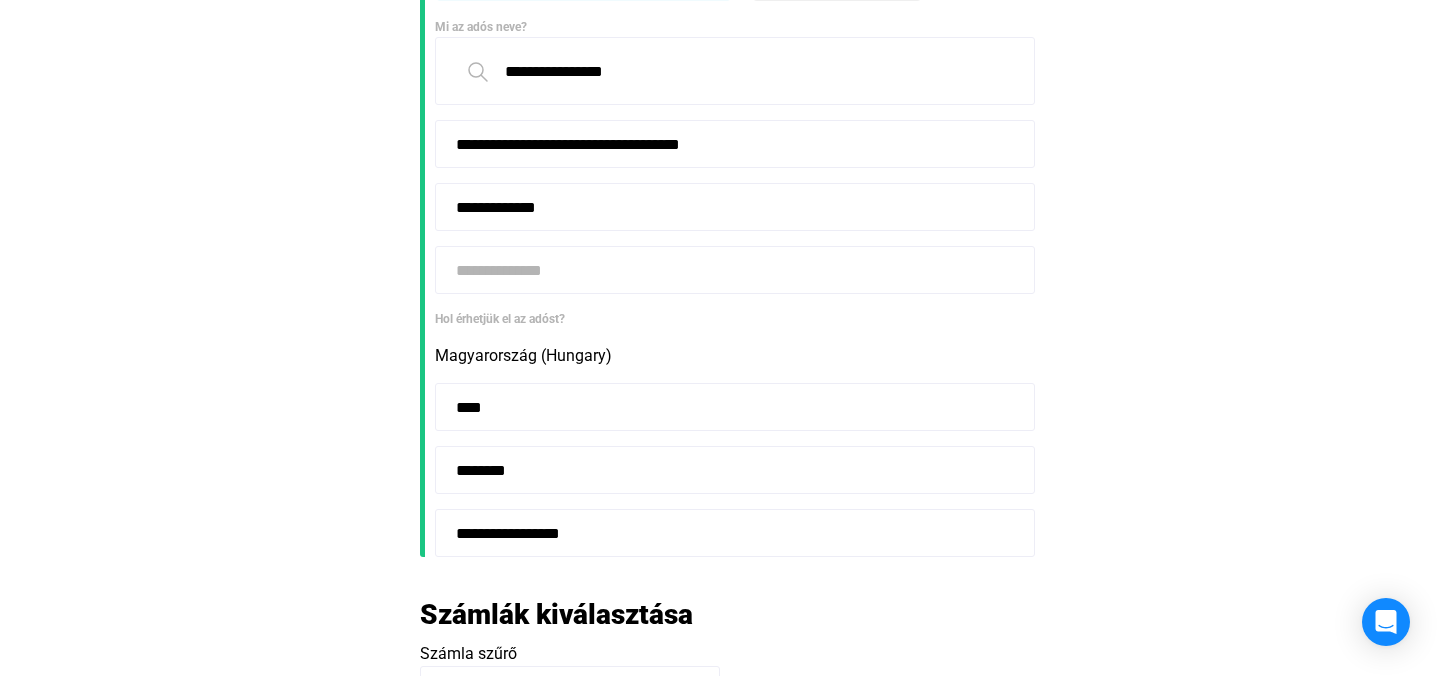 scroll, scrollTop: 319, scrollLeft: 0, axis: vertical 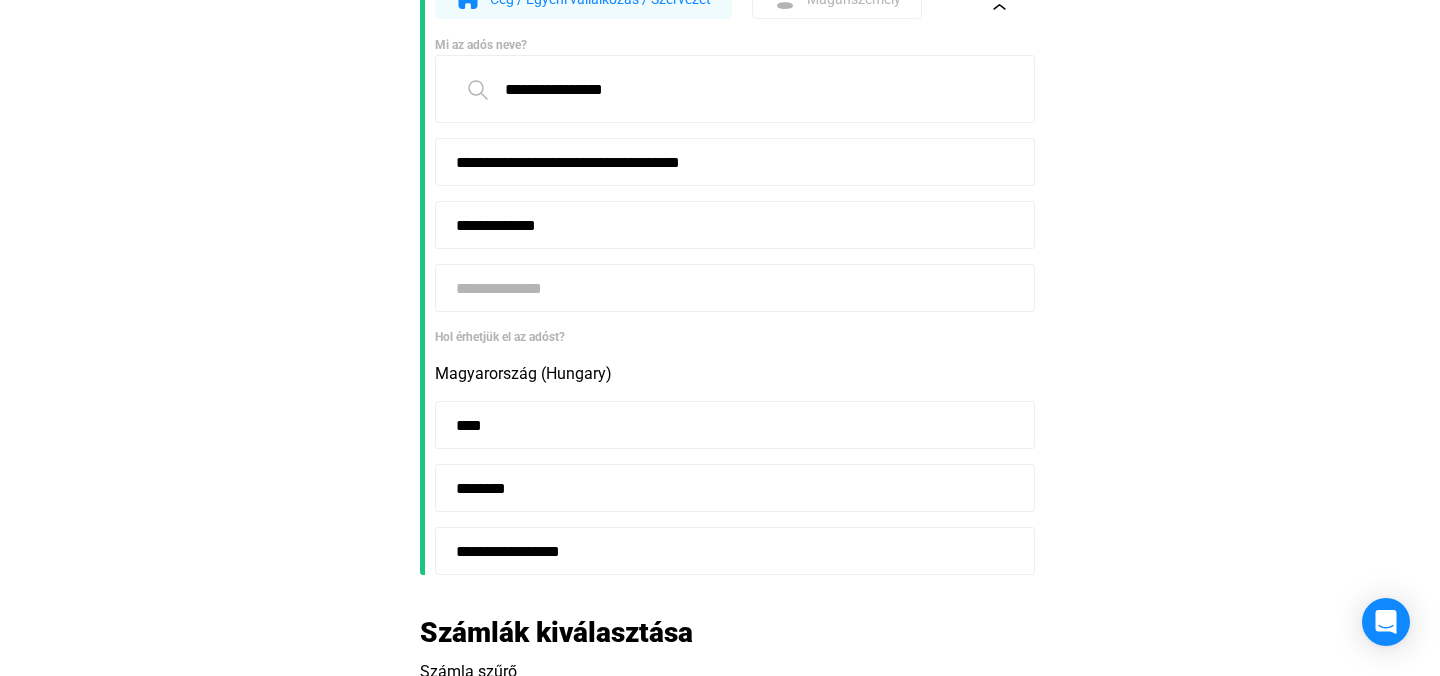 click 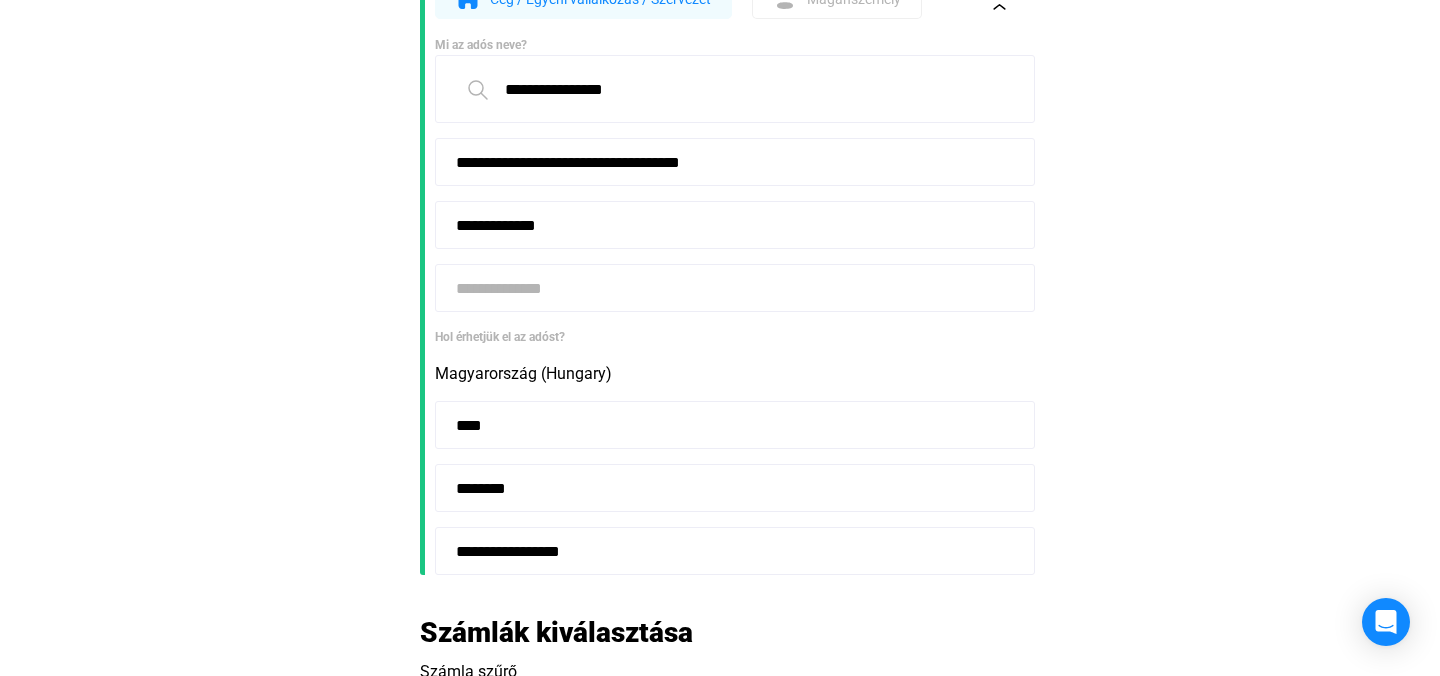 paste on "**********" 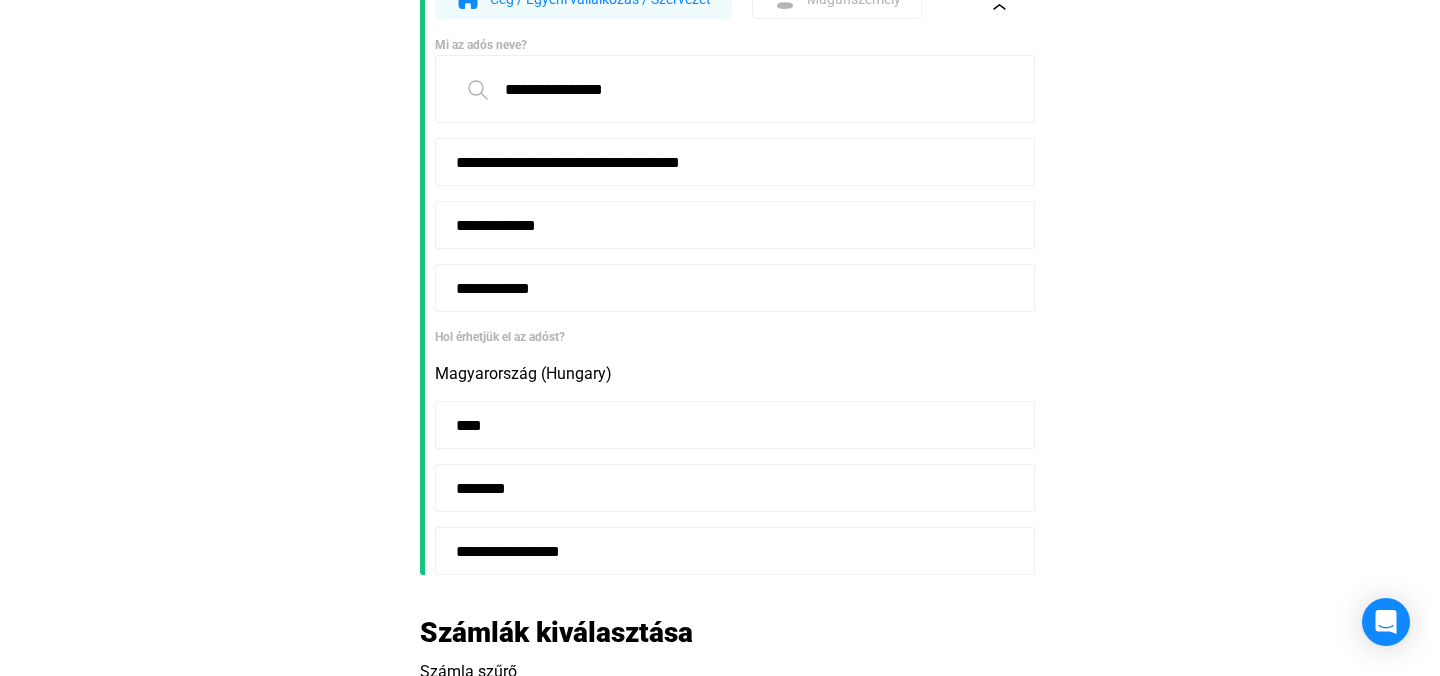 type on "**********" 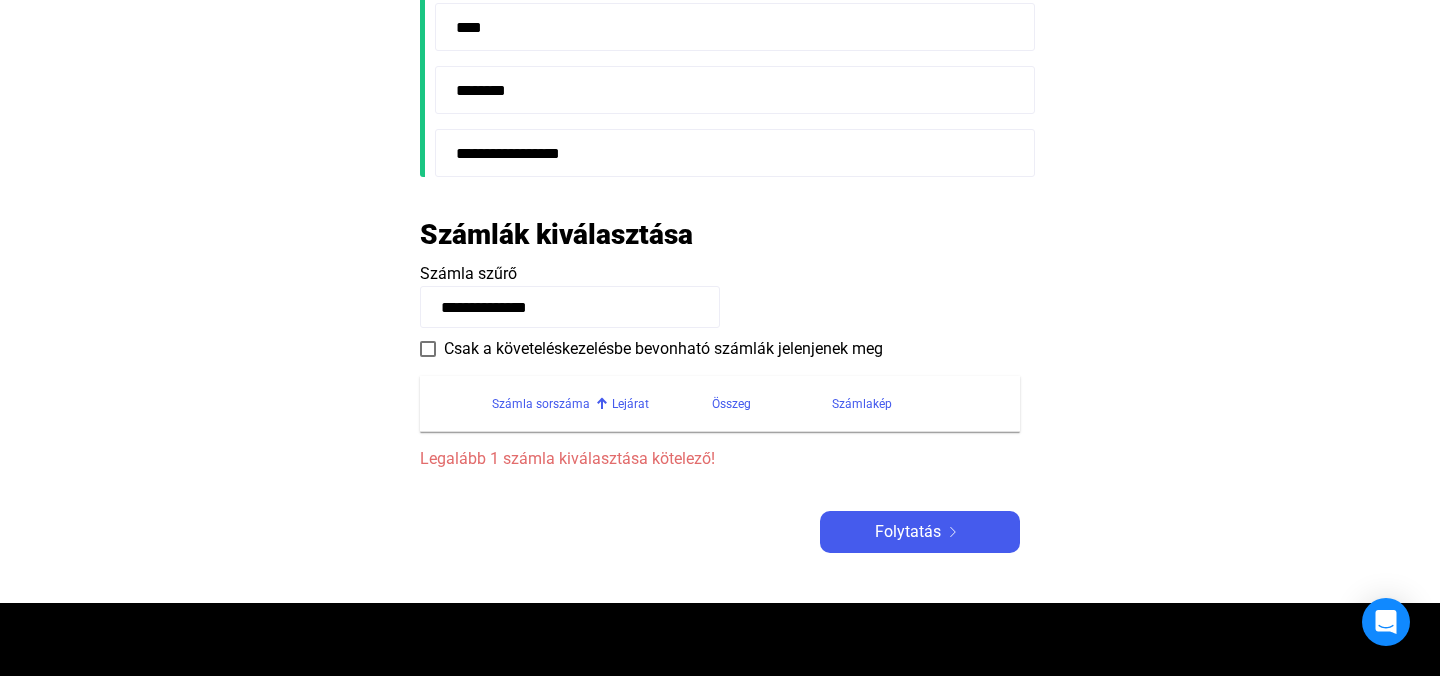 scroll, scrollTop: 711, scrollLeft: 0, axis: vertical 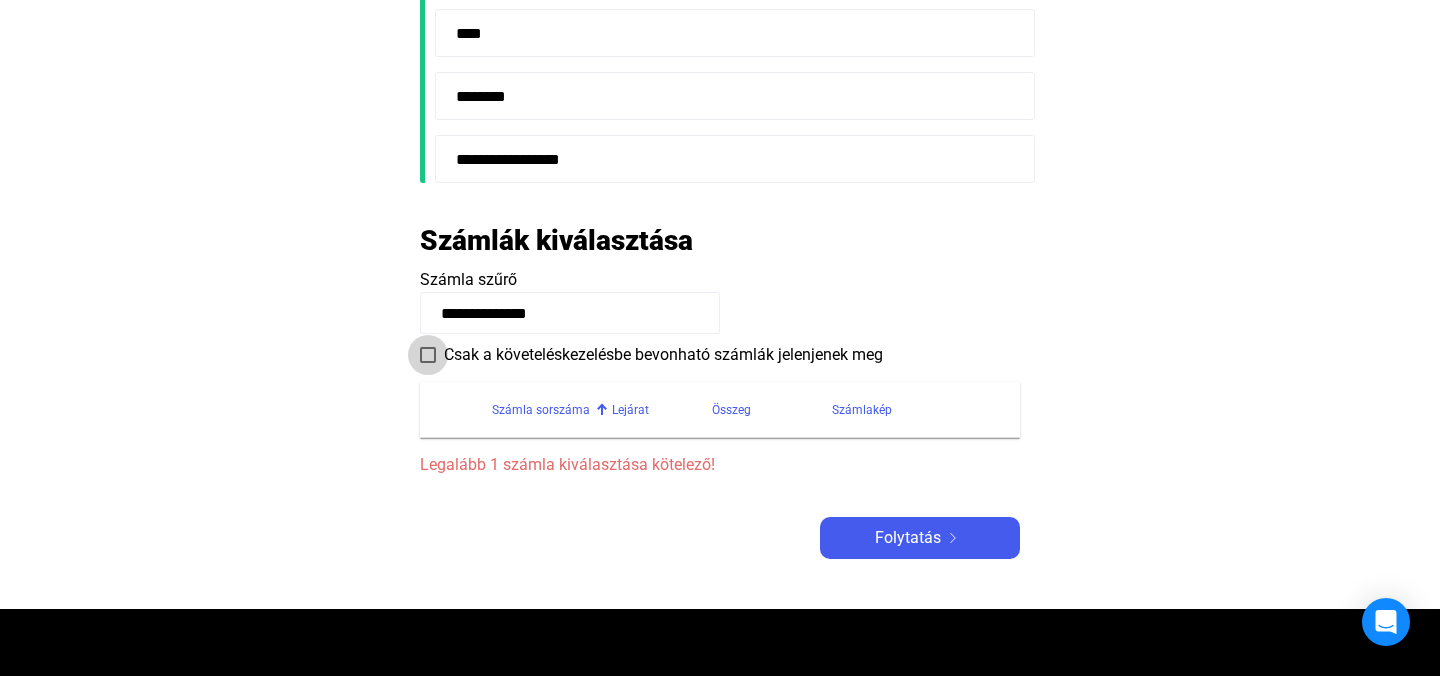 click at bounding box center [428, 355] 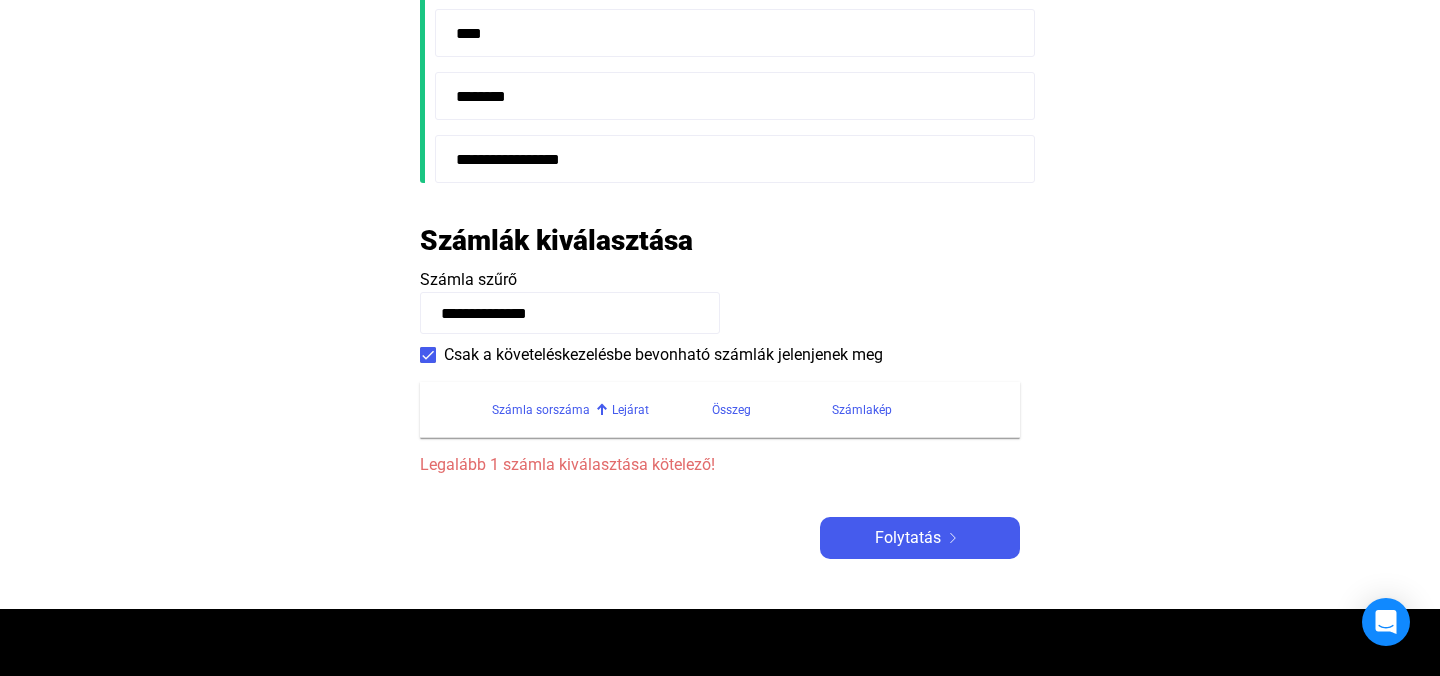 click on "Legalább 1 számla kiválasztása kötelező!" 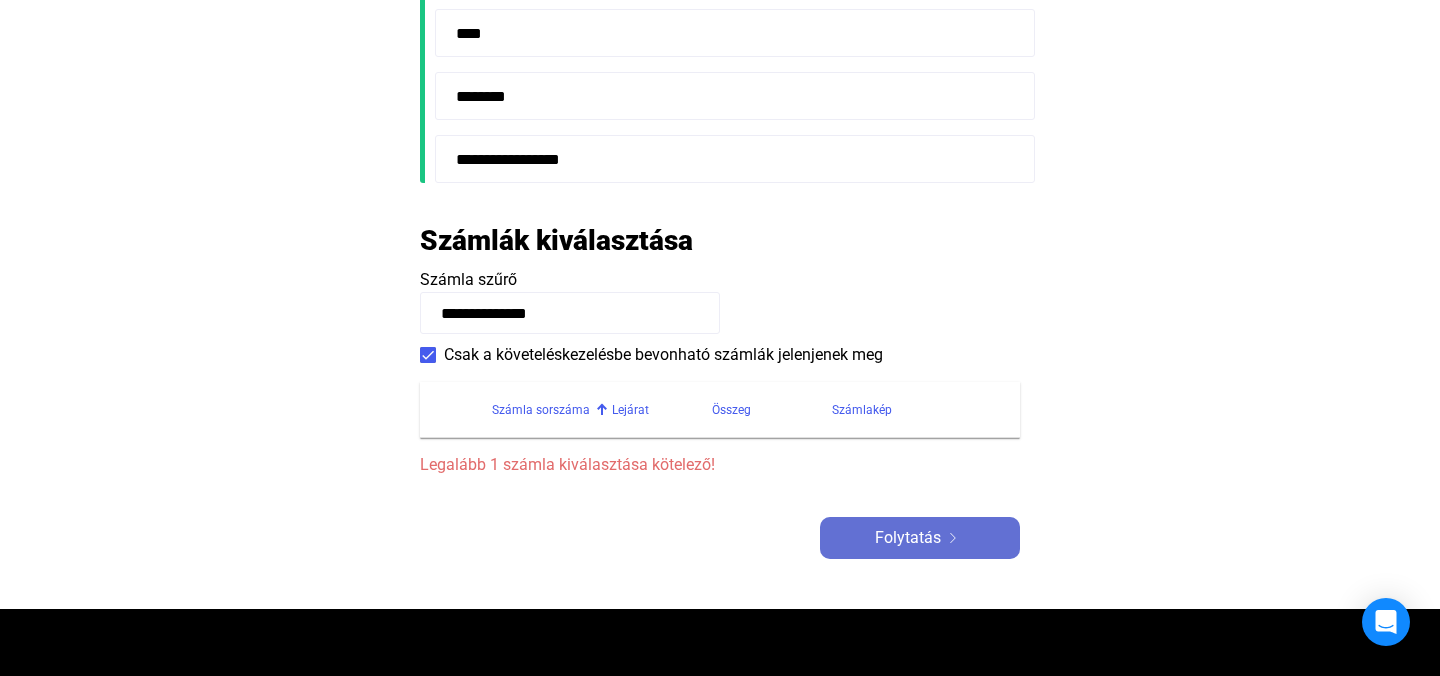 click on "Folytatás" 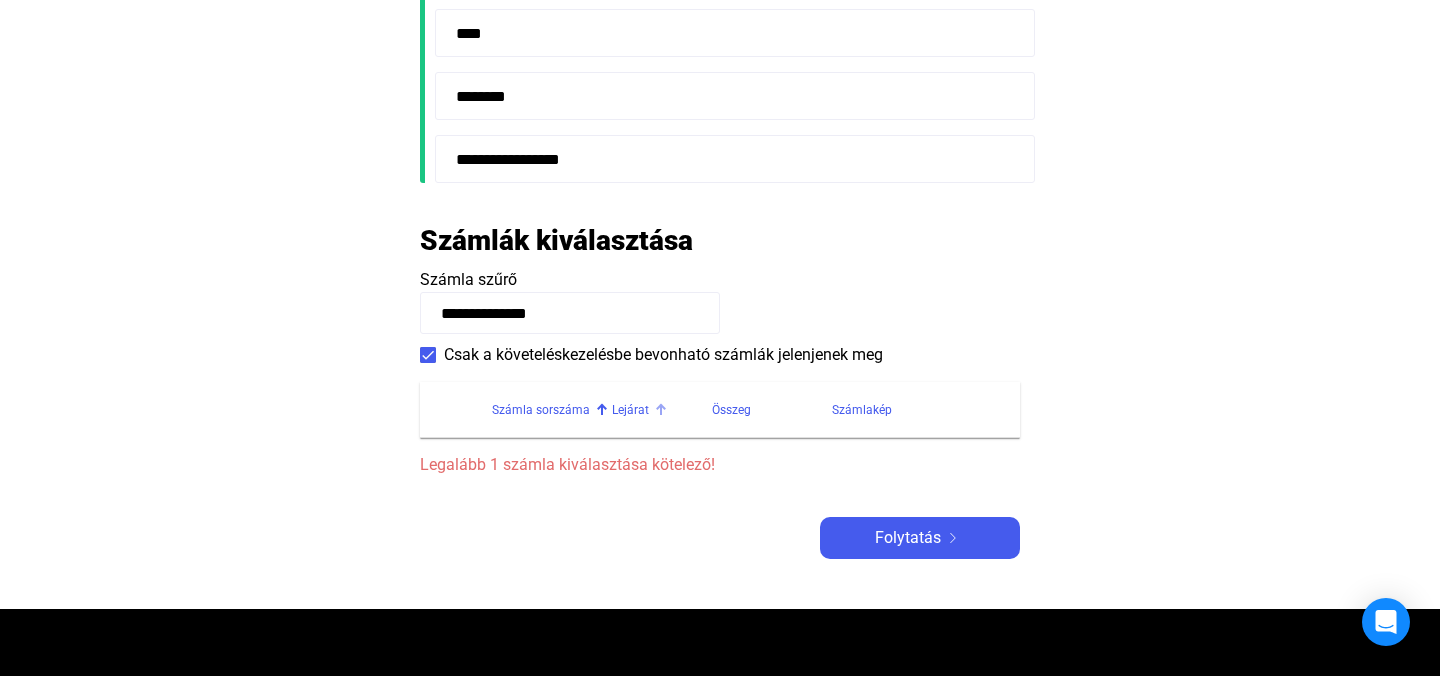 click on "Lejárat" 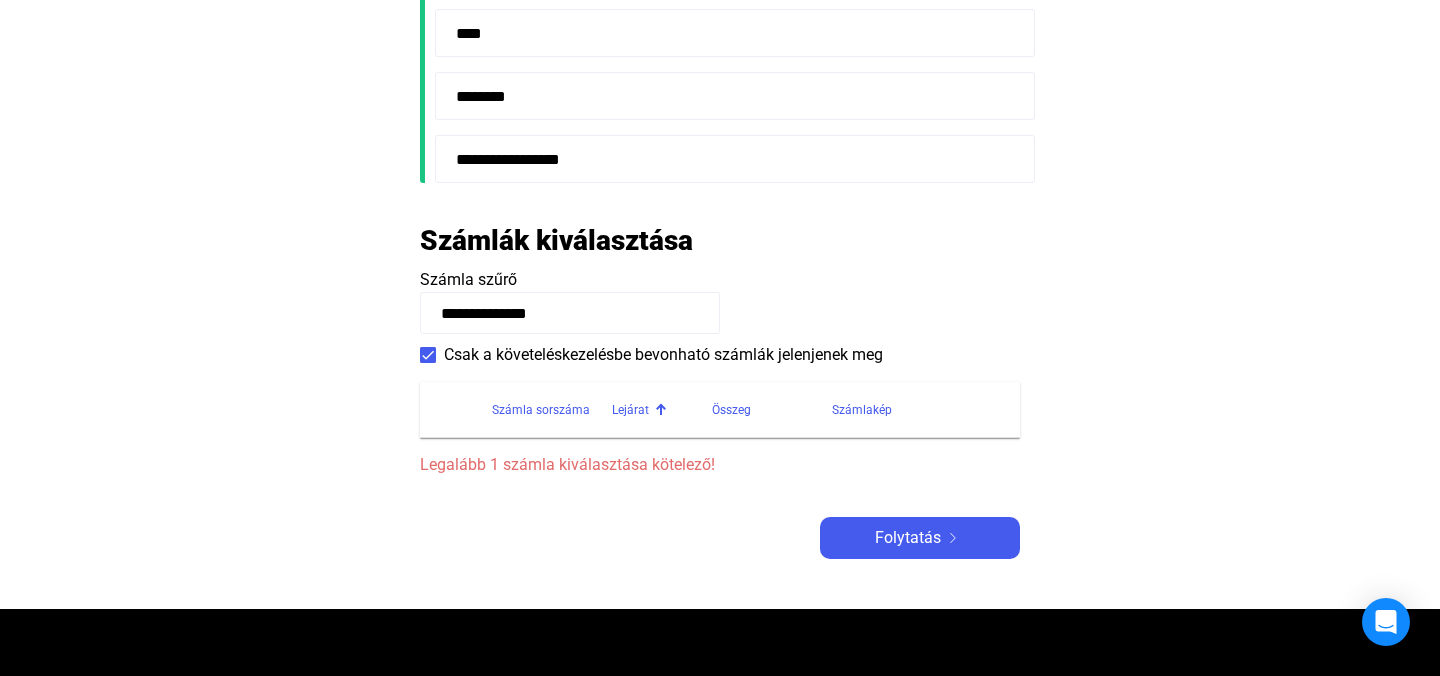 click on "**********" 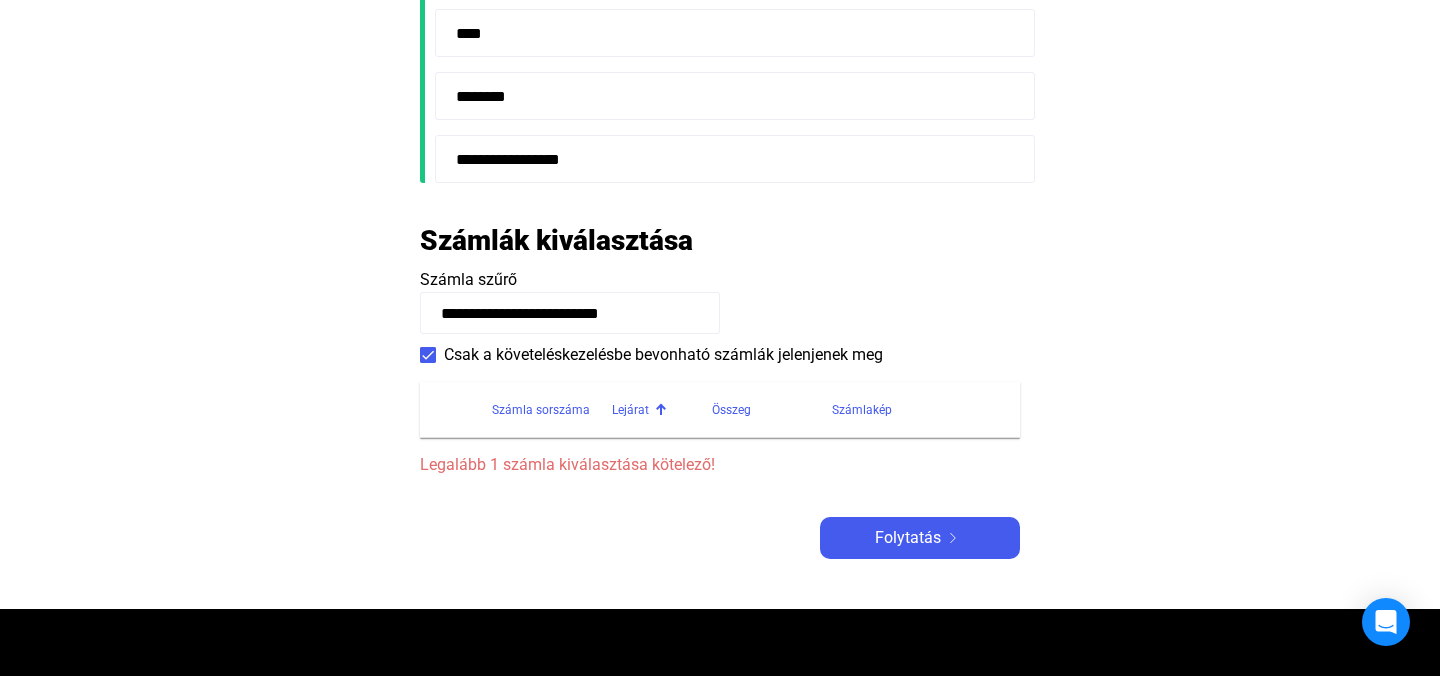 click on "**********" 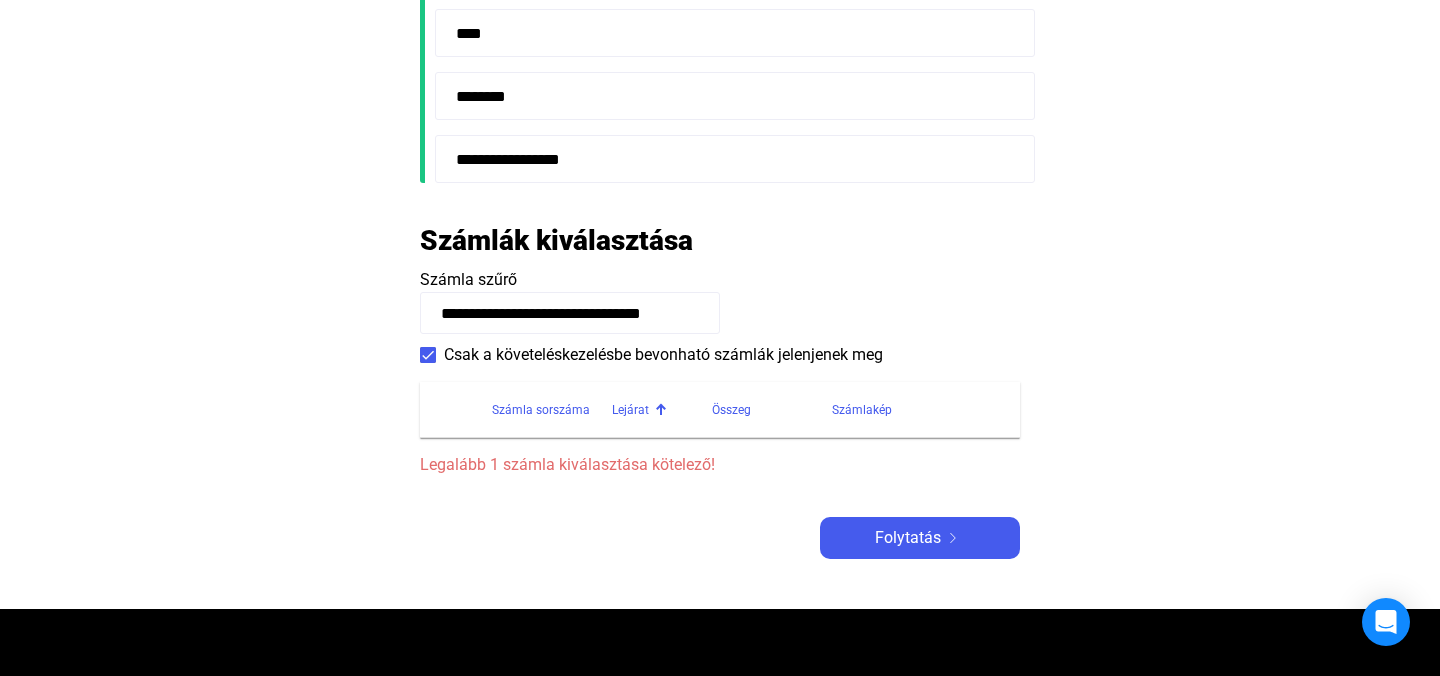 scroll, scrollTop: 0, scrollLeft: 49, axis: horizontal 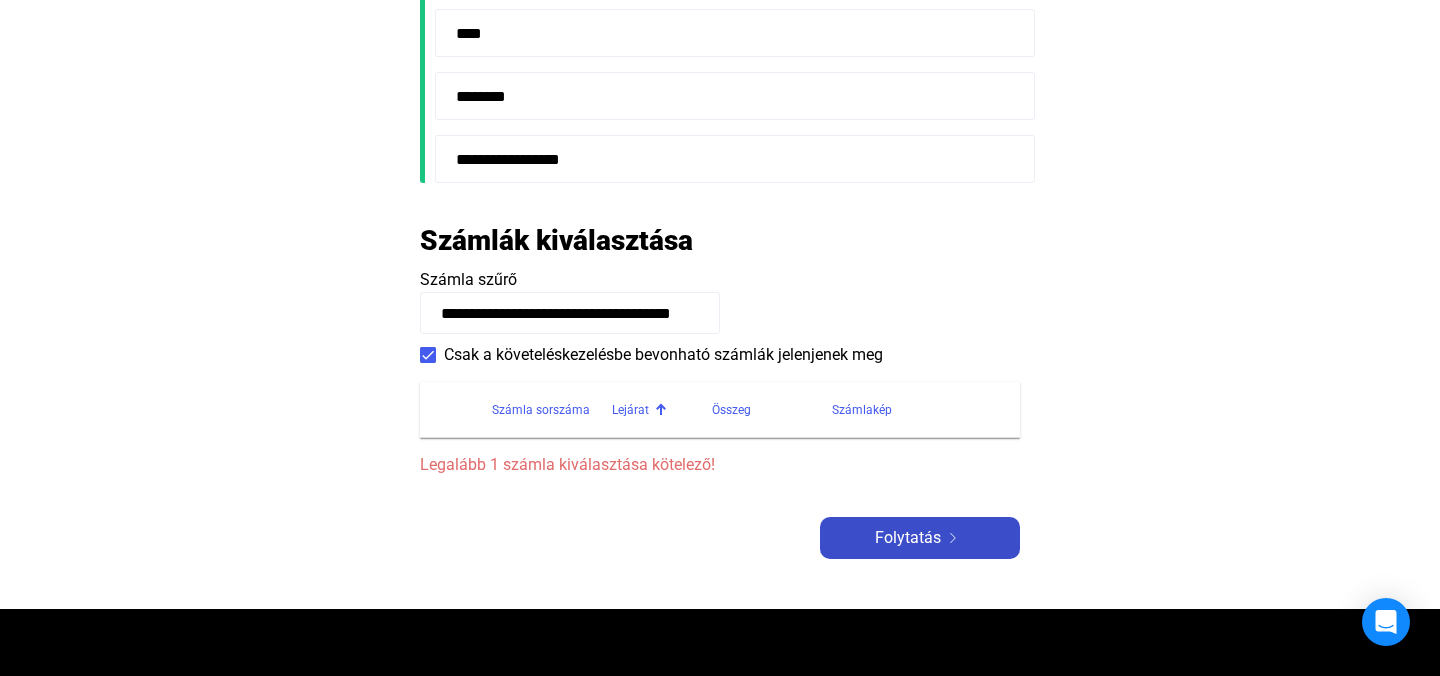 click on "Folytatás" 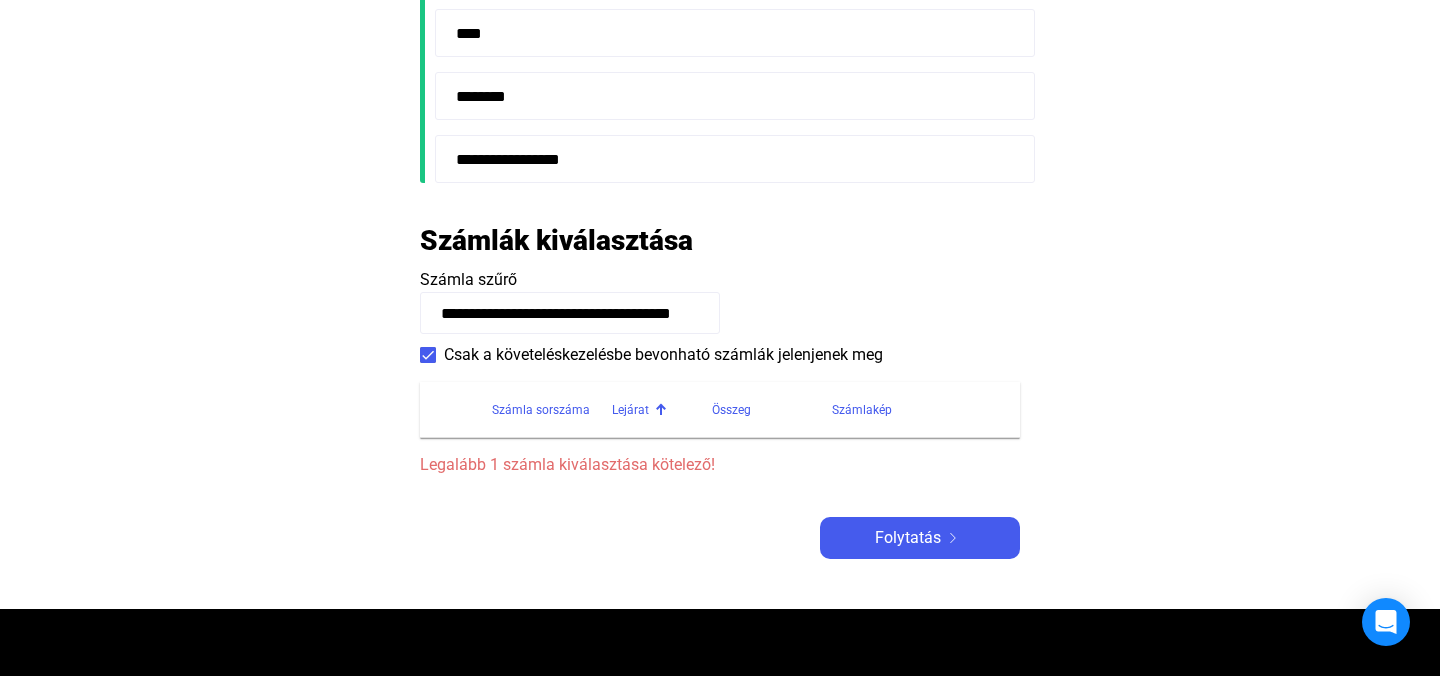 click on "Legalább 1 számla kiválasztása kötelező!" 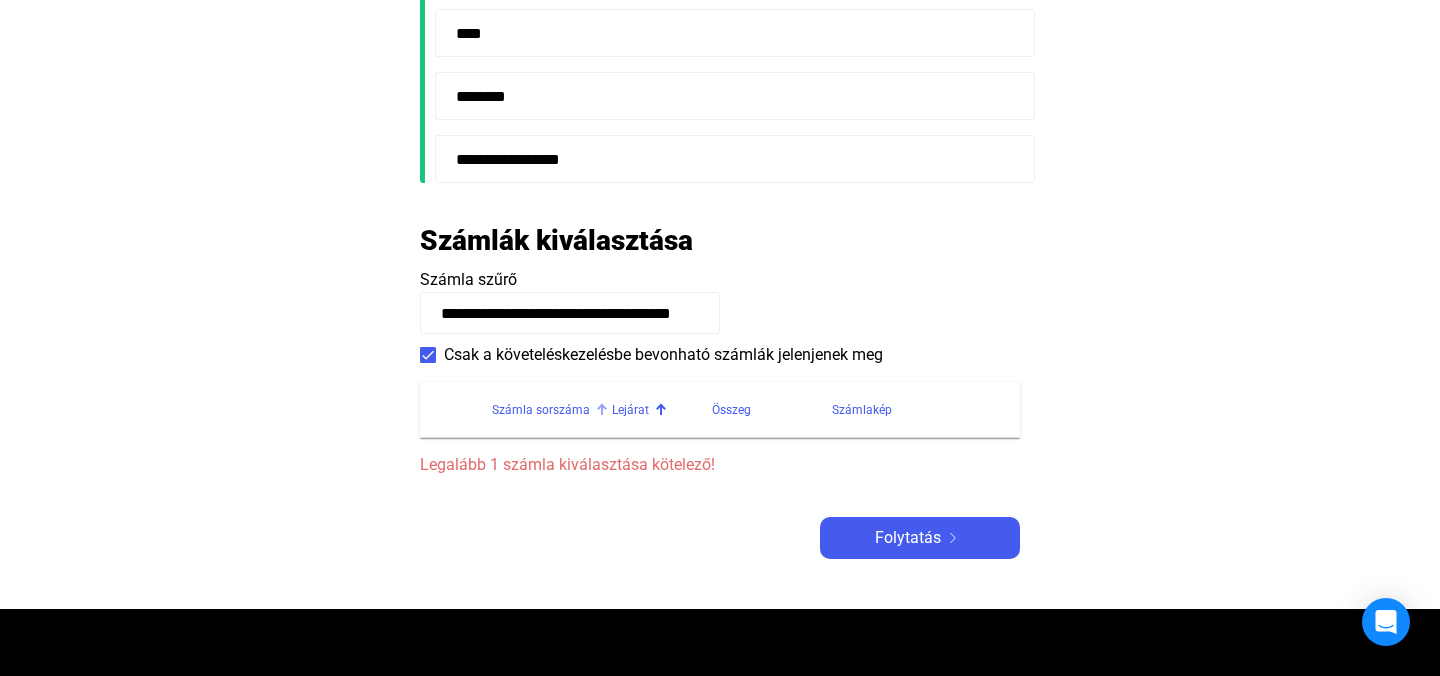 click on "Számla sorszáma" 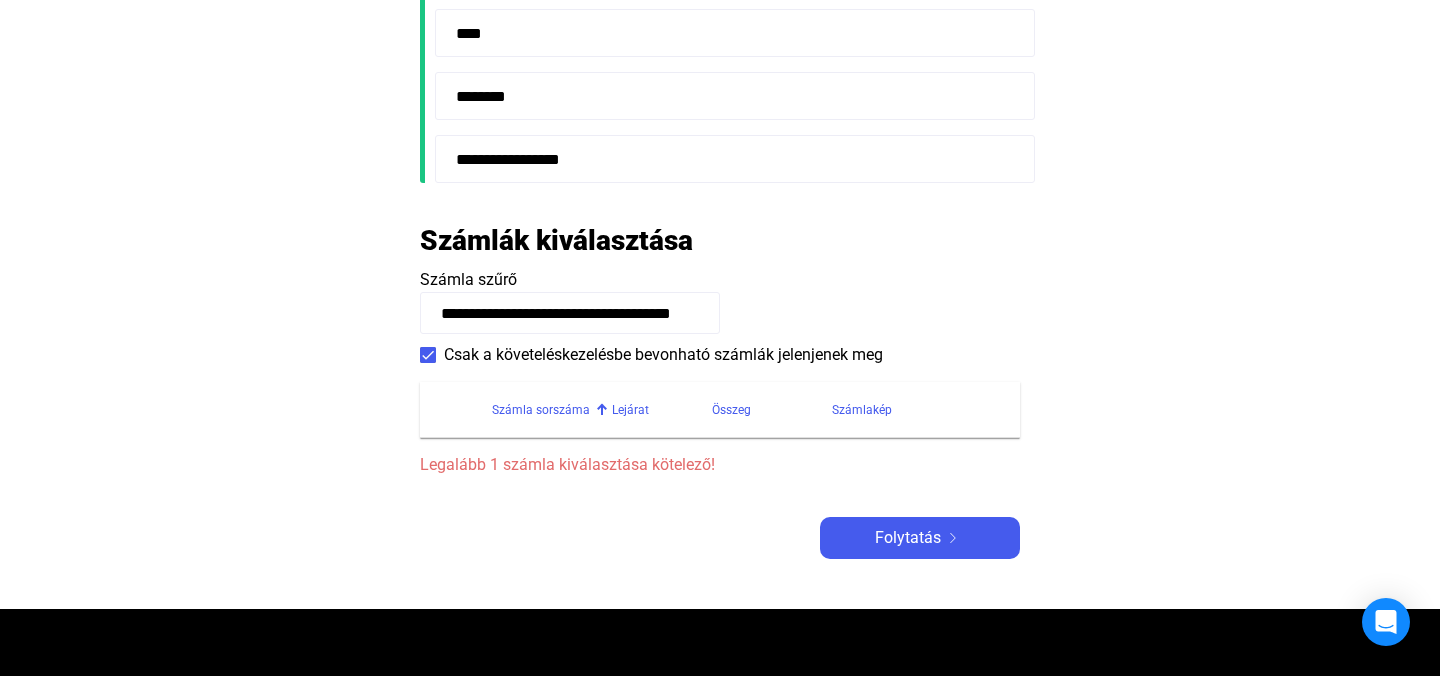 click on "**********" 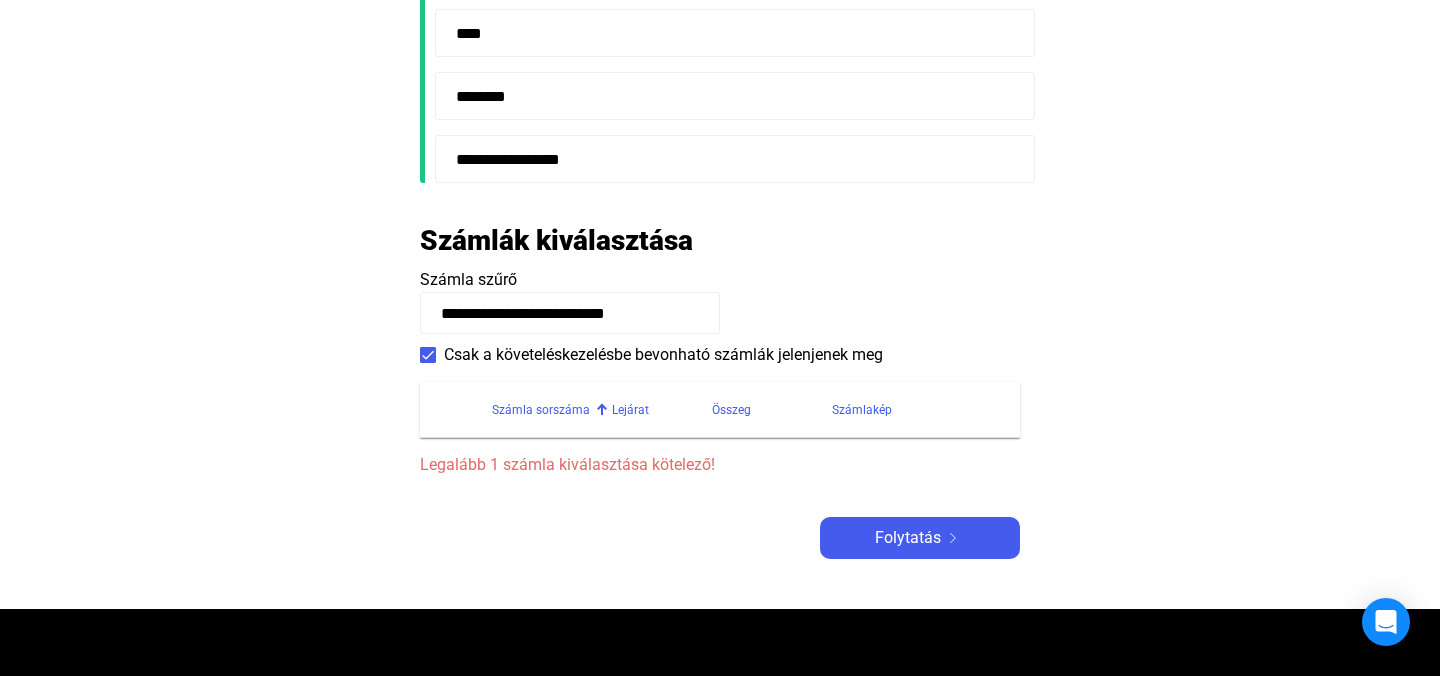 scroll, scrollTop: 0, scrollLeft: 0, axis: both 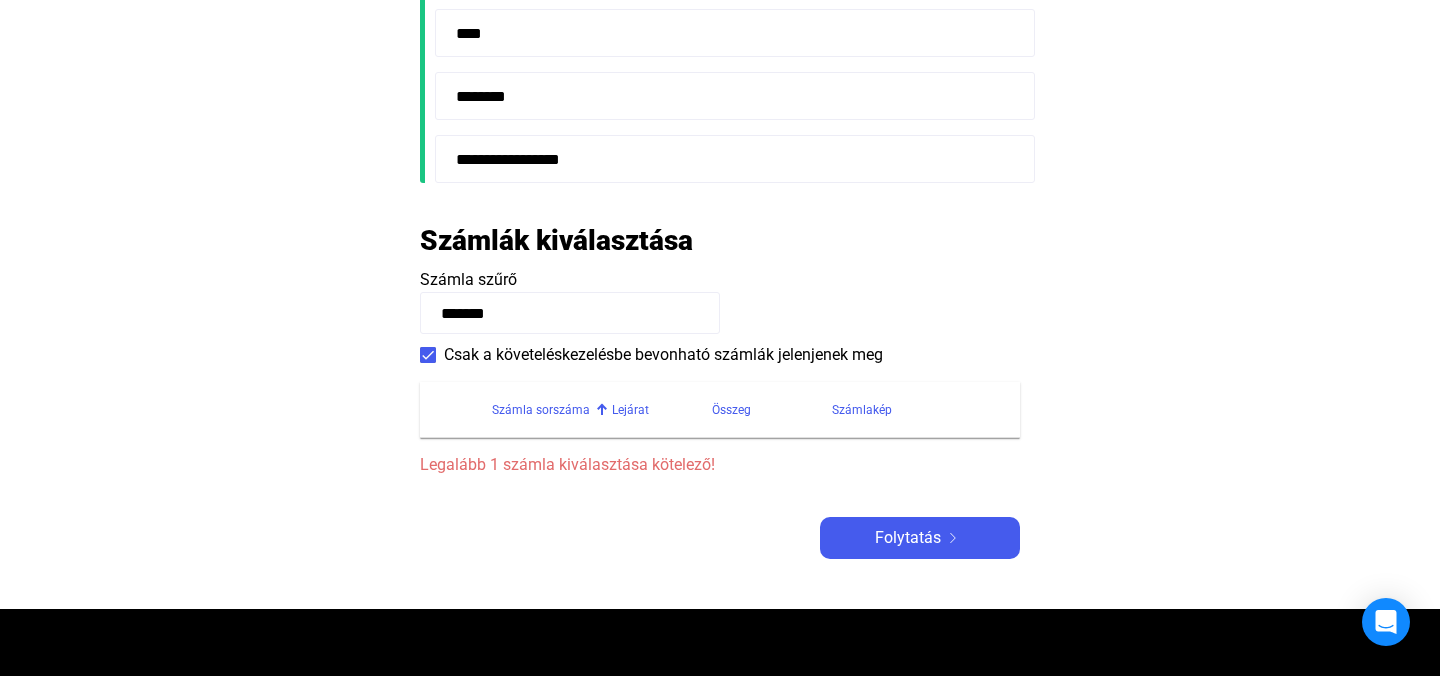 click on "******" 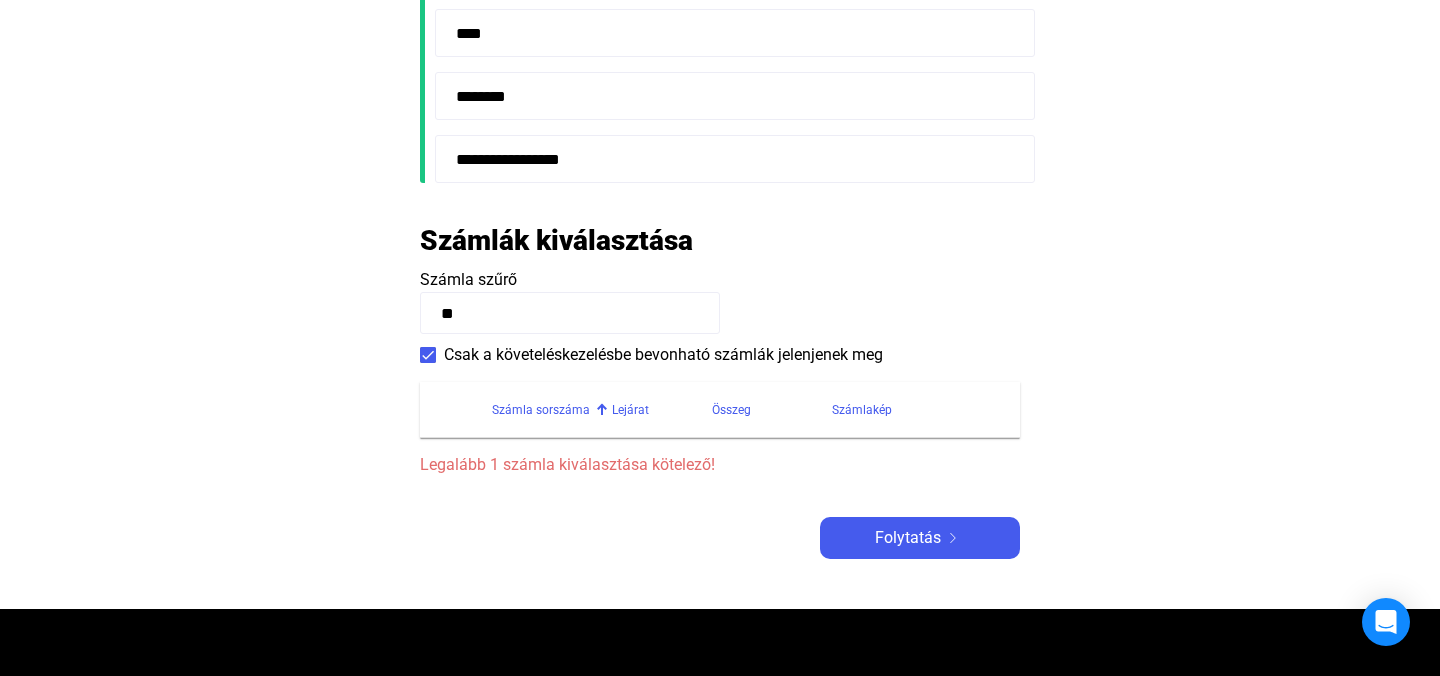 type on "*" 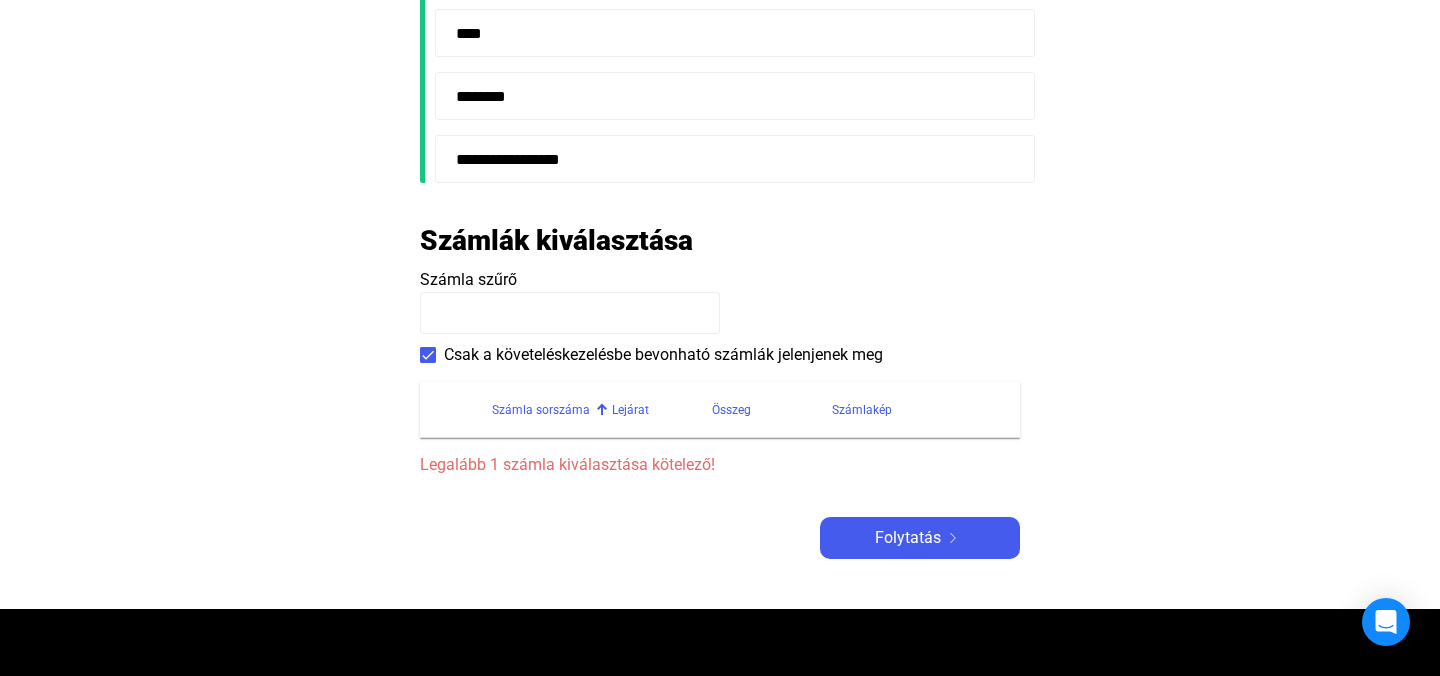click at bounding box center [428, 355] 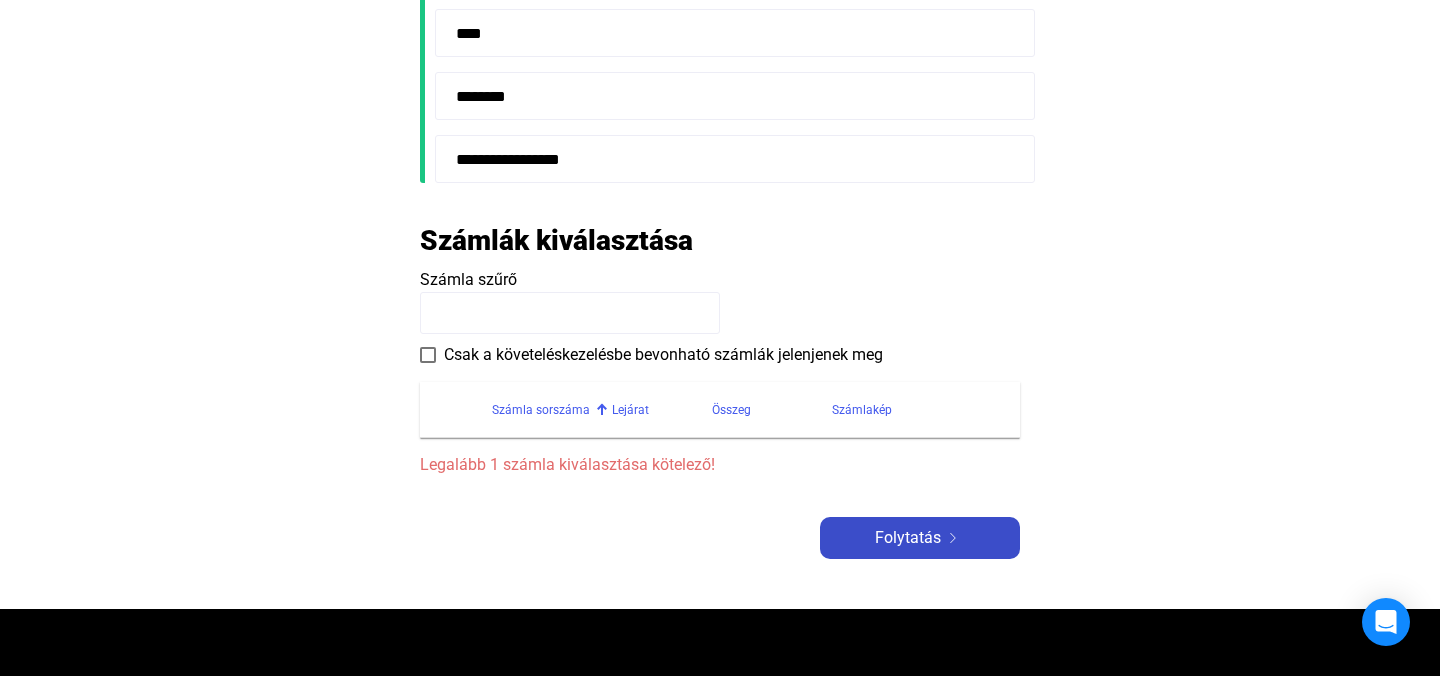click on "Folytatás" 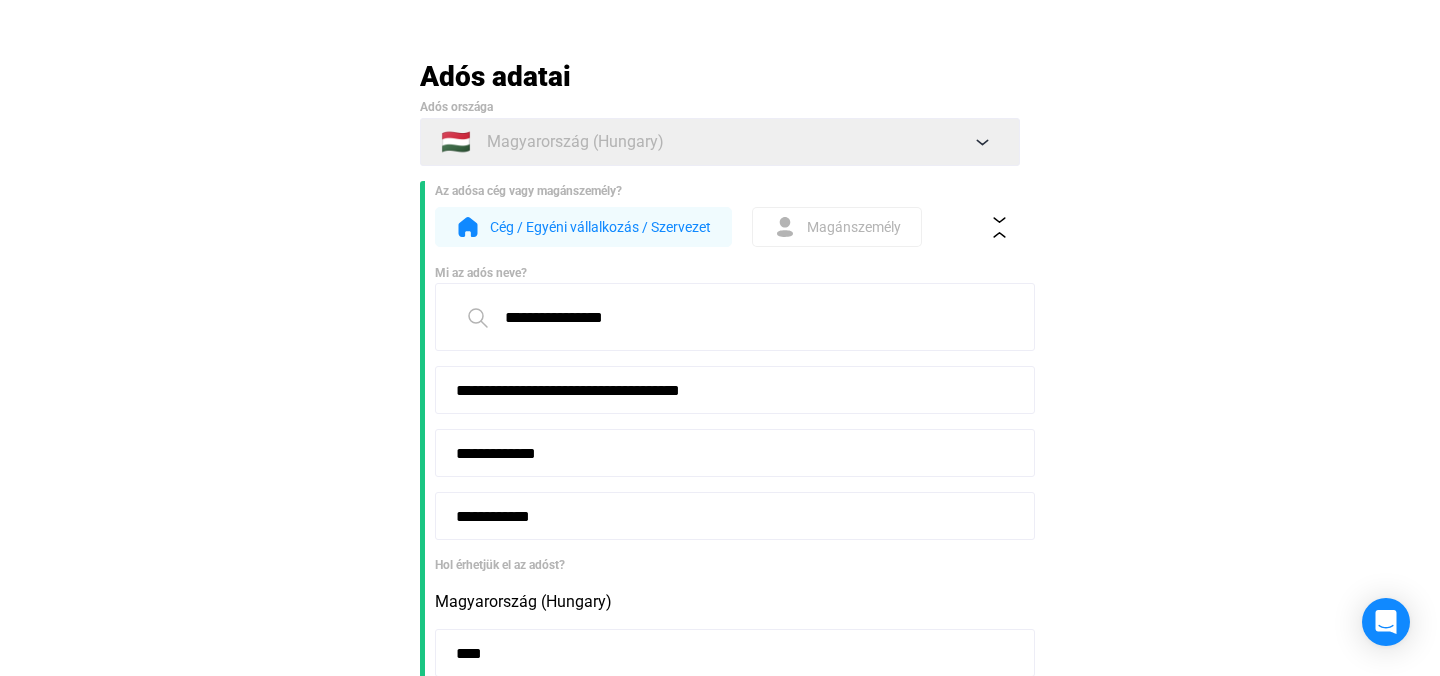 scroll, scrollTop: 84, scrollLeft: 0, axis: vertical 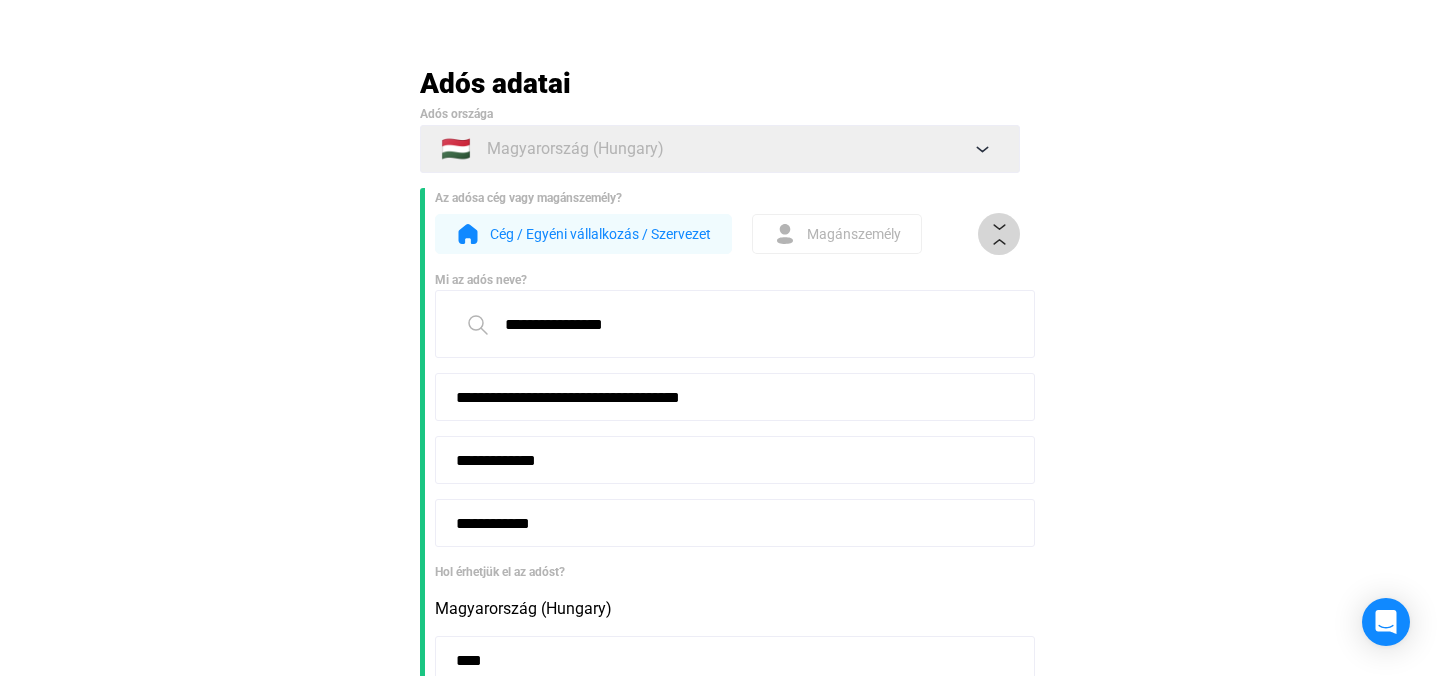 click 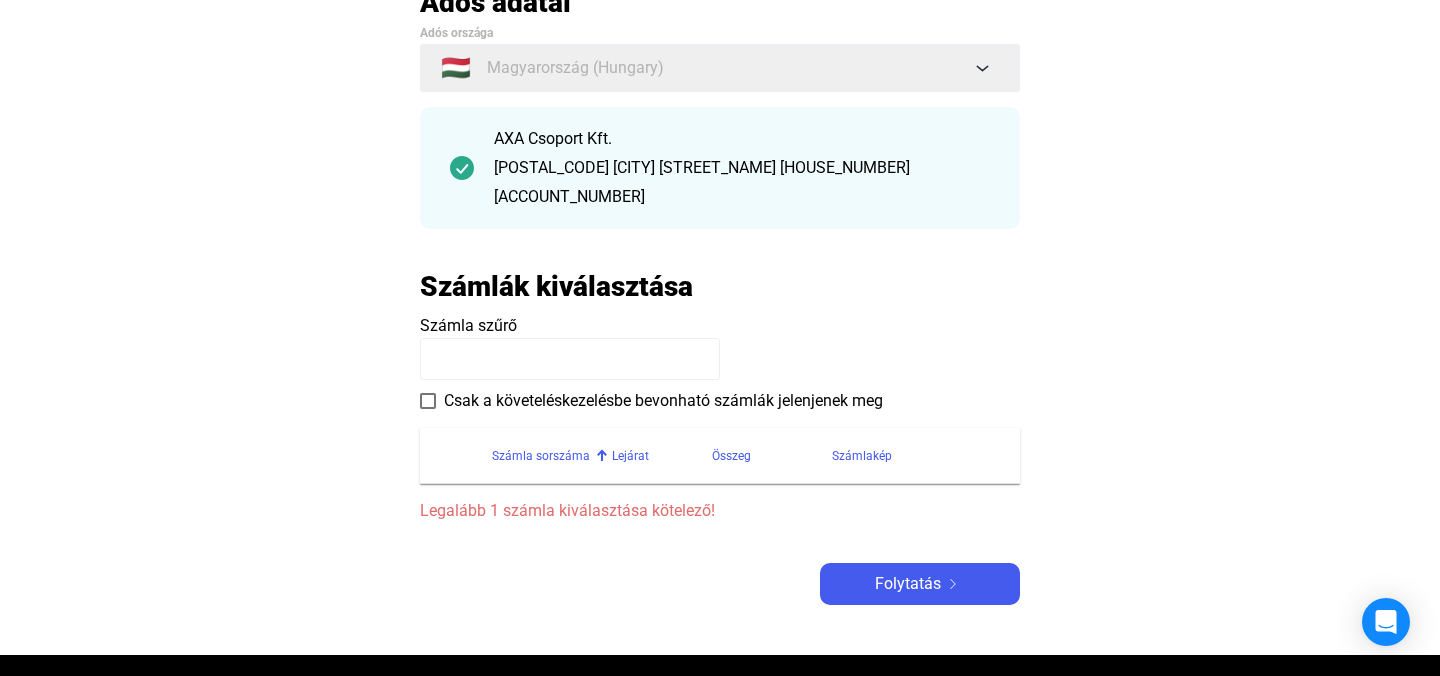 scroll, scrollTop: 195, scrollLeft: 0, axis: vertical 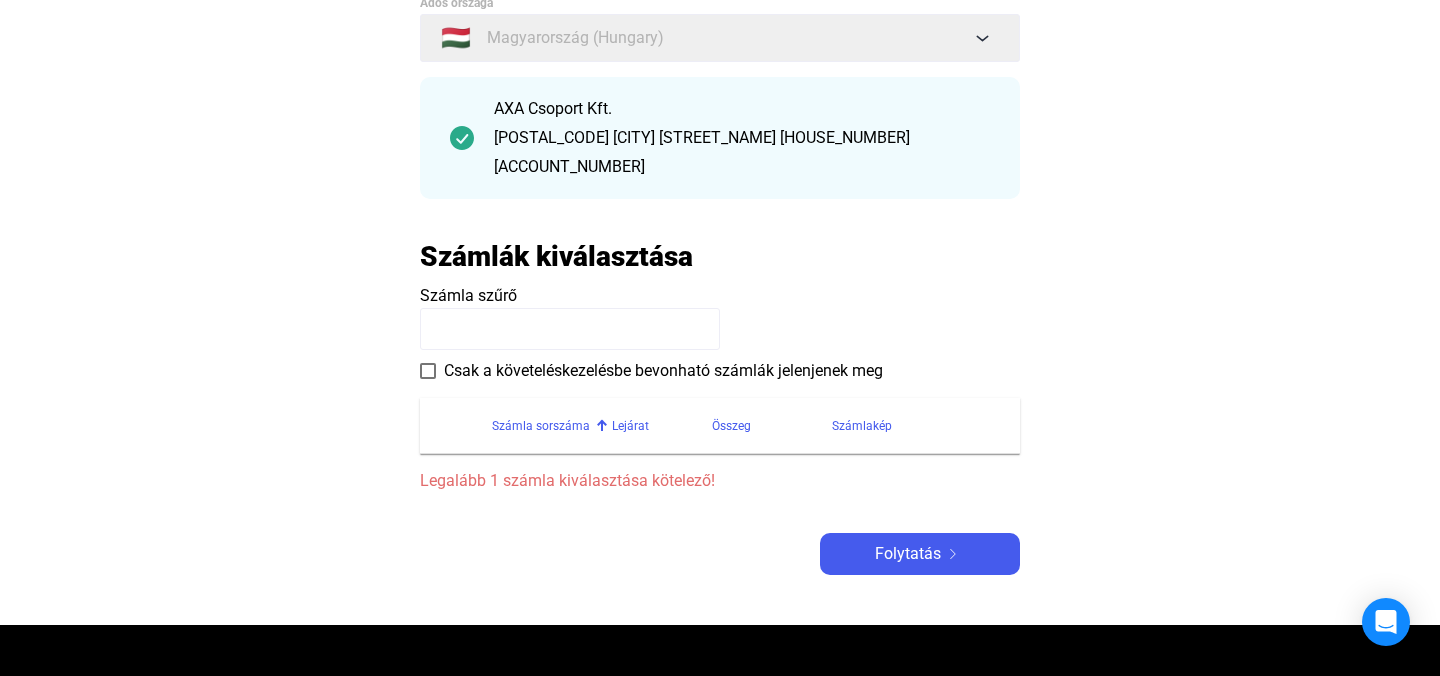 click 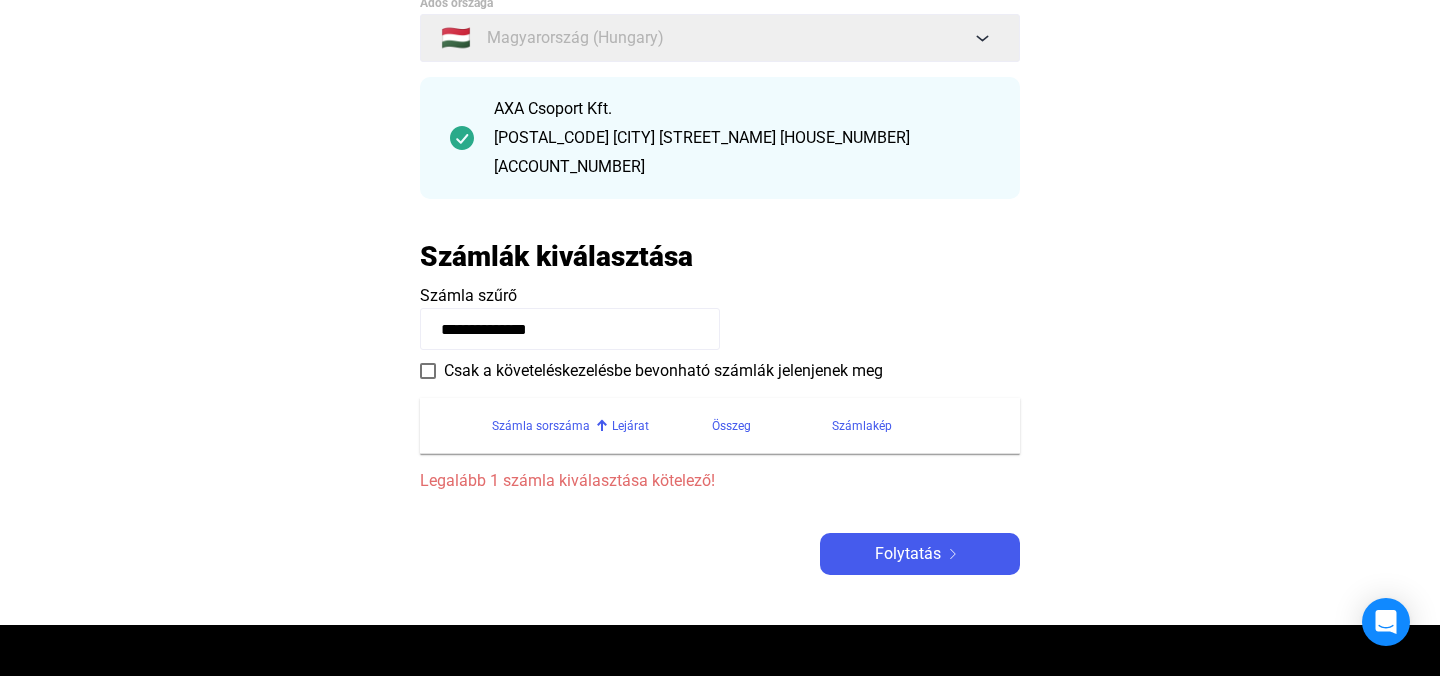 click at bounding box center [428, 371] 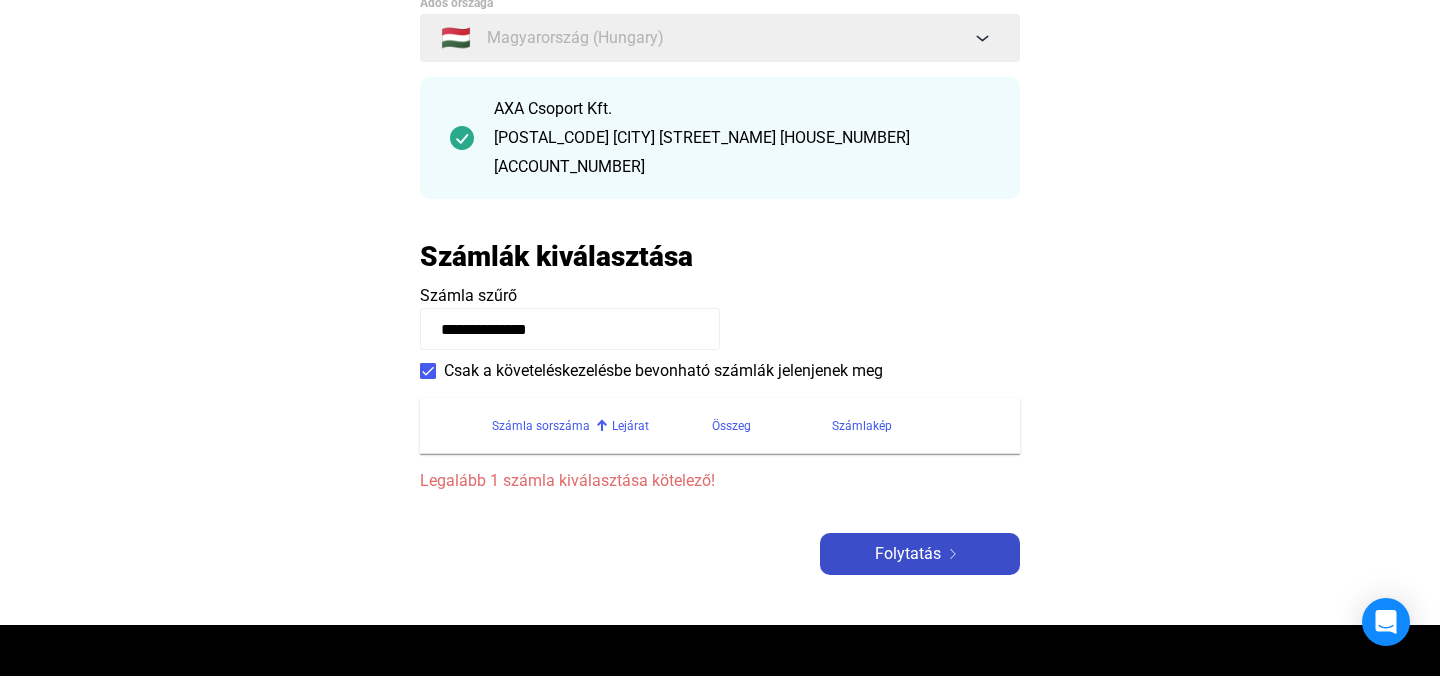 click on "Folytatás" 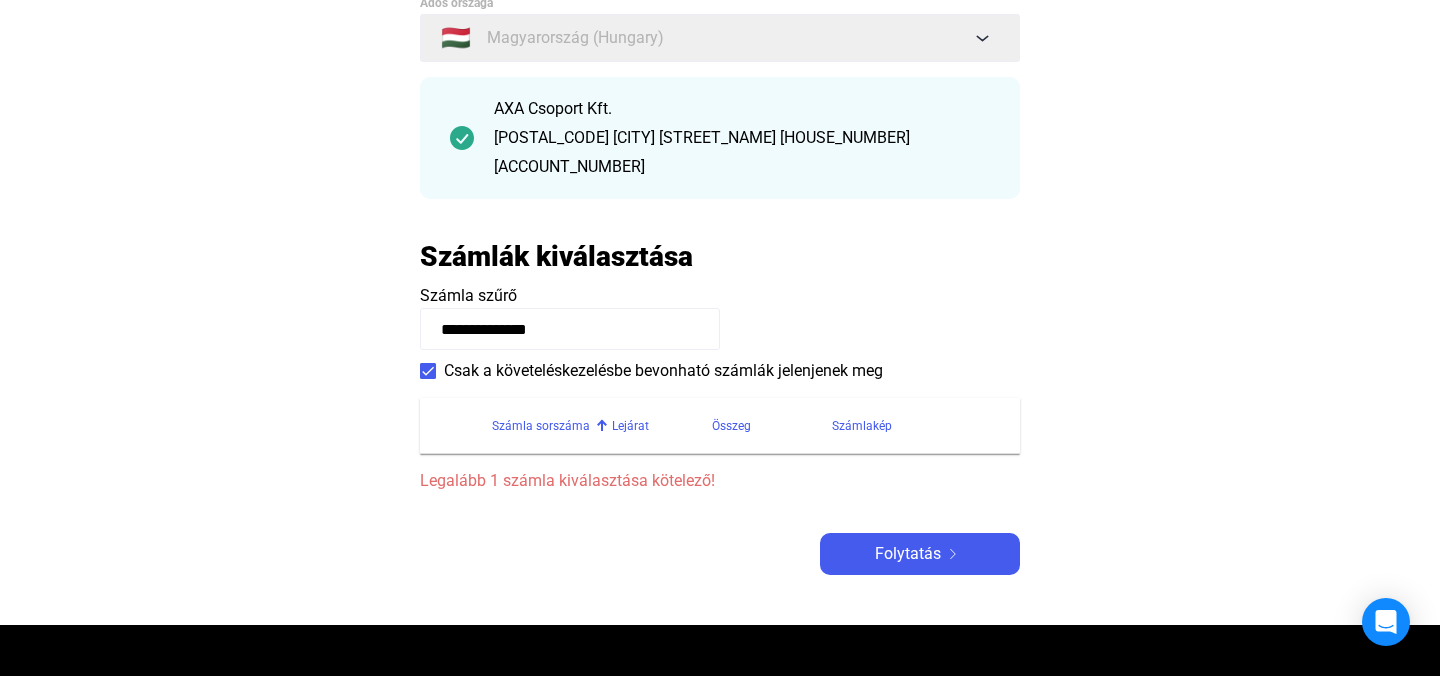 click on "**********" 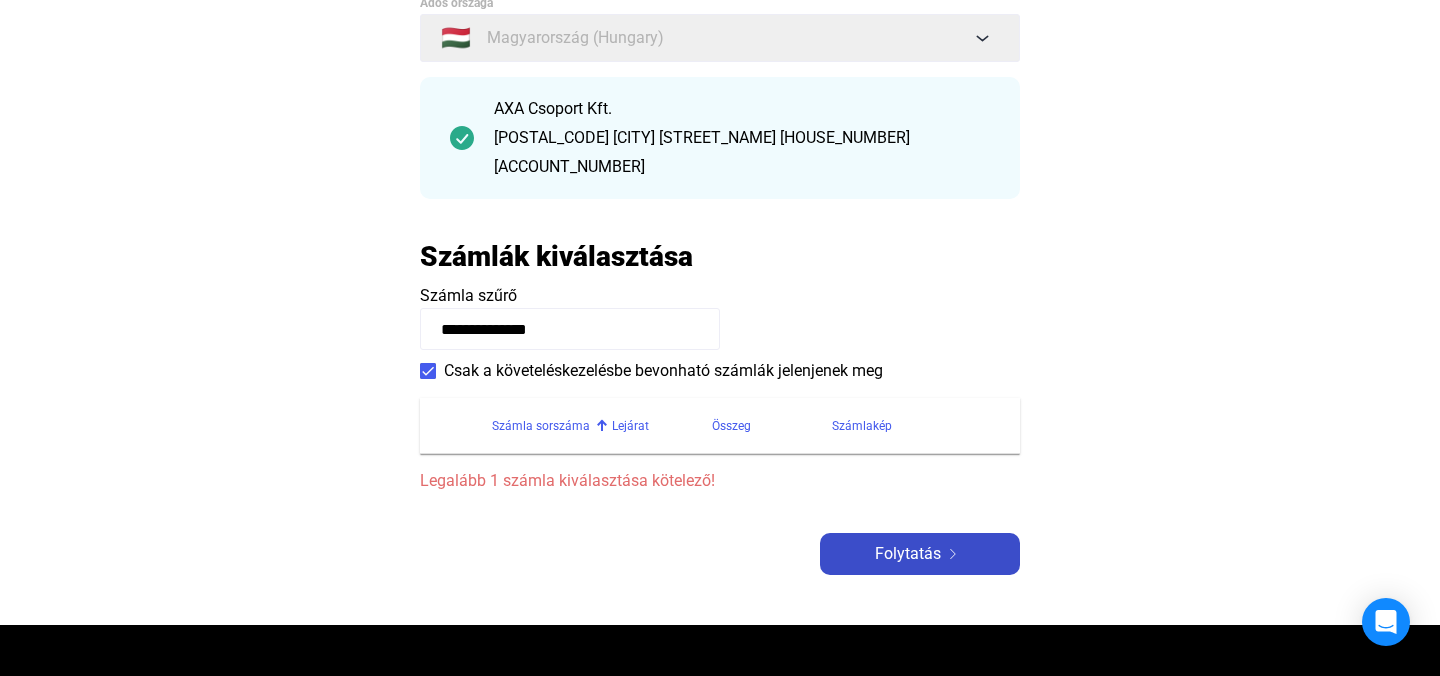 click 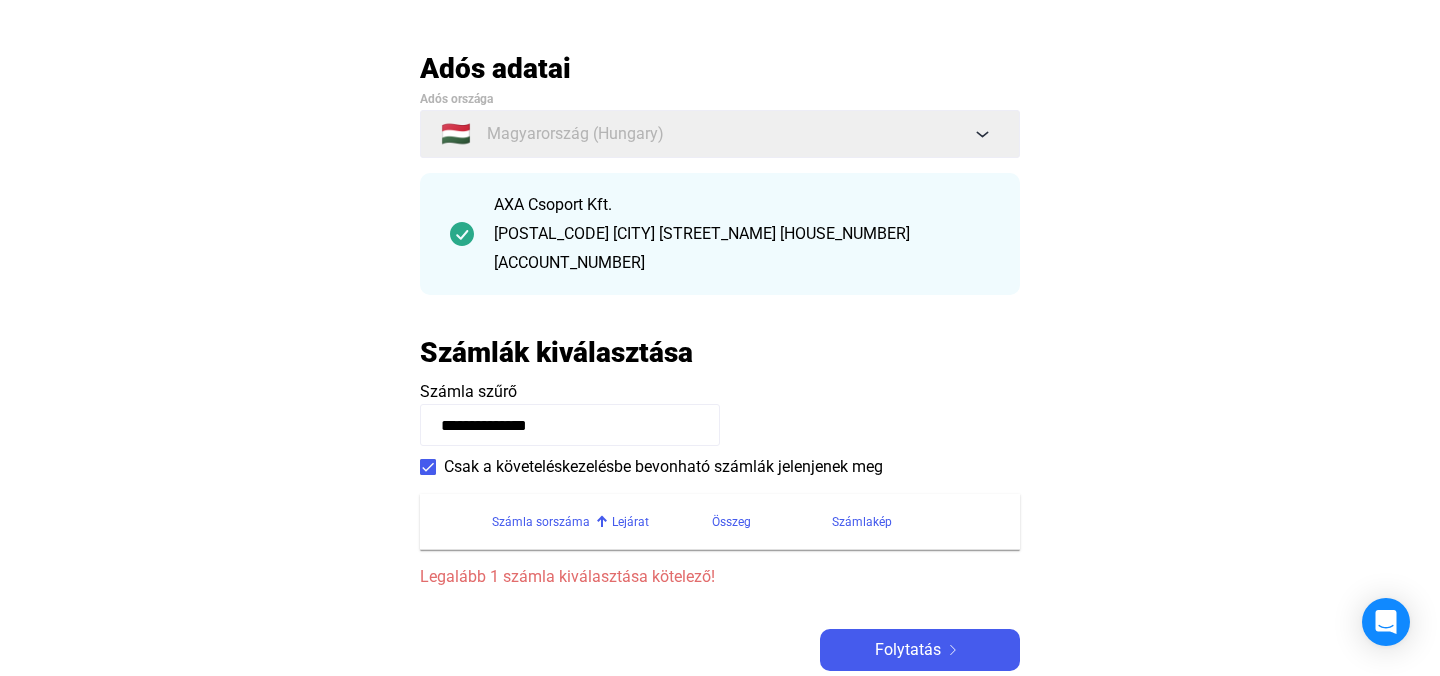 scroll, scrollTop: 0, scrollLeft: 0, axis: both 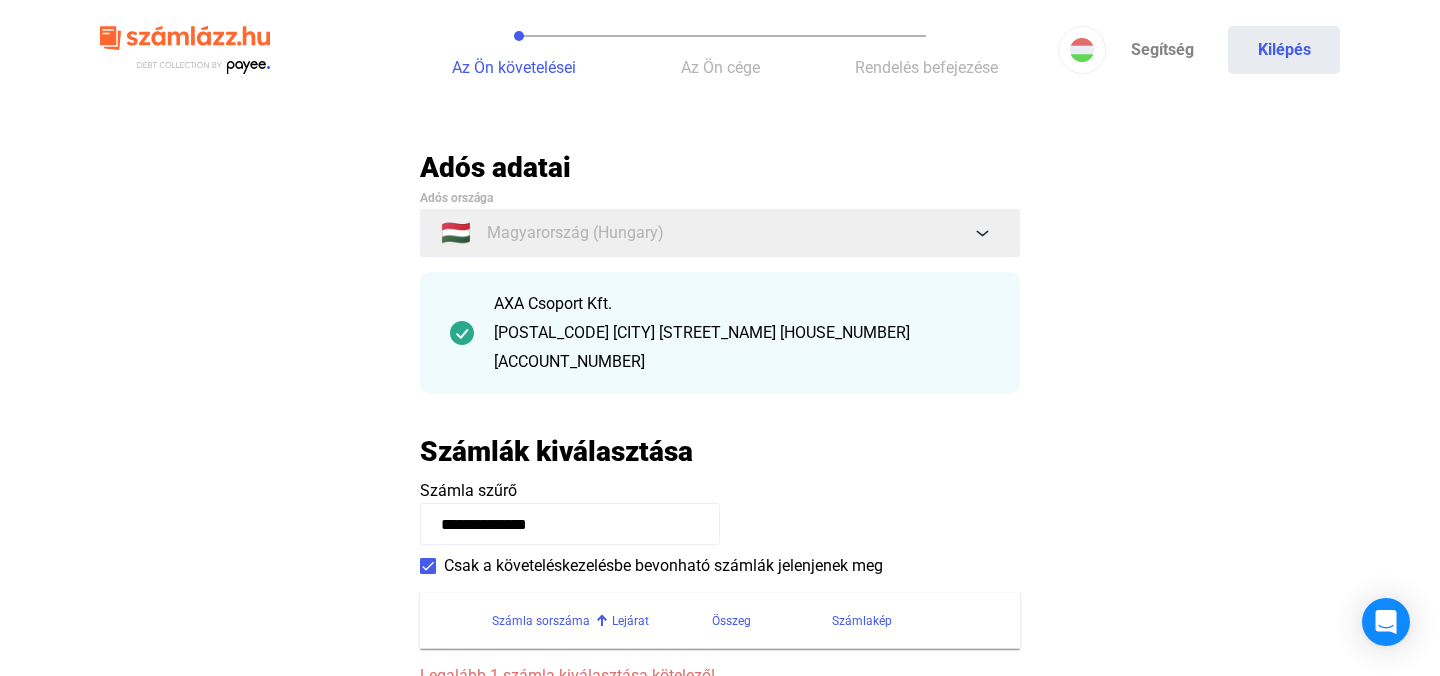 click on "**********" 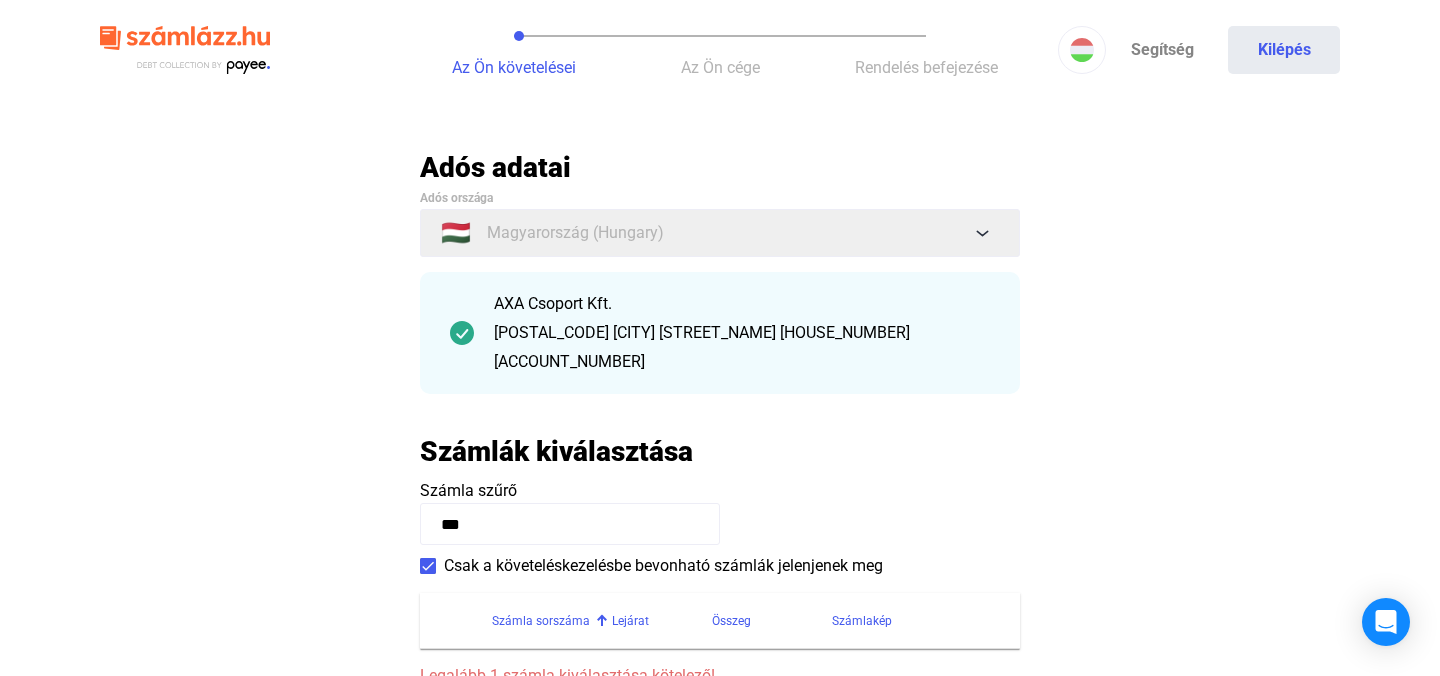 scroll, scrollTop: 166, scrollLeft: 0, axis: vertical 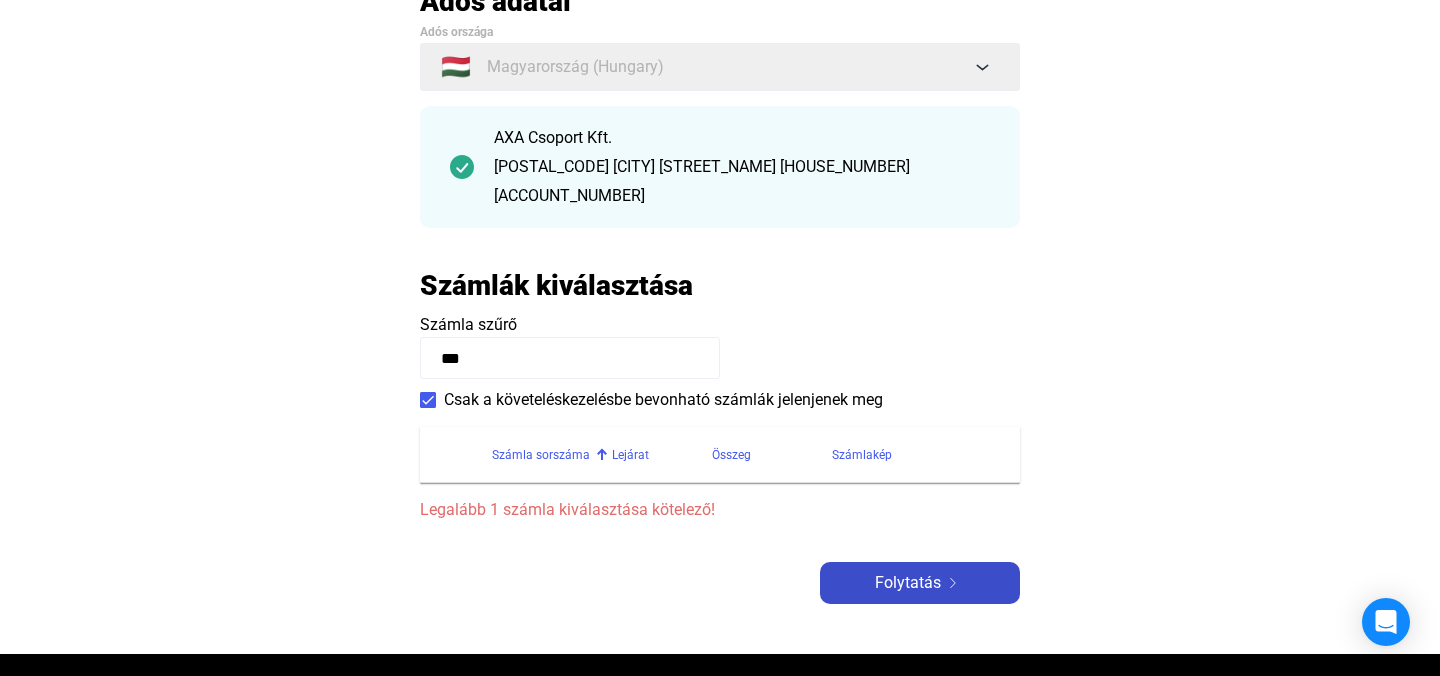 type on "***" 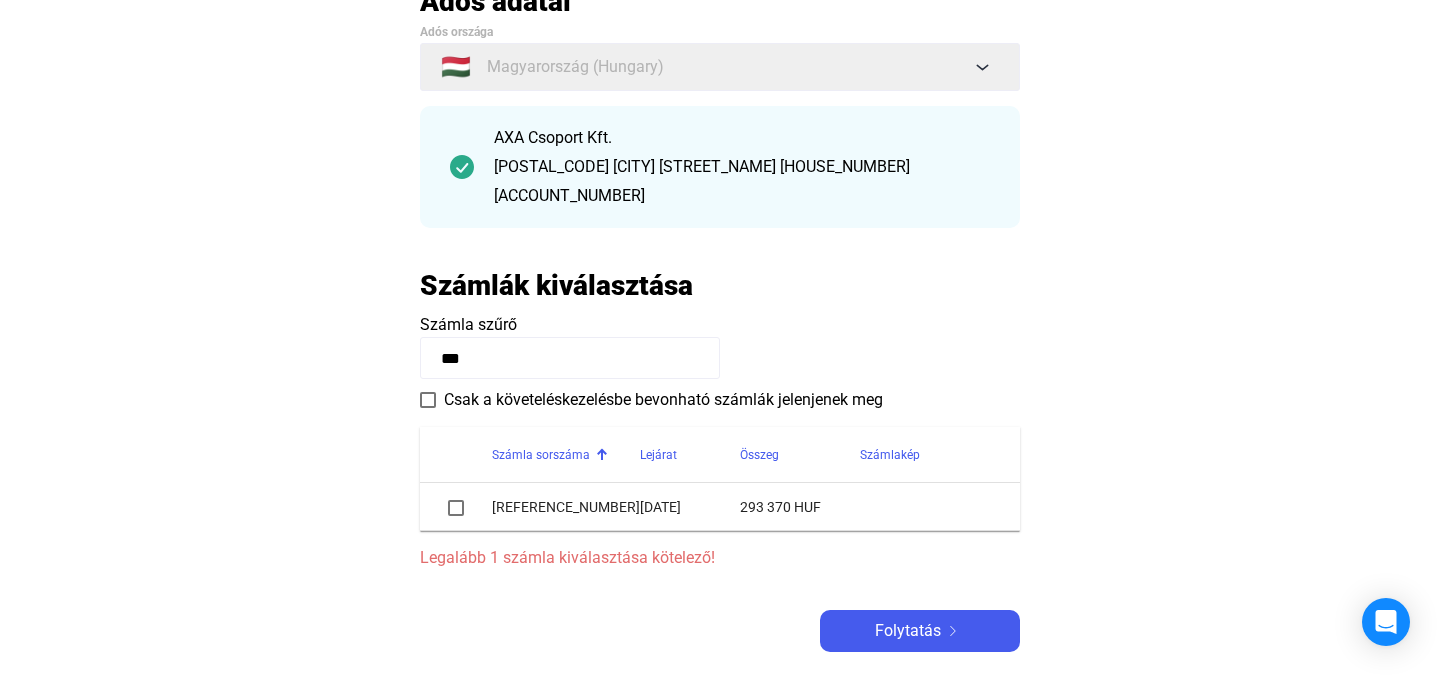 click at bounding box center [456, 508] 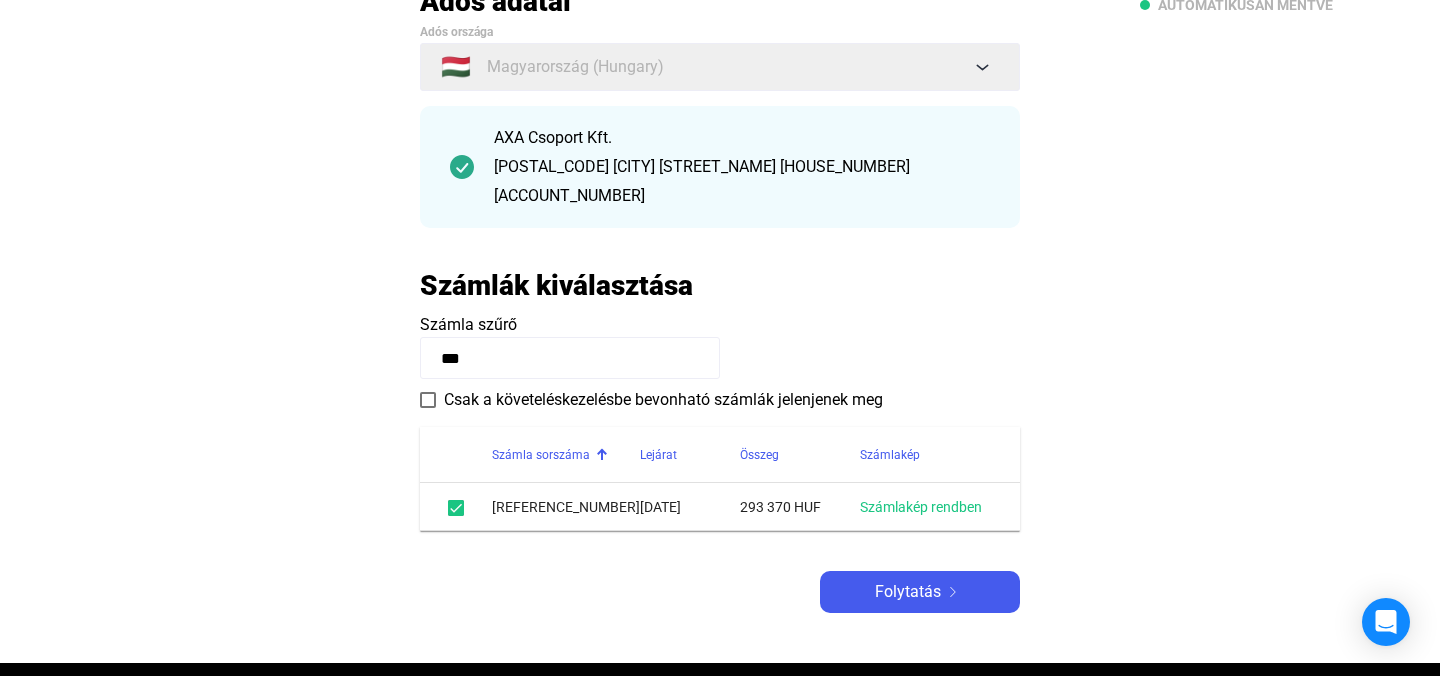 click at bounding box center [428, 400] 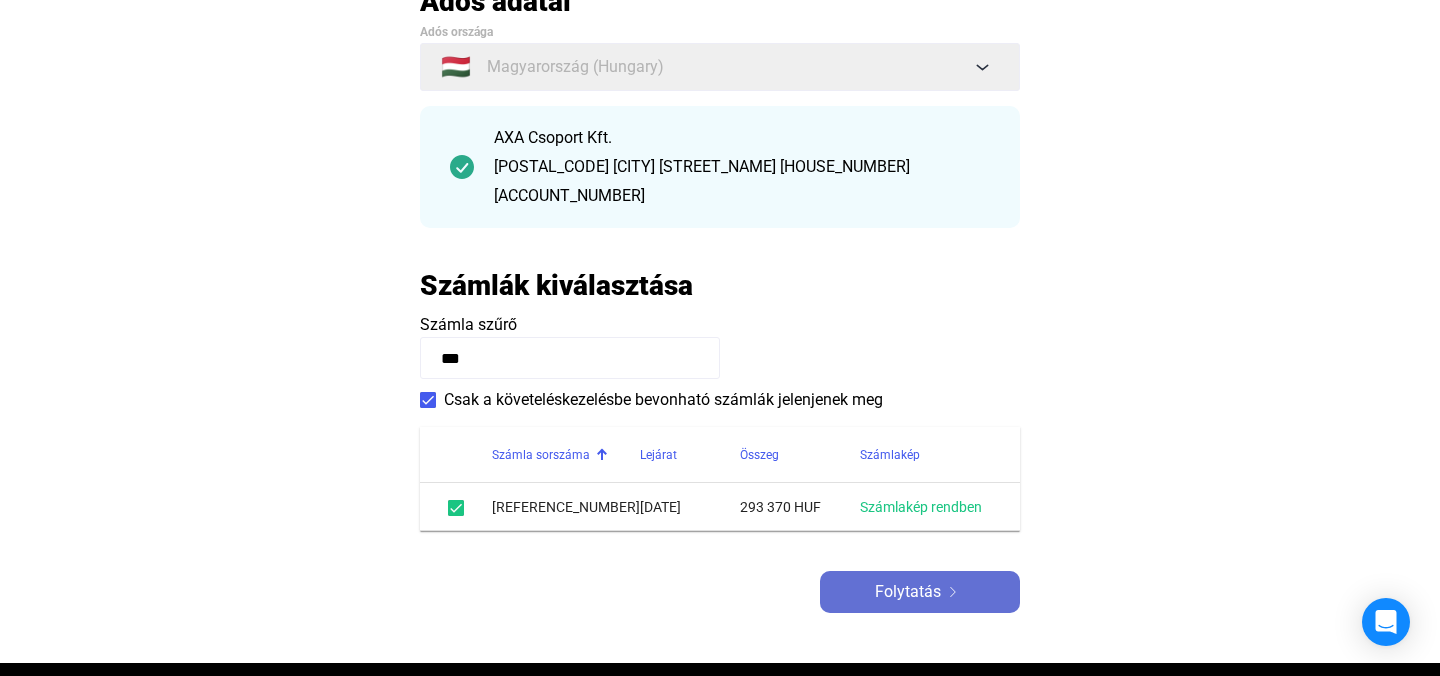 click on "Folytatás" 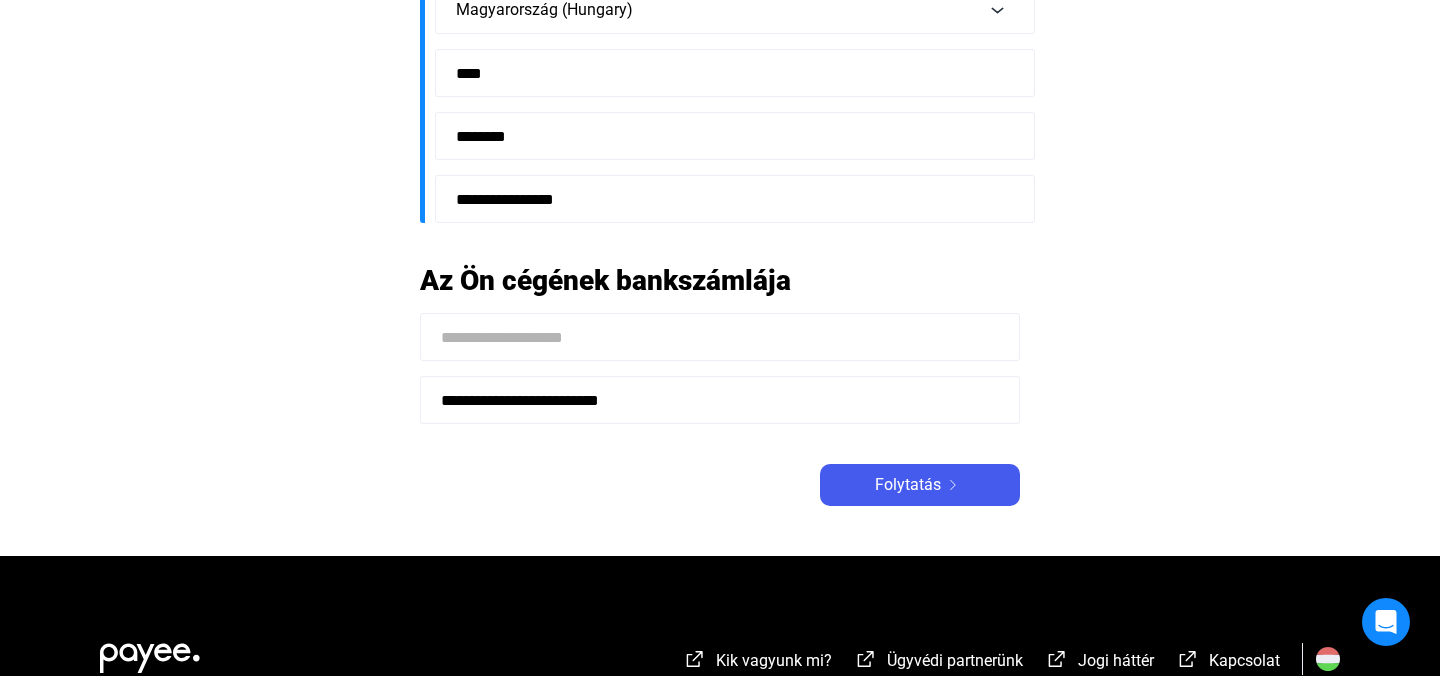 scroll, scrollTop: 640, scrollLeft: 0, axis: vertical 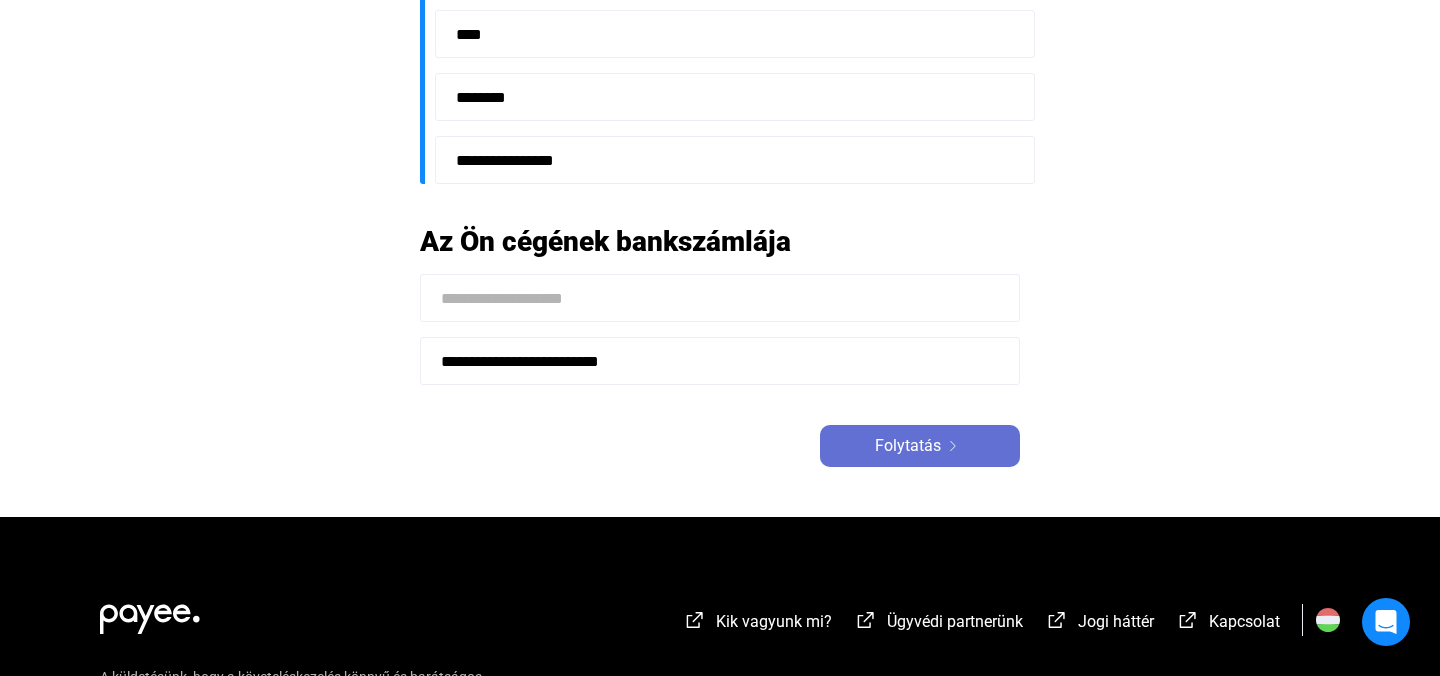 click on "Folytatás" 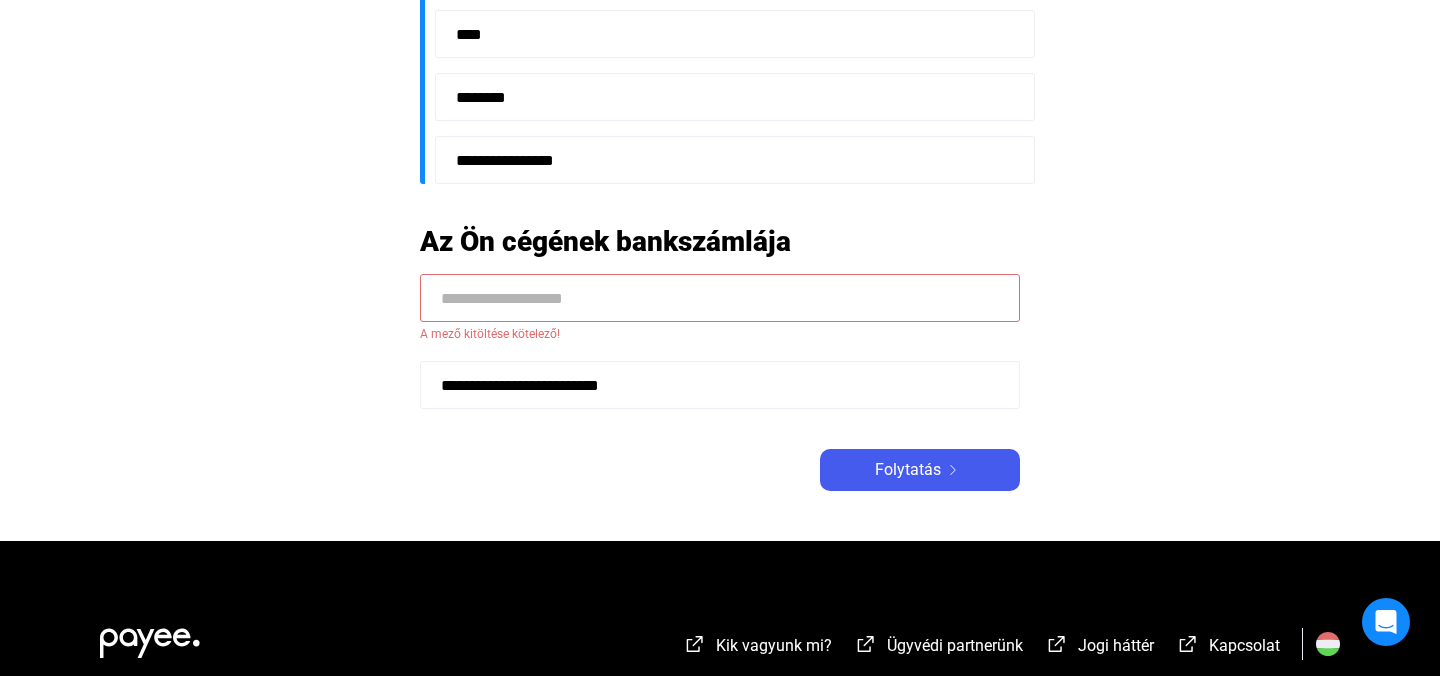 click 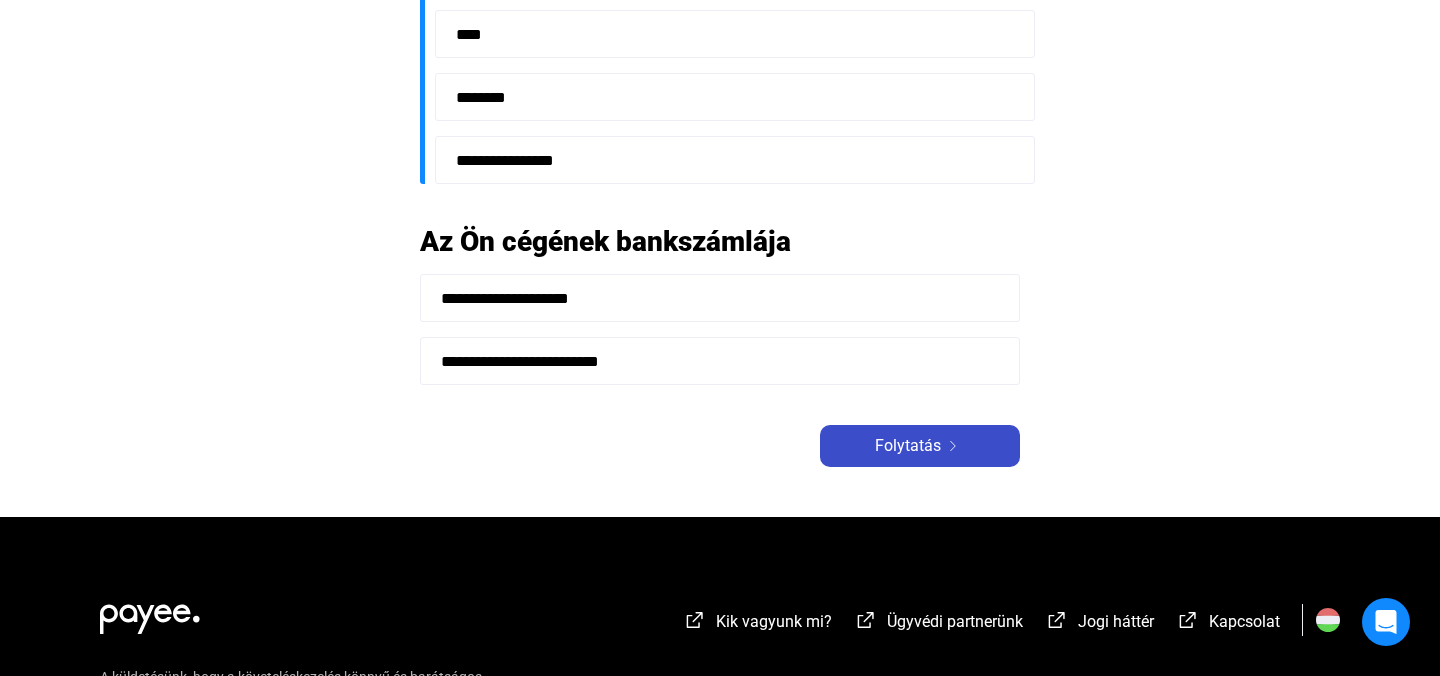 type on "**********" 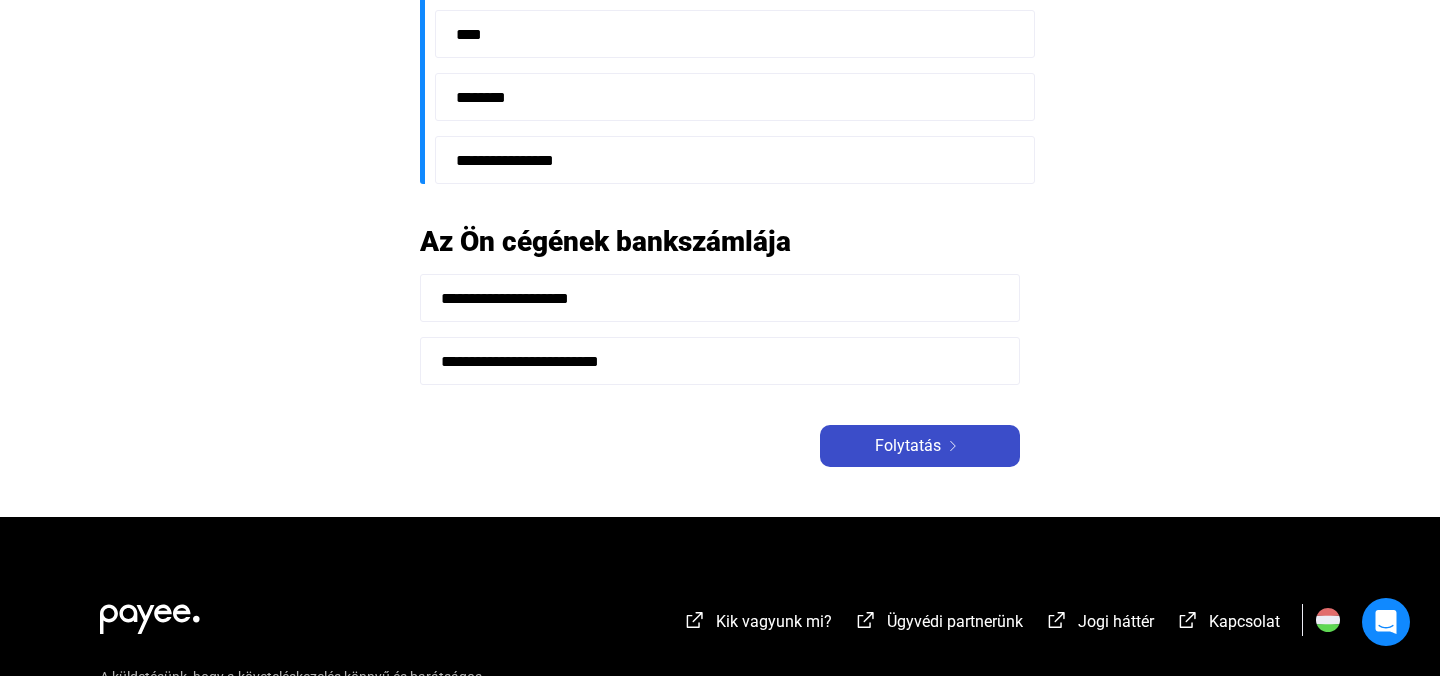 click on "Folytatás" 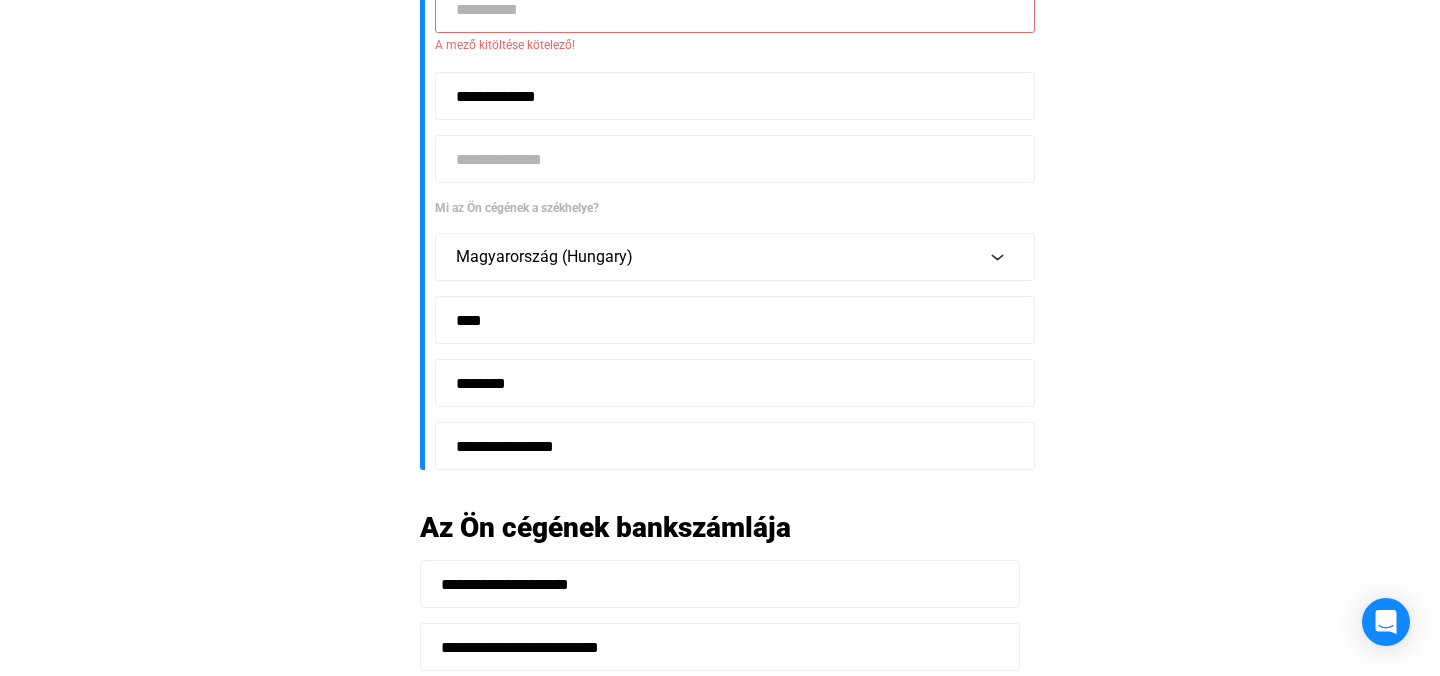 scroll, scrollTop: 340, scrollLeft: 0, axis: vertical 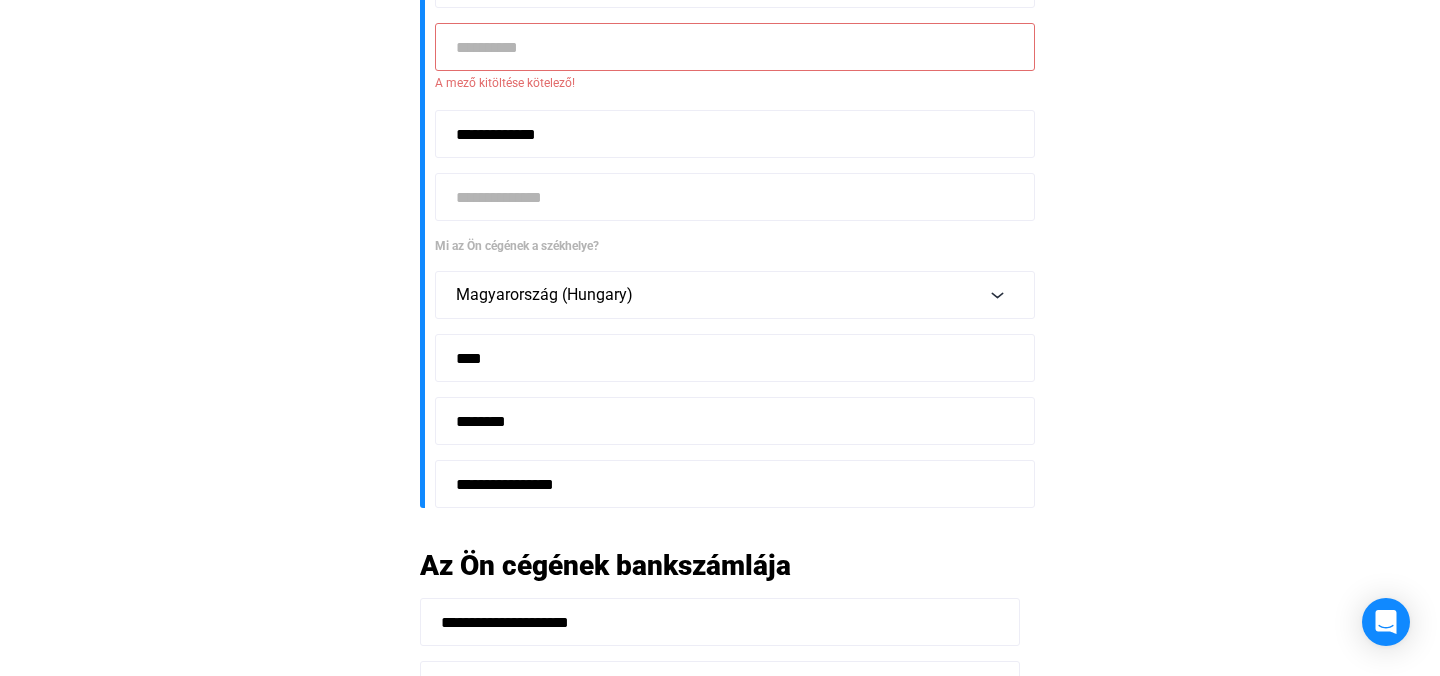 click 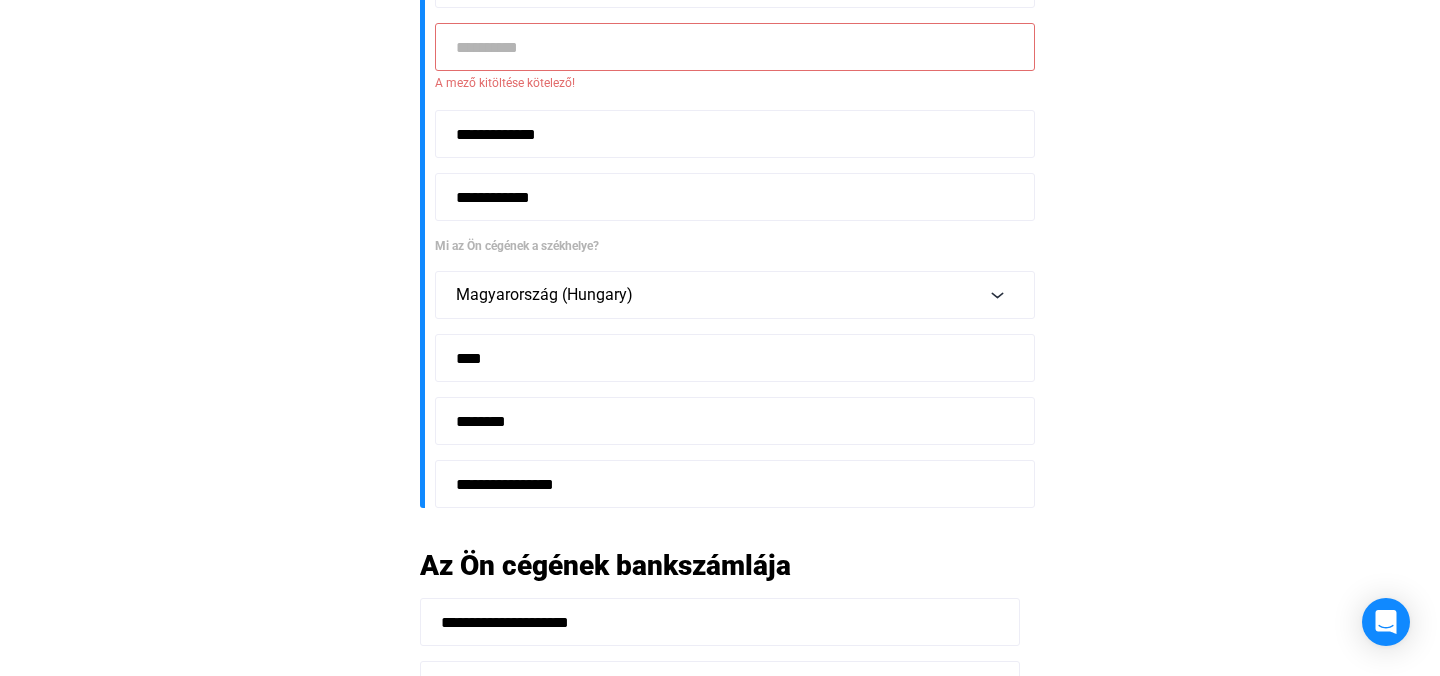 type on "**********" 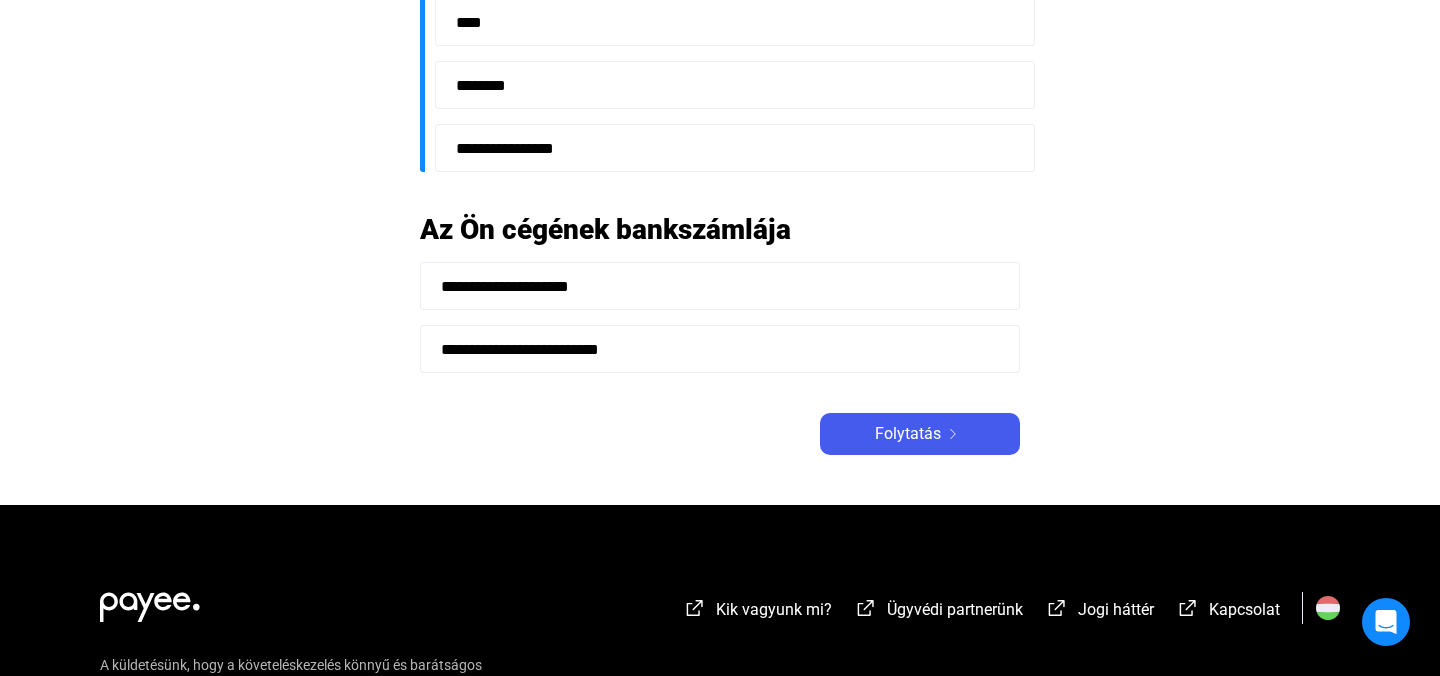scroll, scrollTop: 677, scrollLeft: 0, axis: vertical 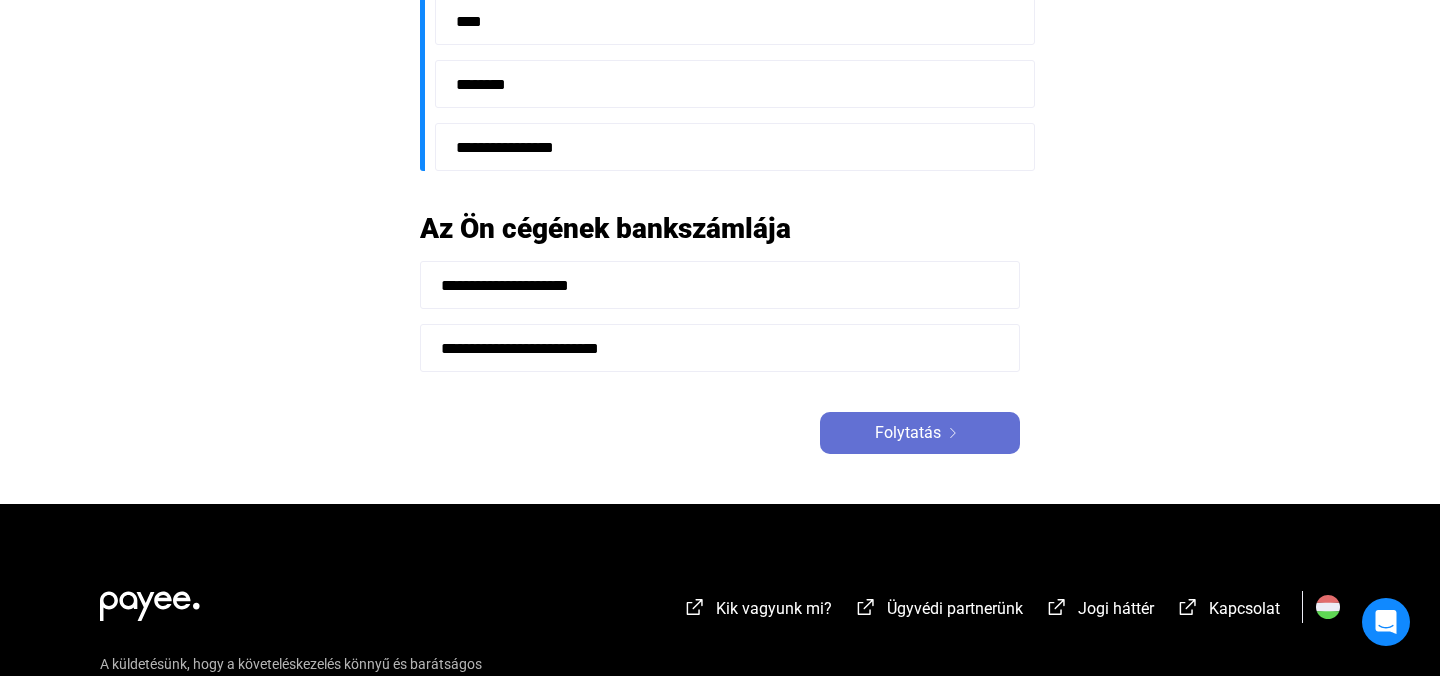 click on "Folytatás" 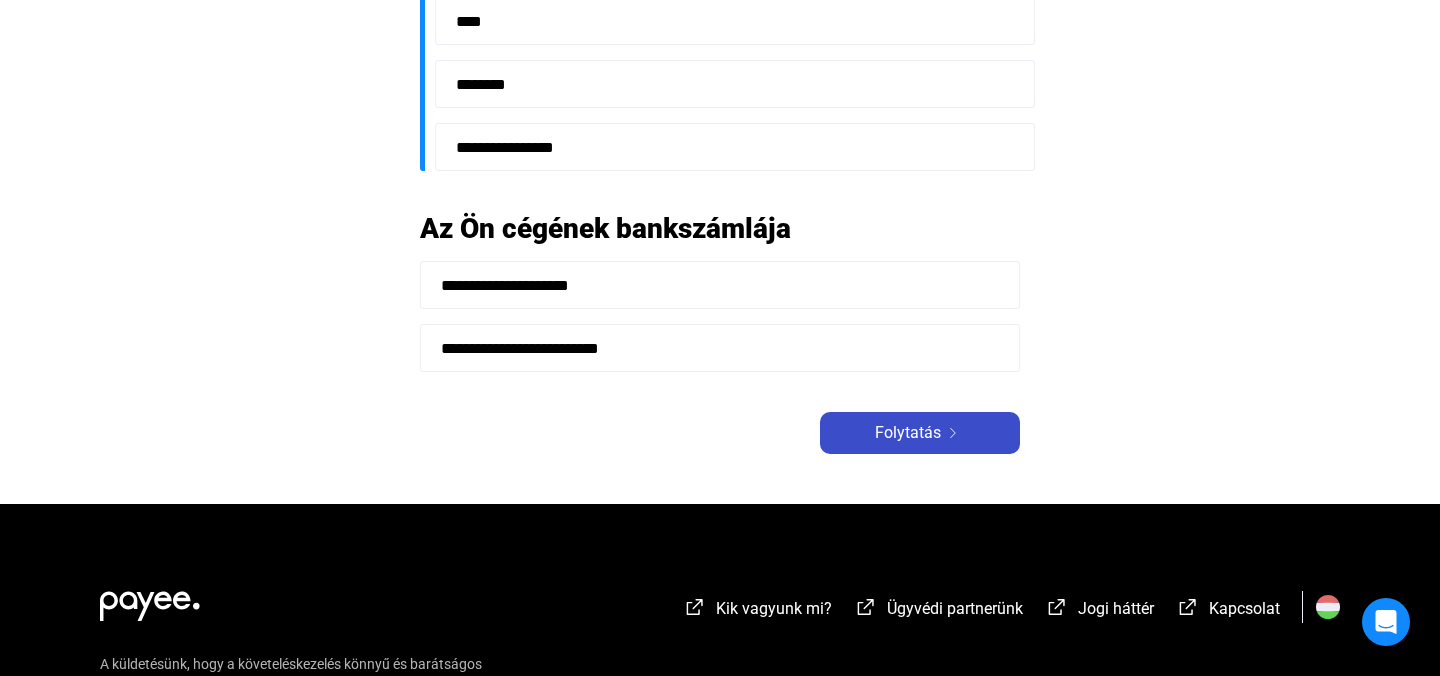 click on "Folytatás" 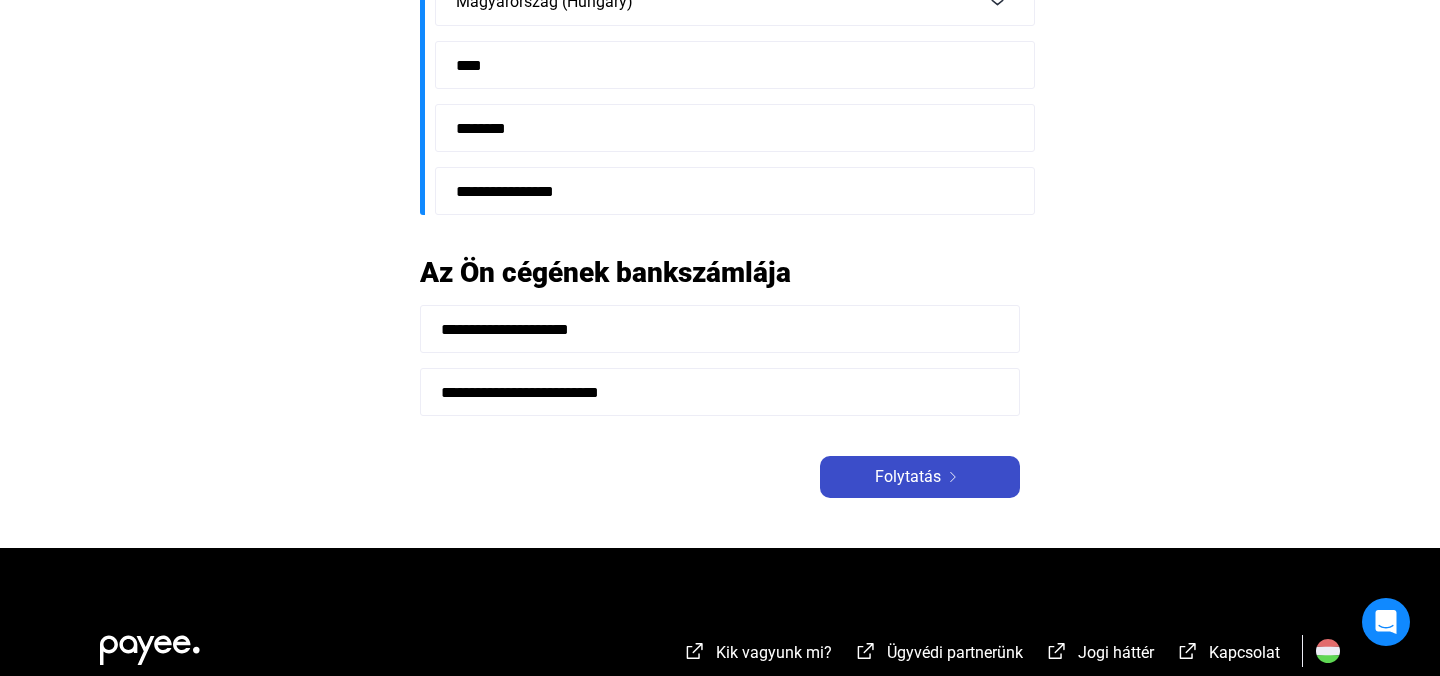 scroll, scrollTop: 632, scrollLeft: 0, axis: vertical 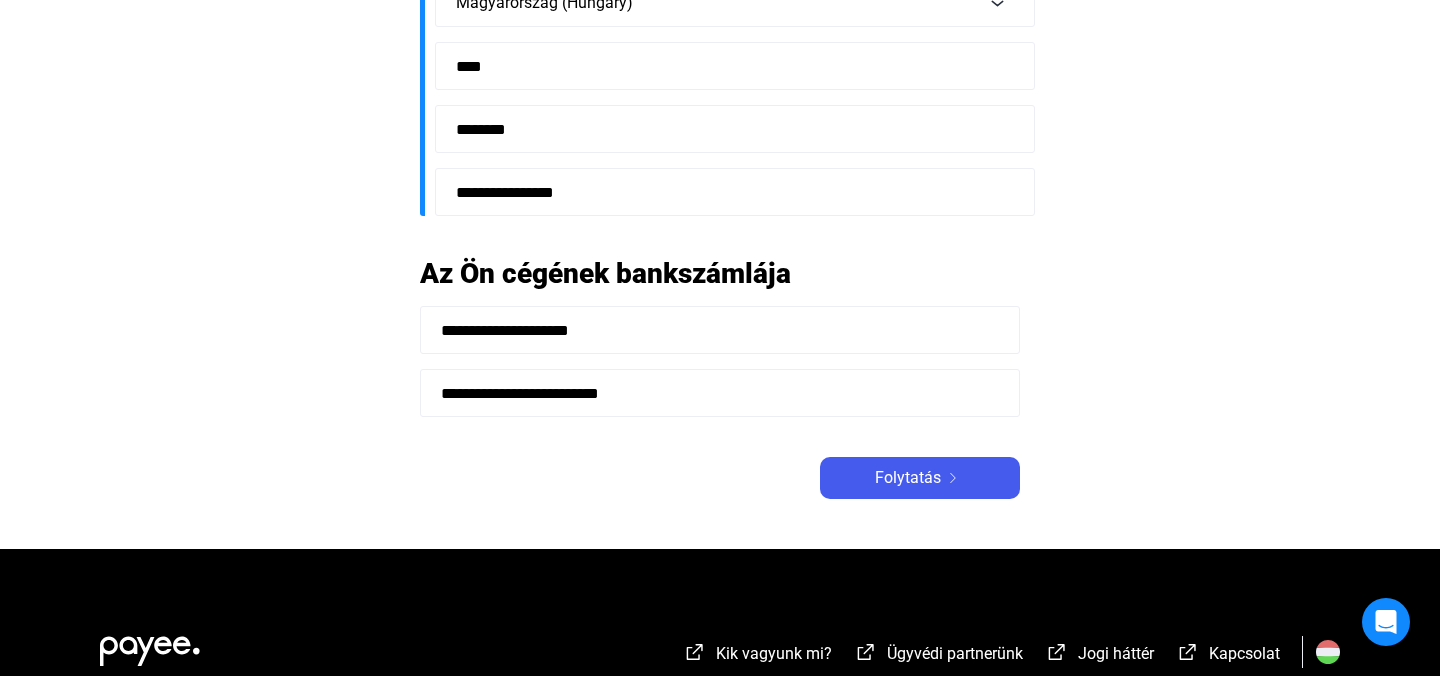 click on "**********" 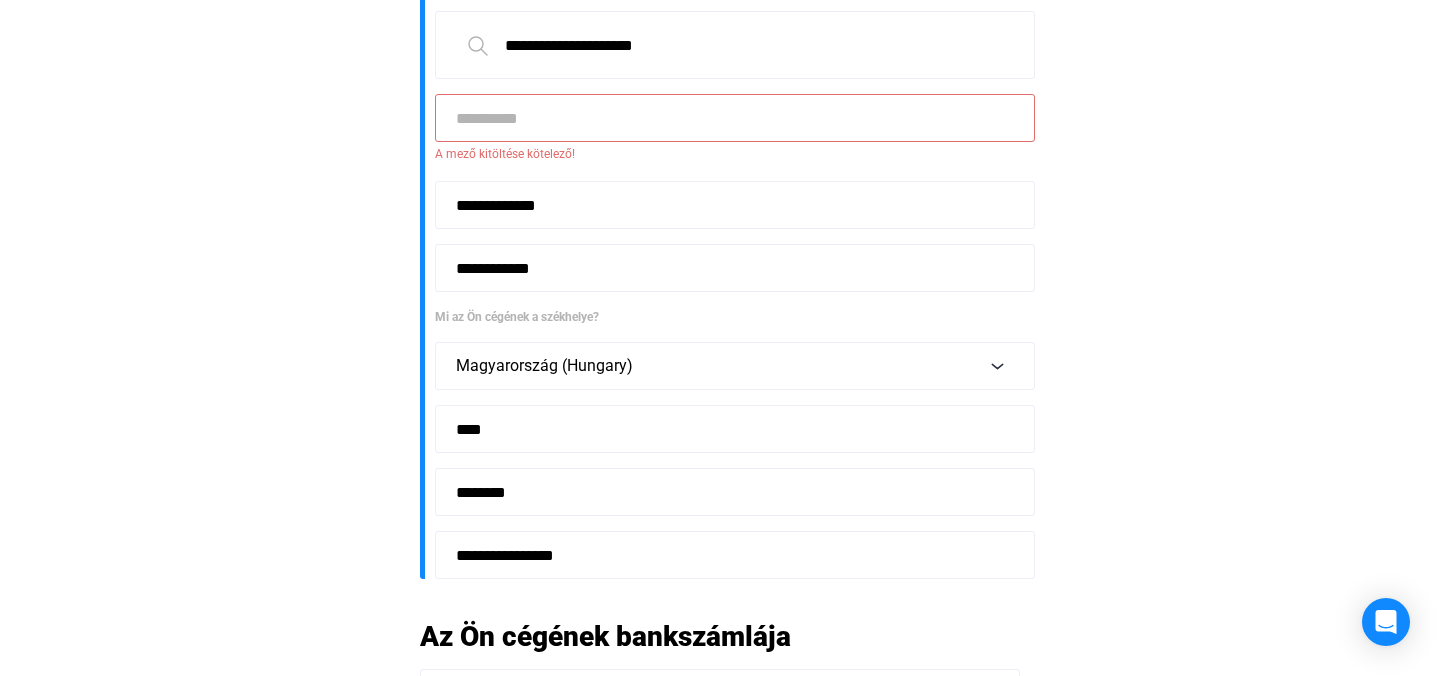 scroll, scrollTop: 268, scrollLeft: 0, axis: vertical 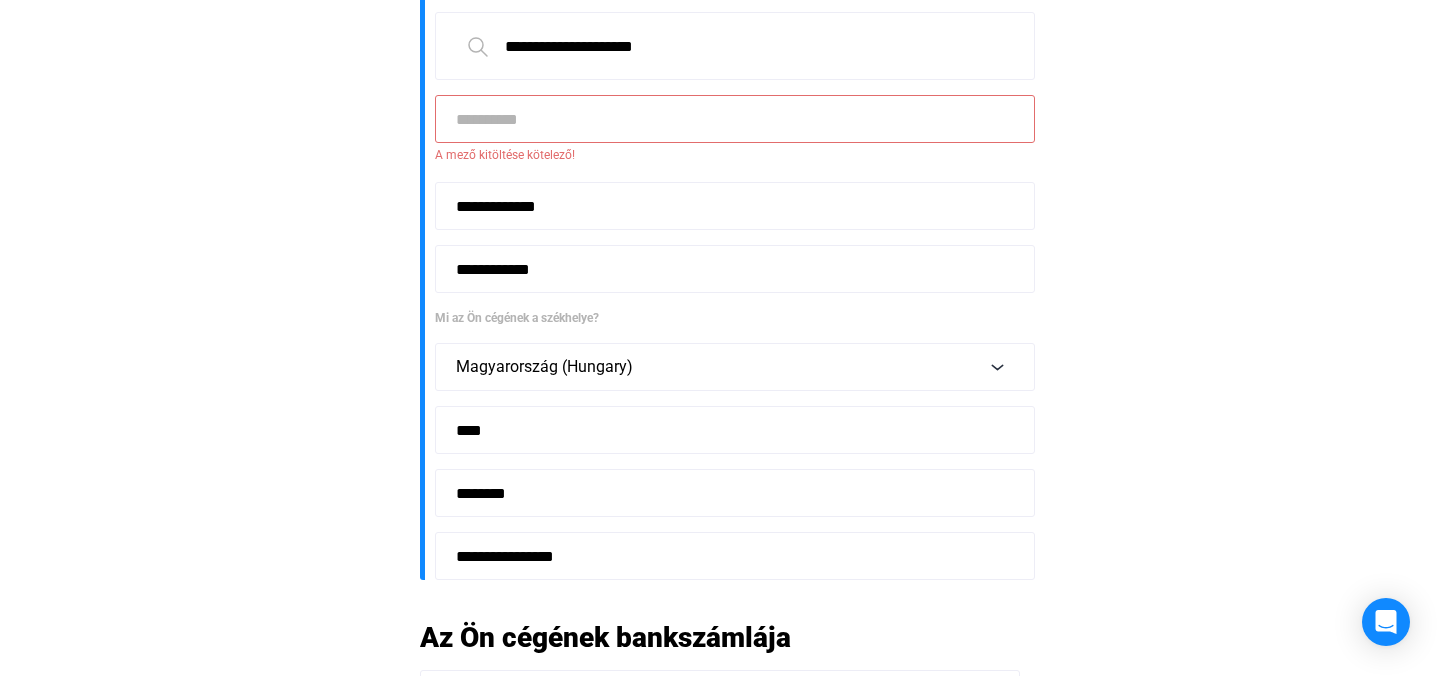 click 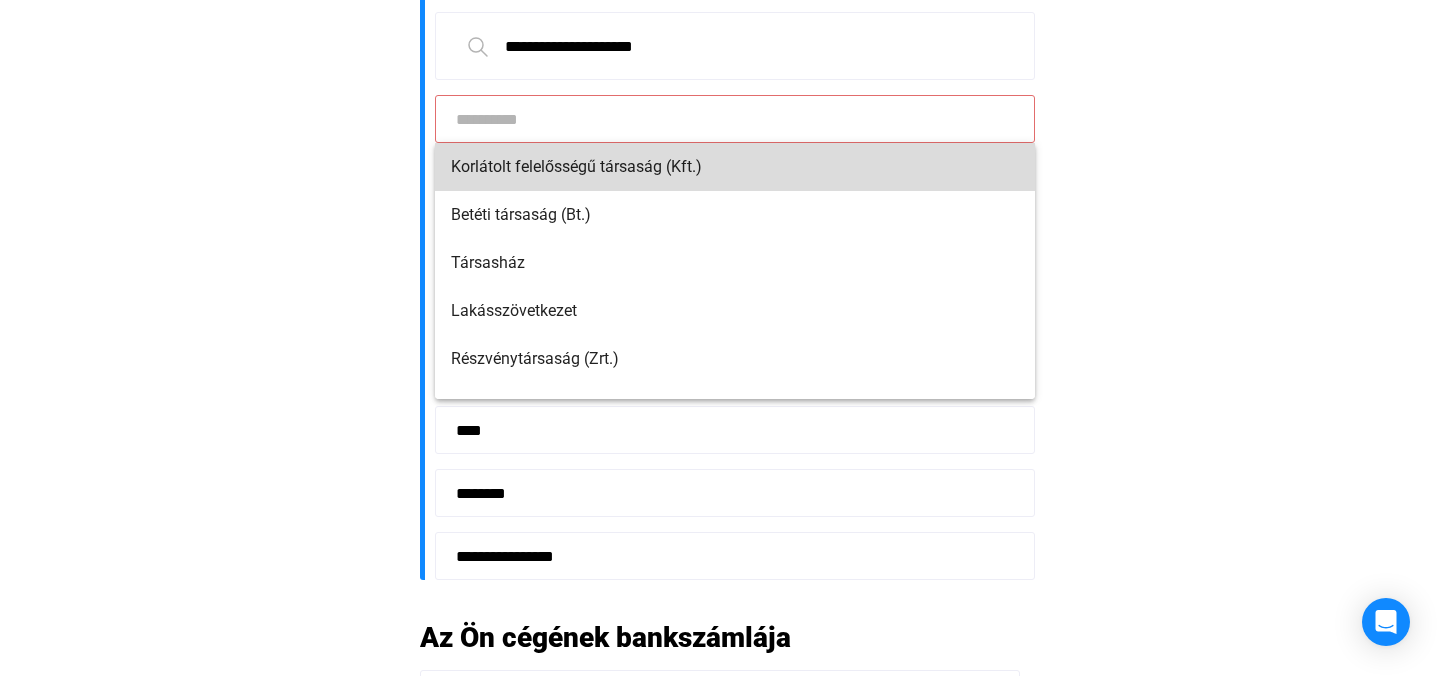 click on "Korlátolt felelősségű társaság (Kft.)" at bounding box center (735, 167) 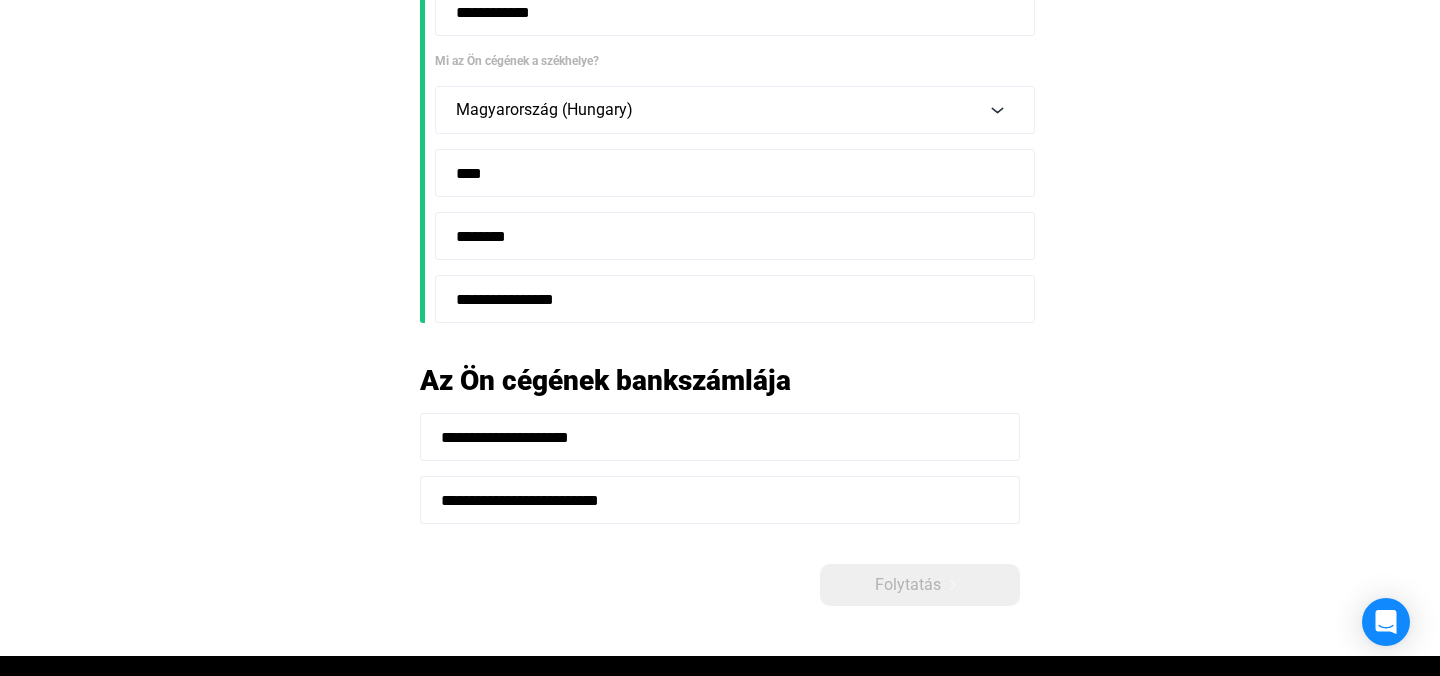 scroll, scrollTop: 622, scrollLeft: 0, axis: vertical 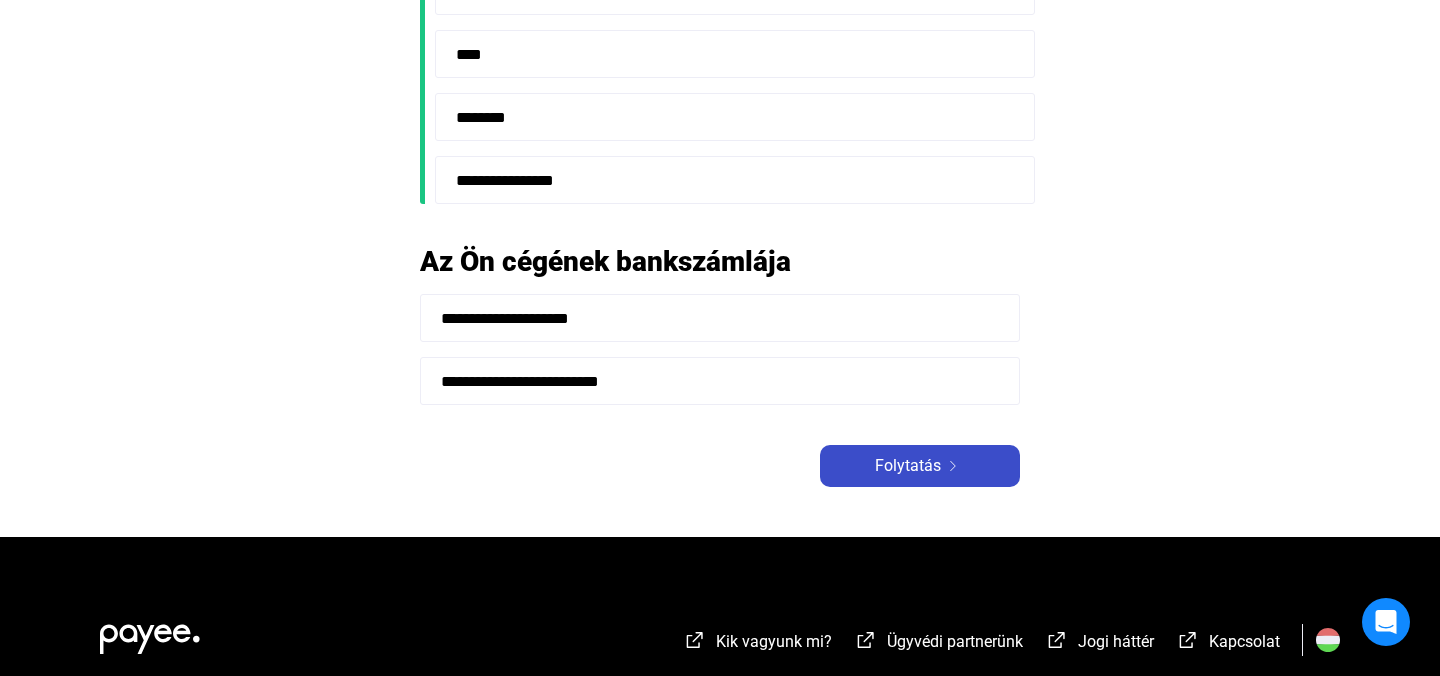 click on "Folytatás" 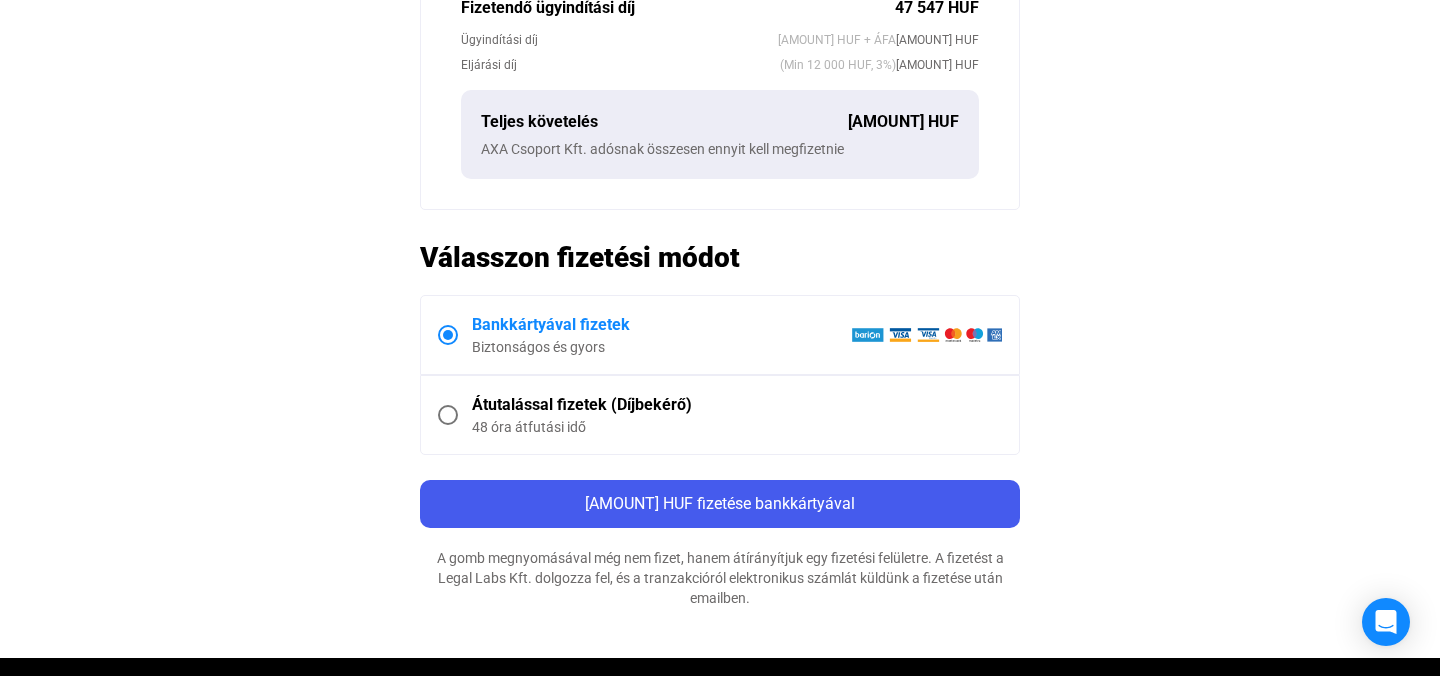 scroll, scrollTop: 849, scrollLeft: 0, axis: vertical 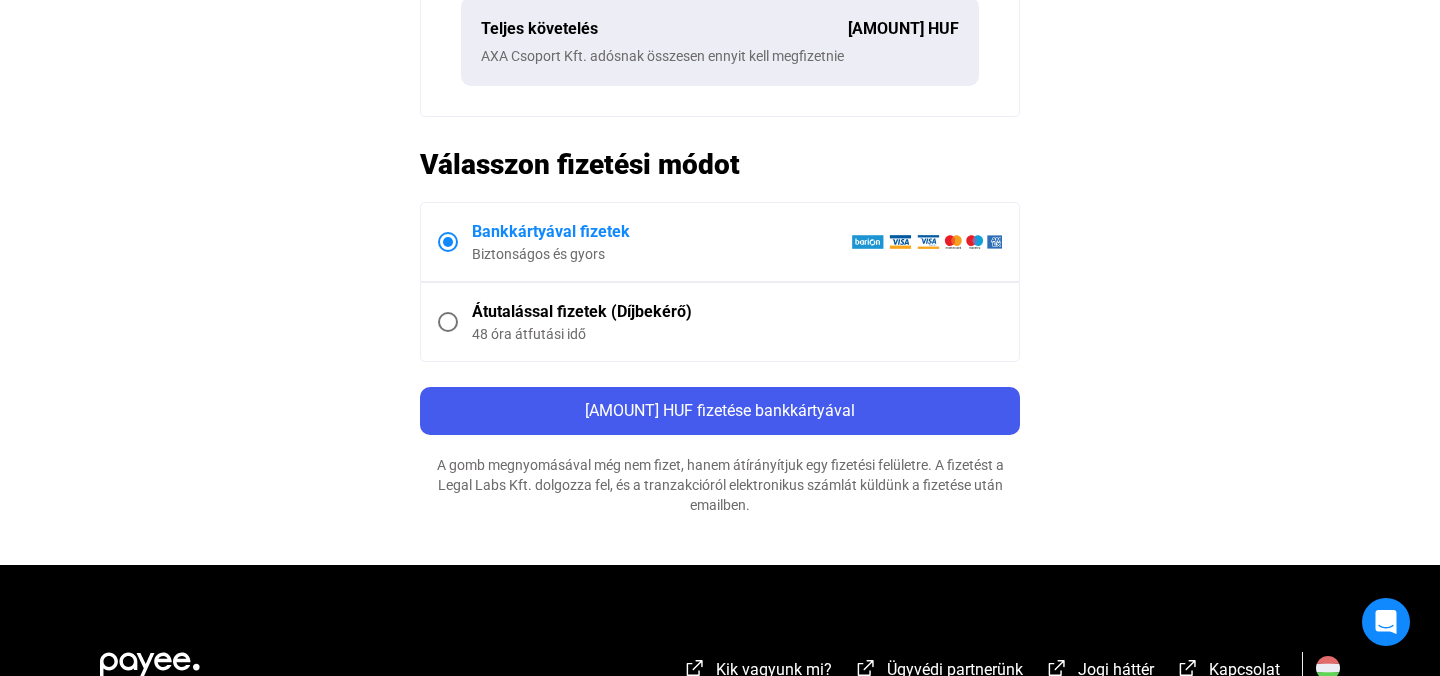 click at bounding box center (448, 322) 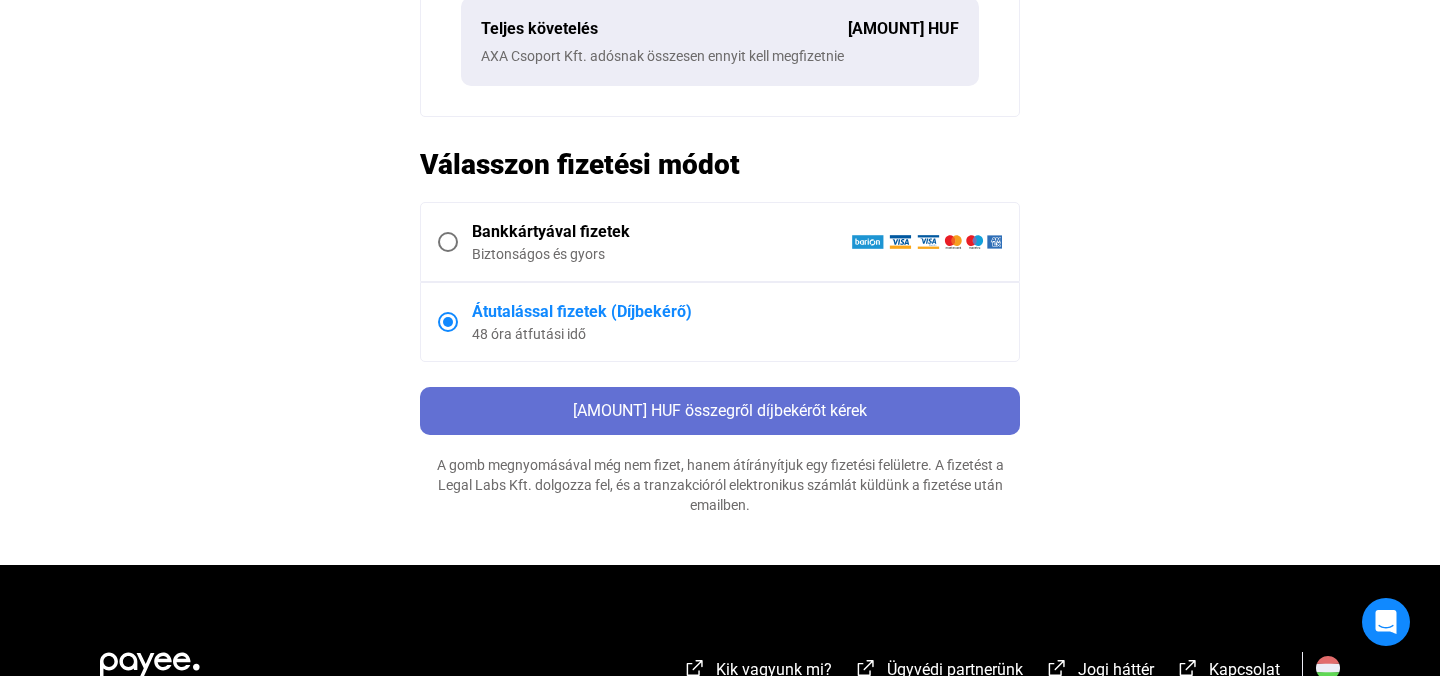 click on "[AMOUNT] HUF összegről díjbekérőt kérek" 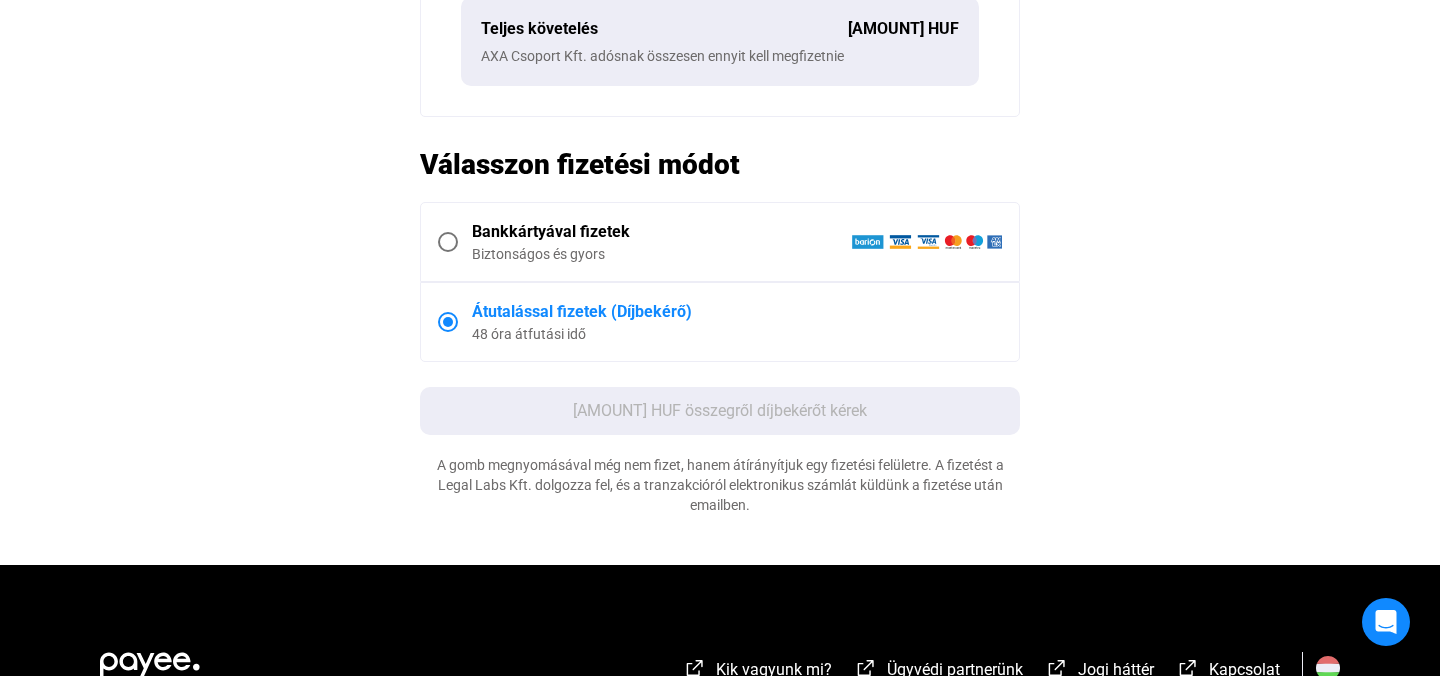 scroll, scrollTop: 0, scrollLeft: 0, axis: both 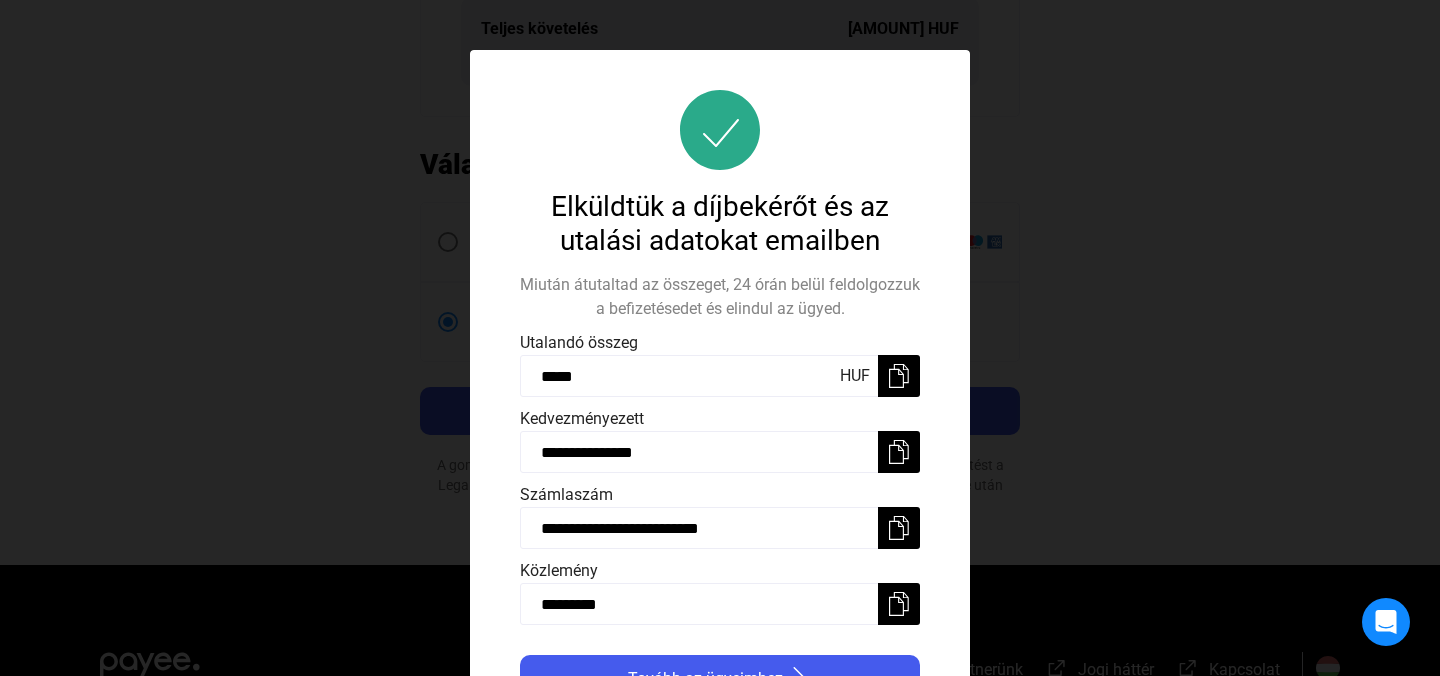 click on "**********" at bounding box center [720, 399] 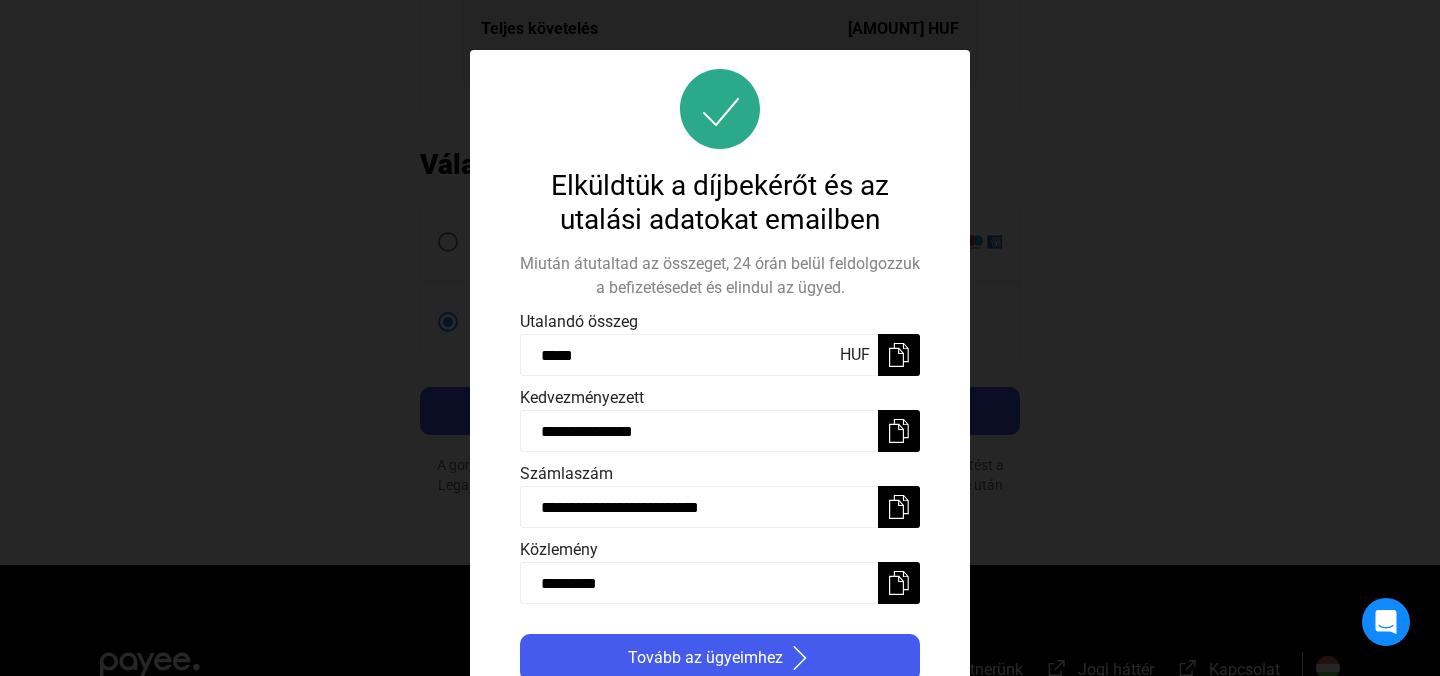 scroll, scrollTop: 22, scrollLeft: 0, axis: vertical 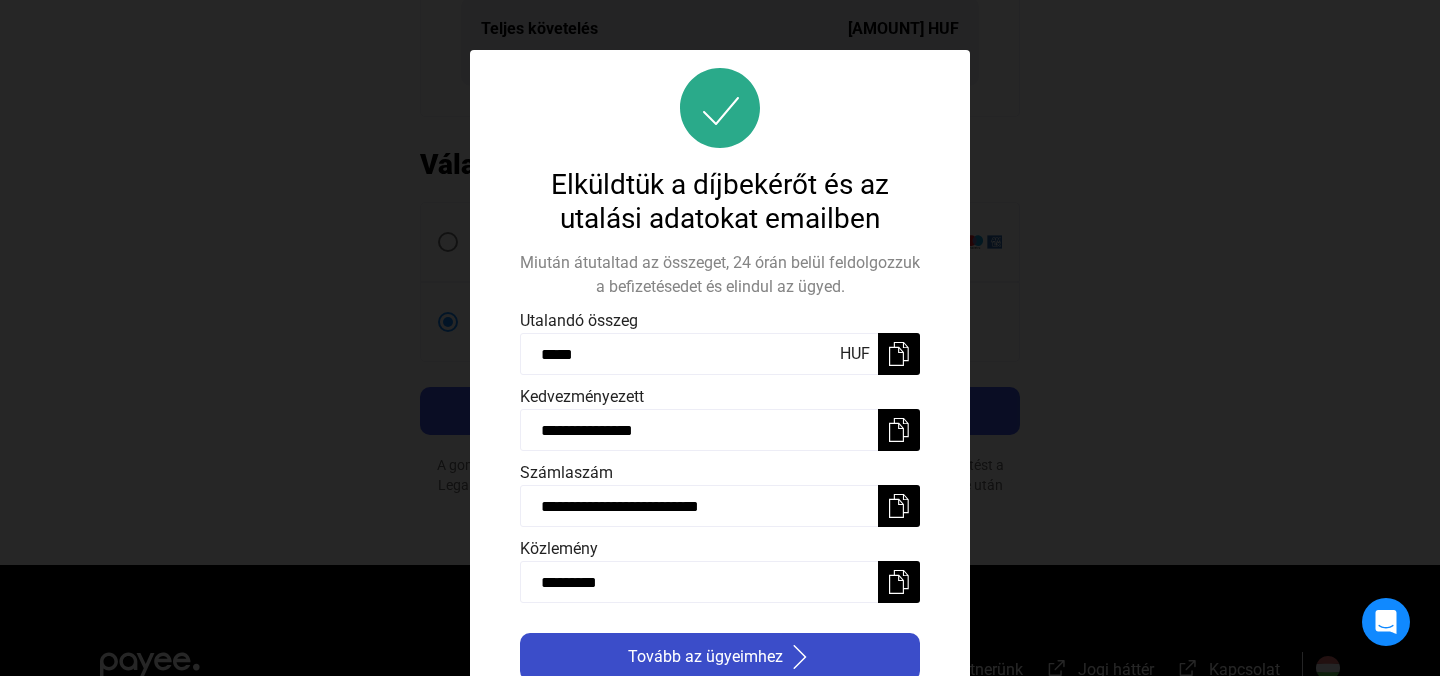 click at bounding box center (800, 657) 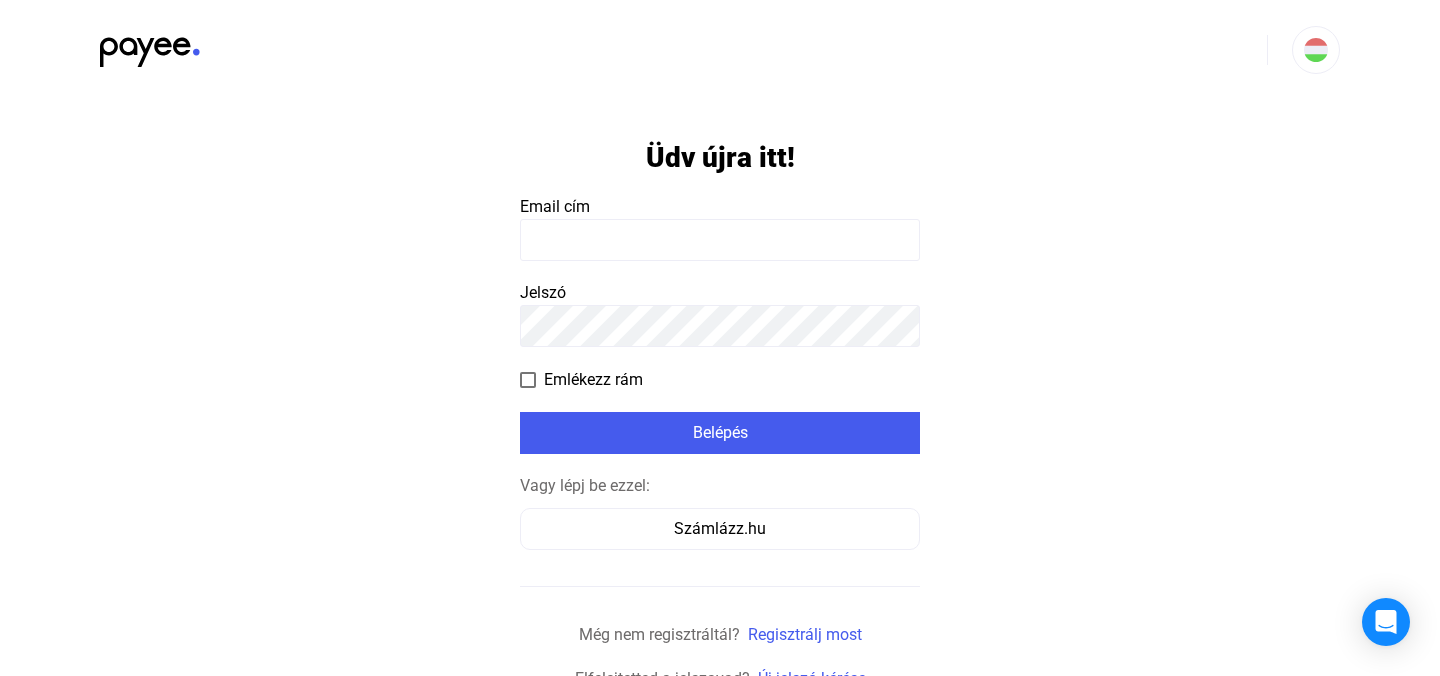 scroll, scrollTop: 0, scrollLeft: 0, axis: both 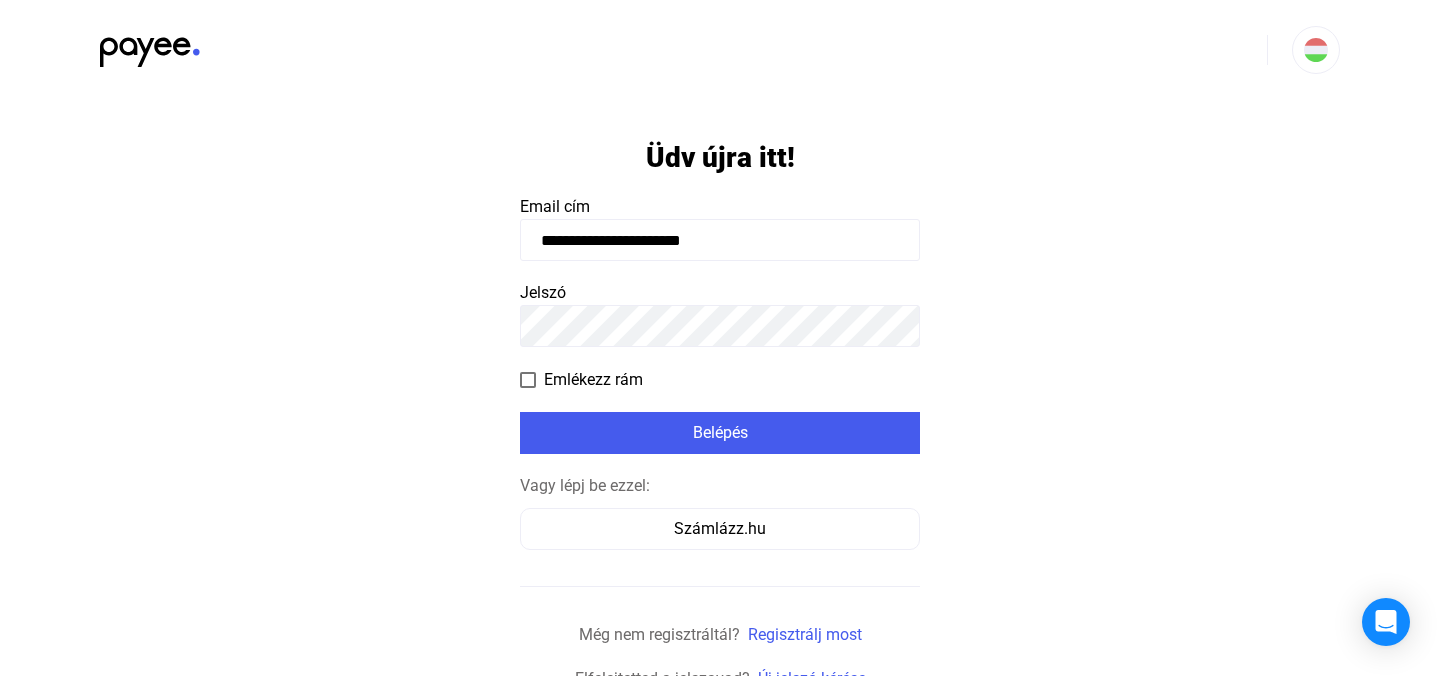 click at bounding box center (528, 380) 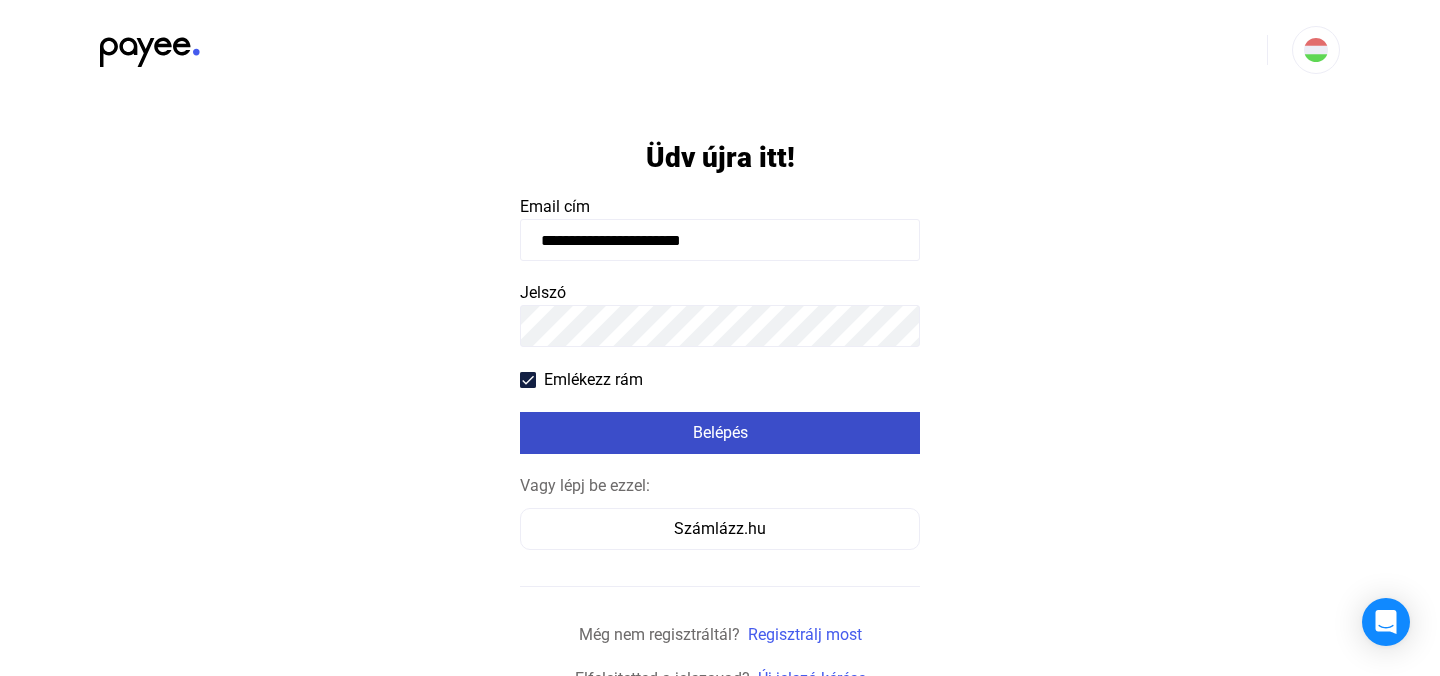 click on "Belépés" 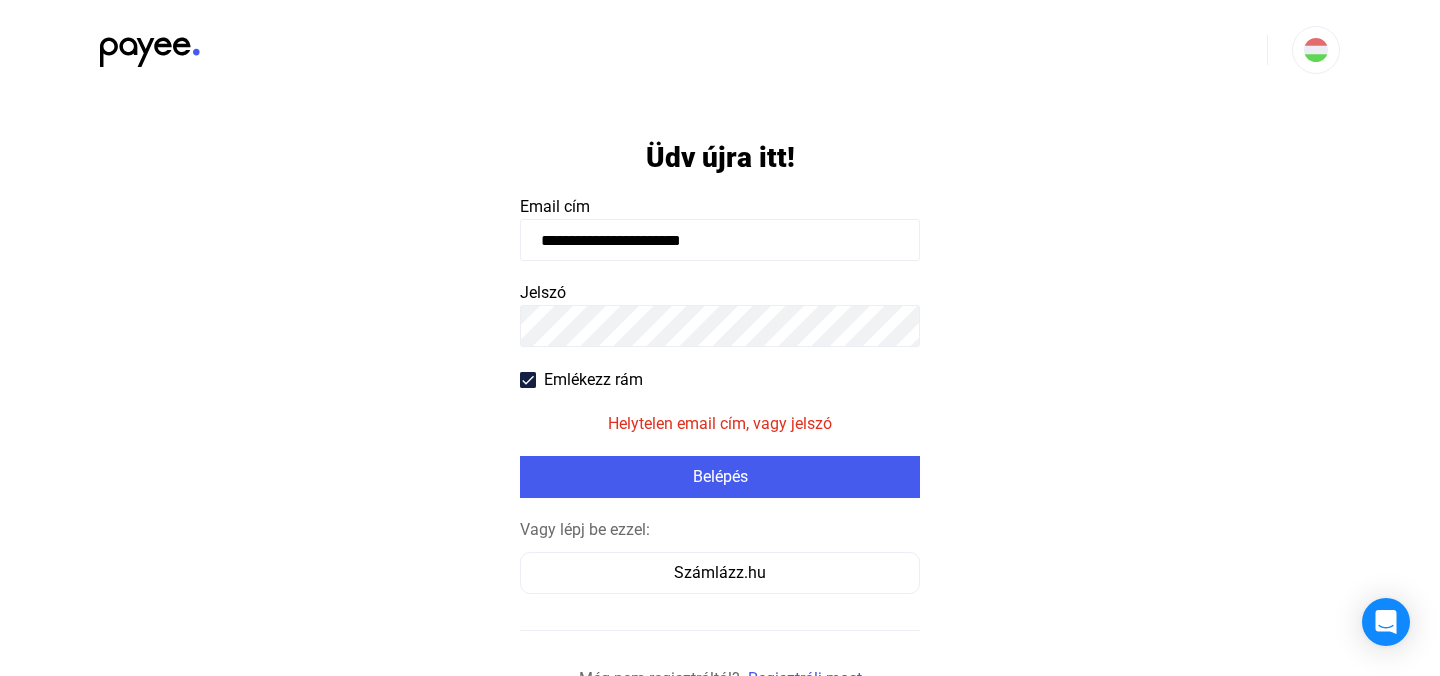click on "**********" 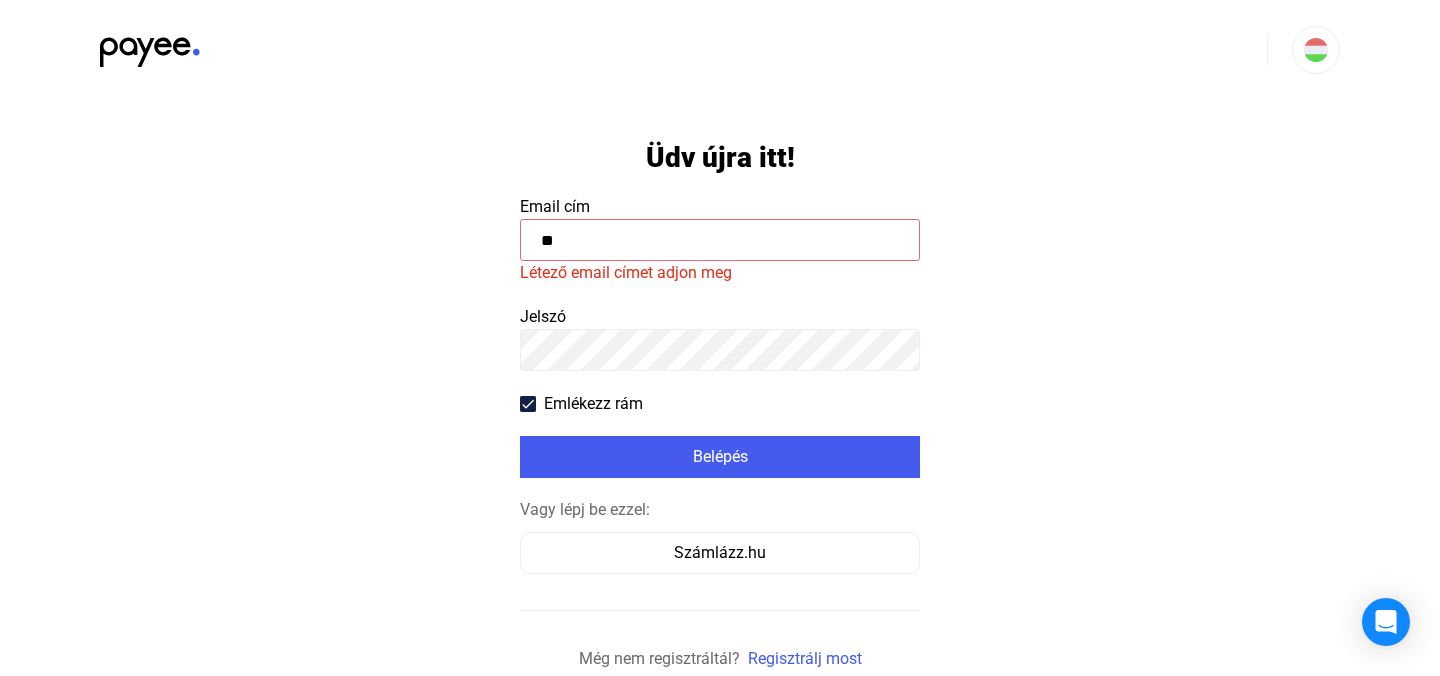 type on "*" 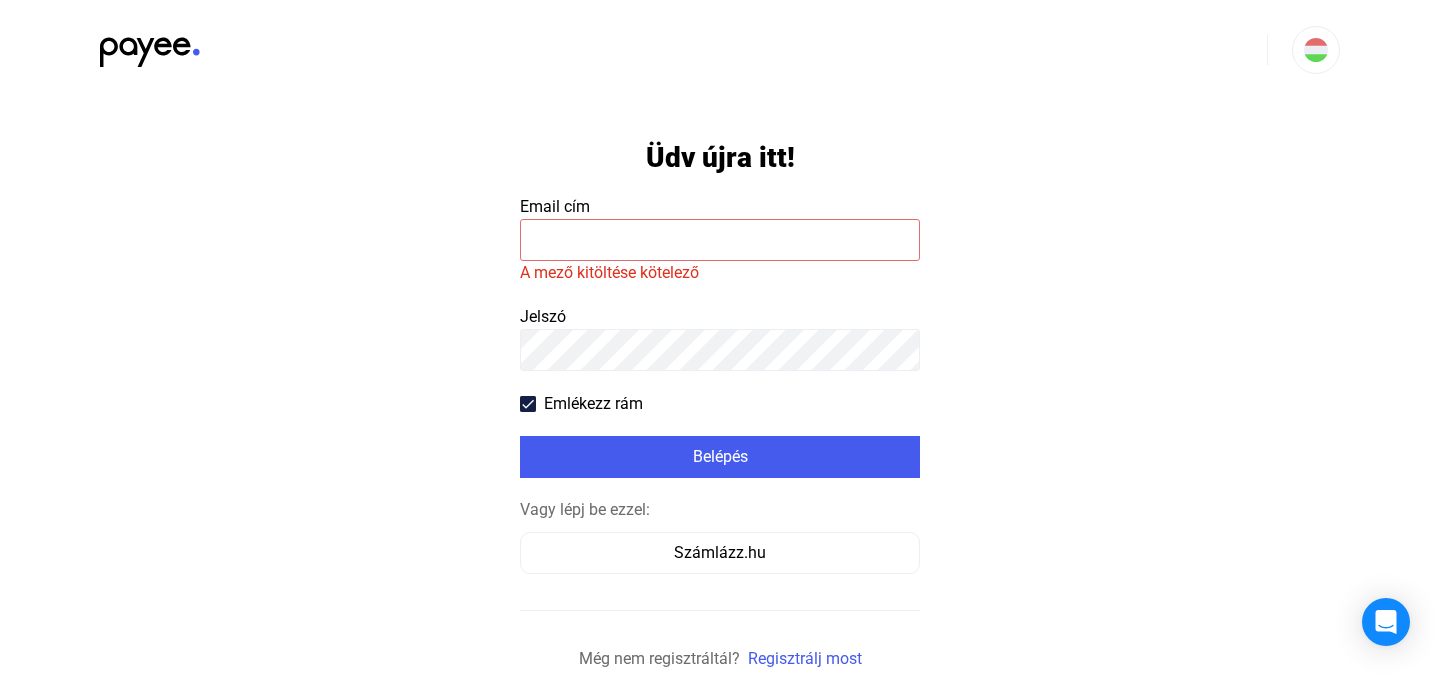 click 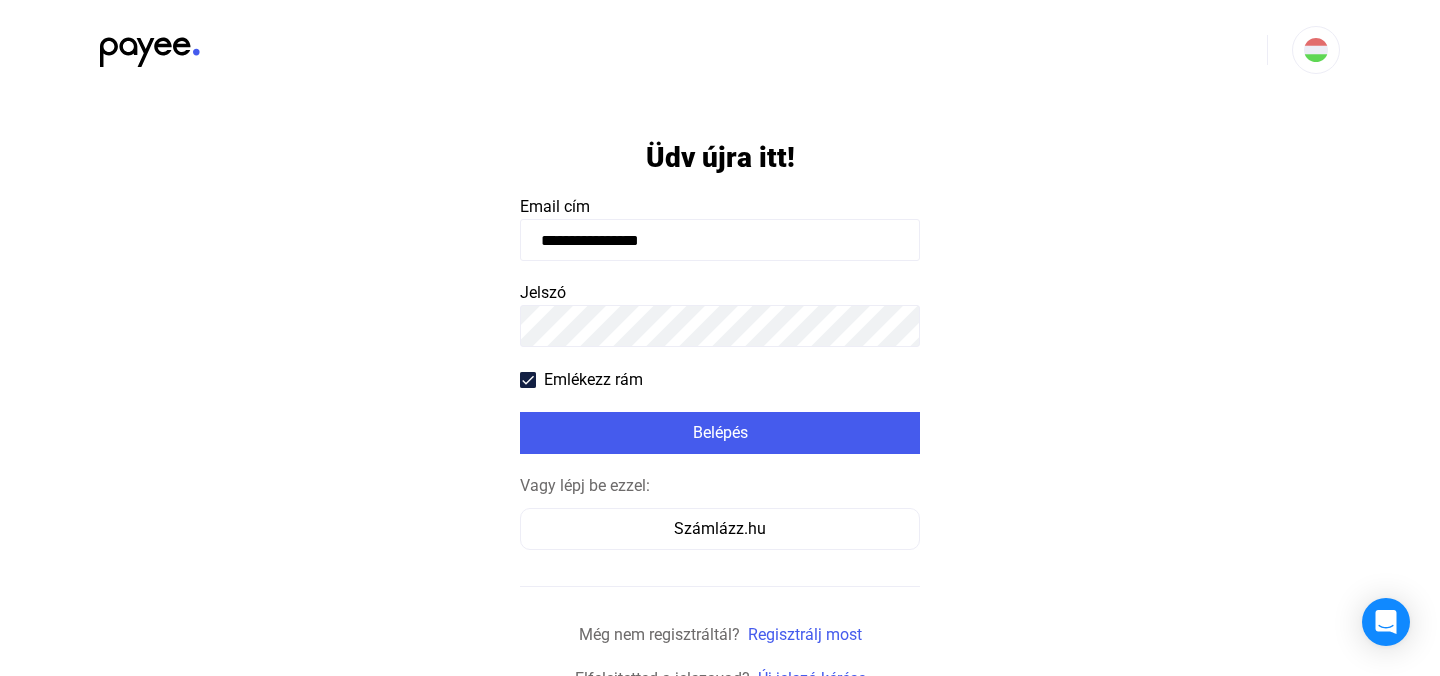 type on "**********" 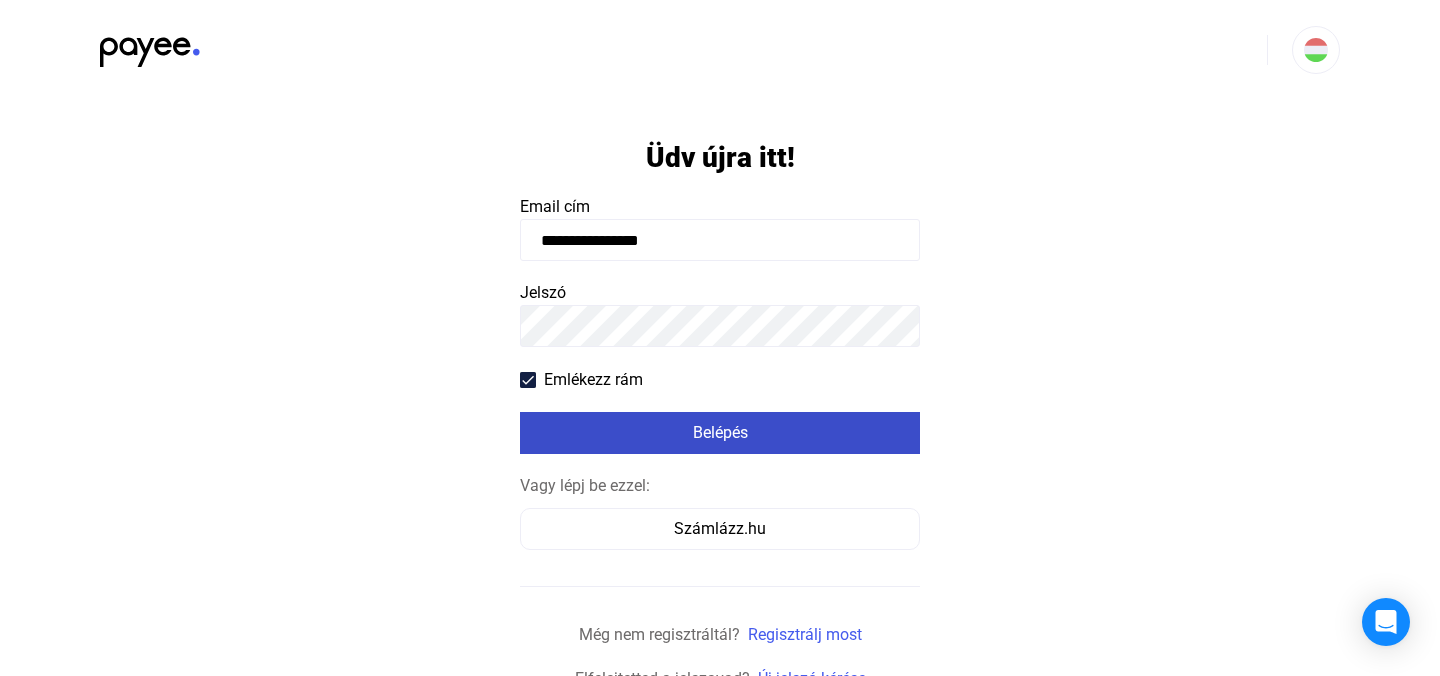 click on "Belépés" 